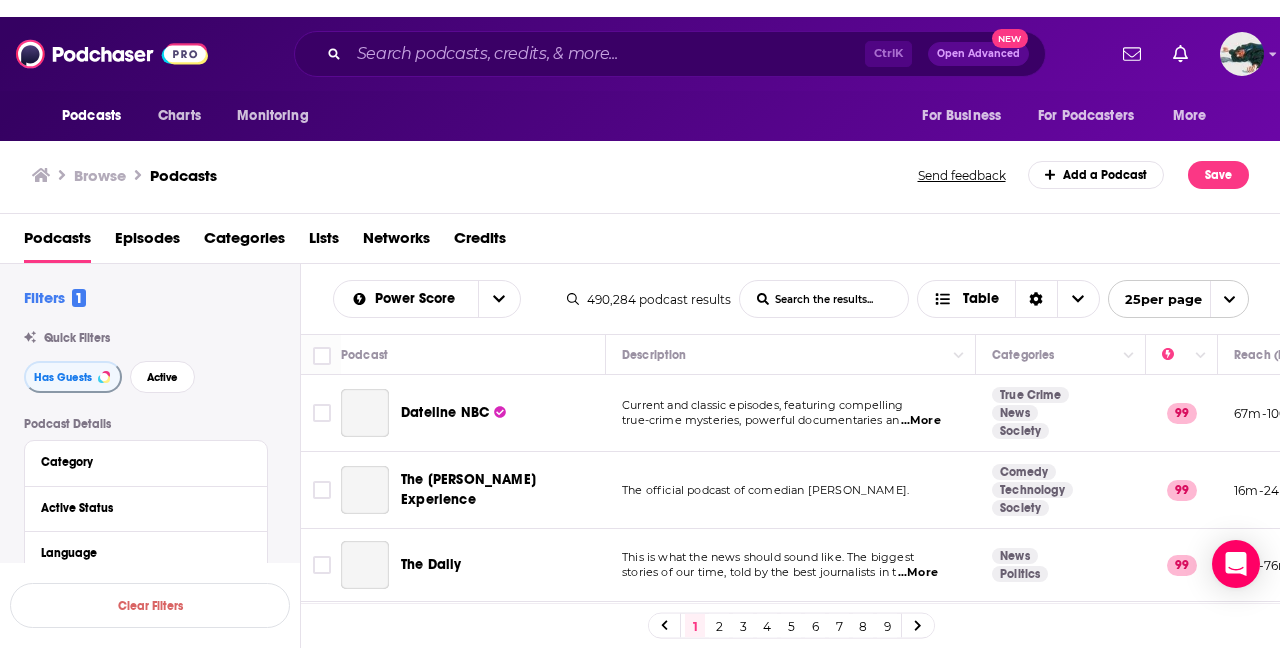 scroll, scrollTop: 0, scrollLeft: 0, axis: both 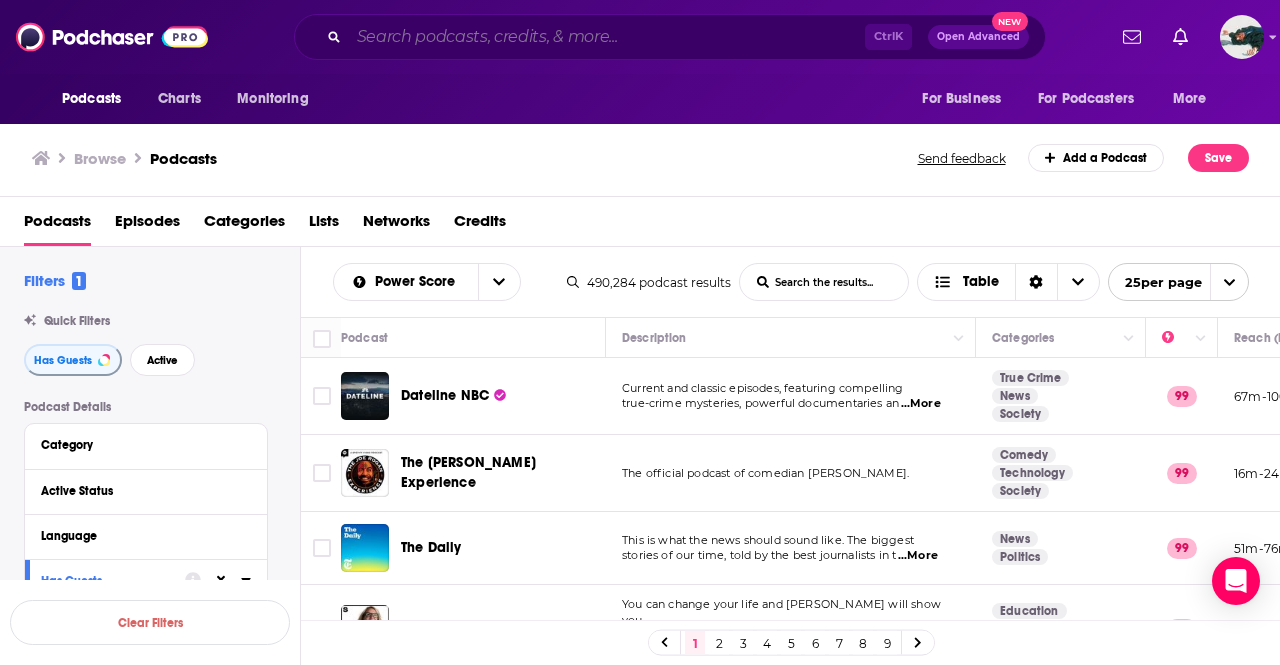 click at bounding box center [607, 37] 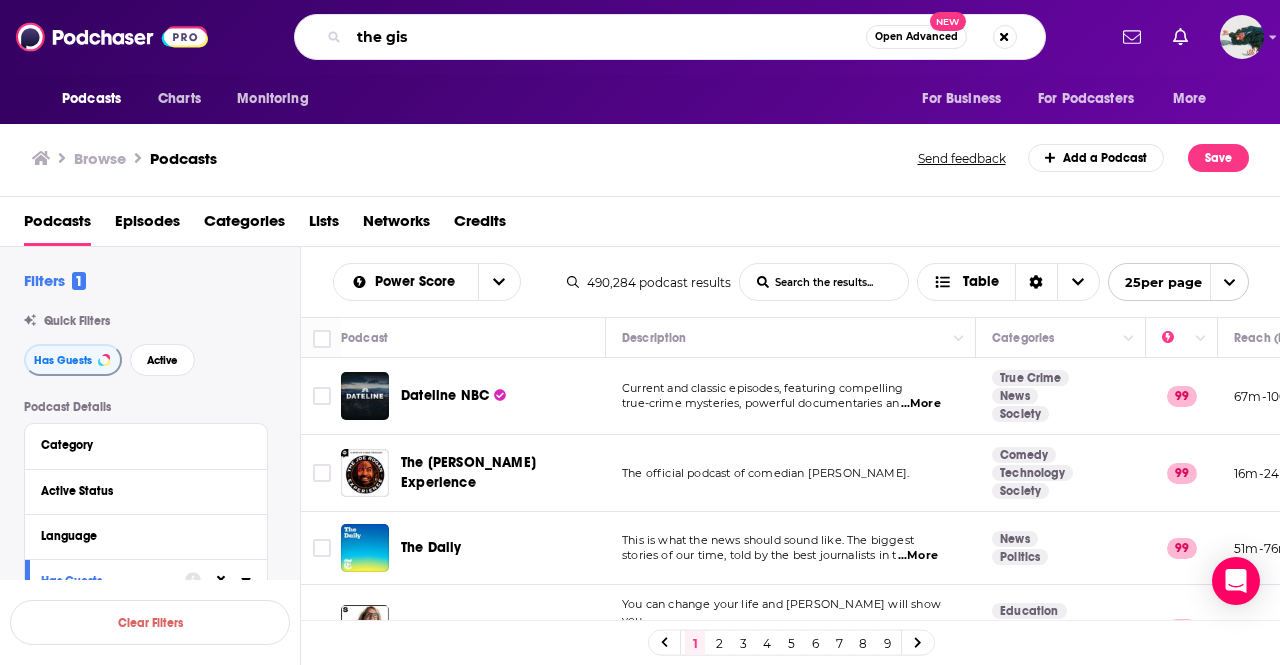 type on "the gist" 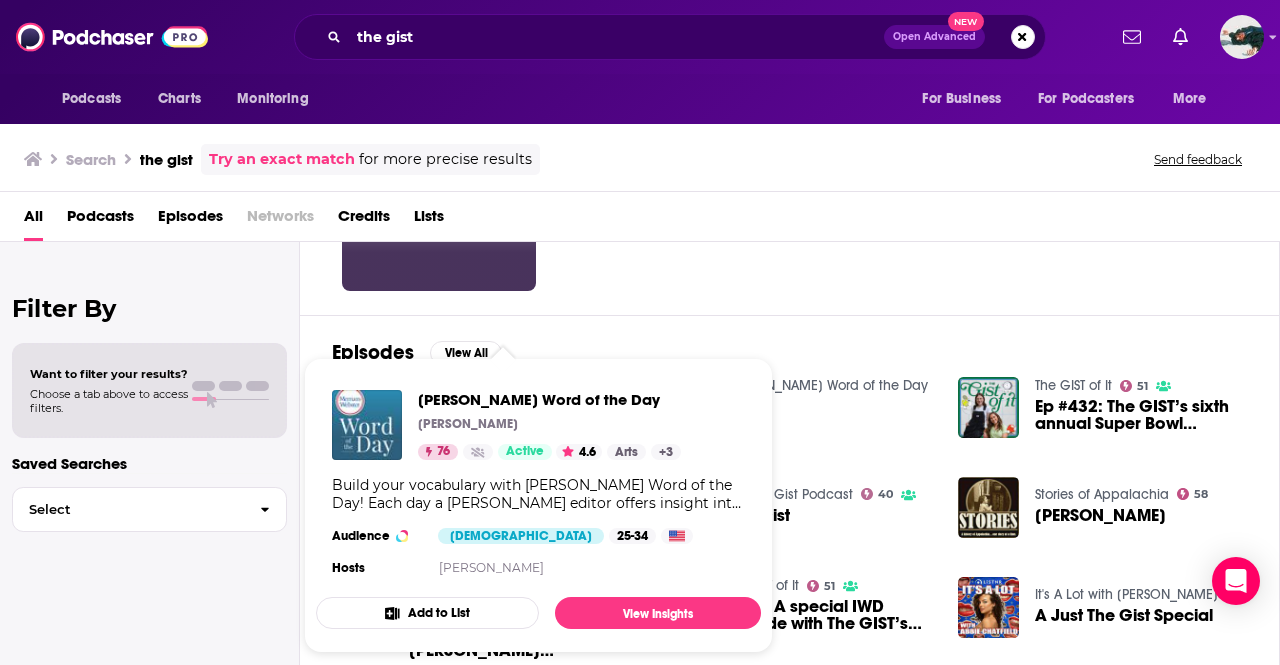 scroll, scrollTop: 0, scrollLeft: 0, axis: both 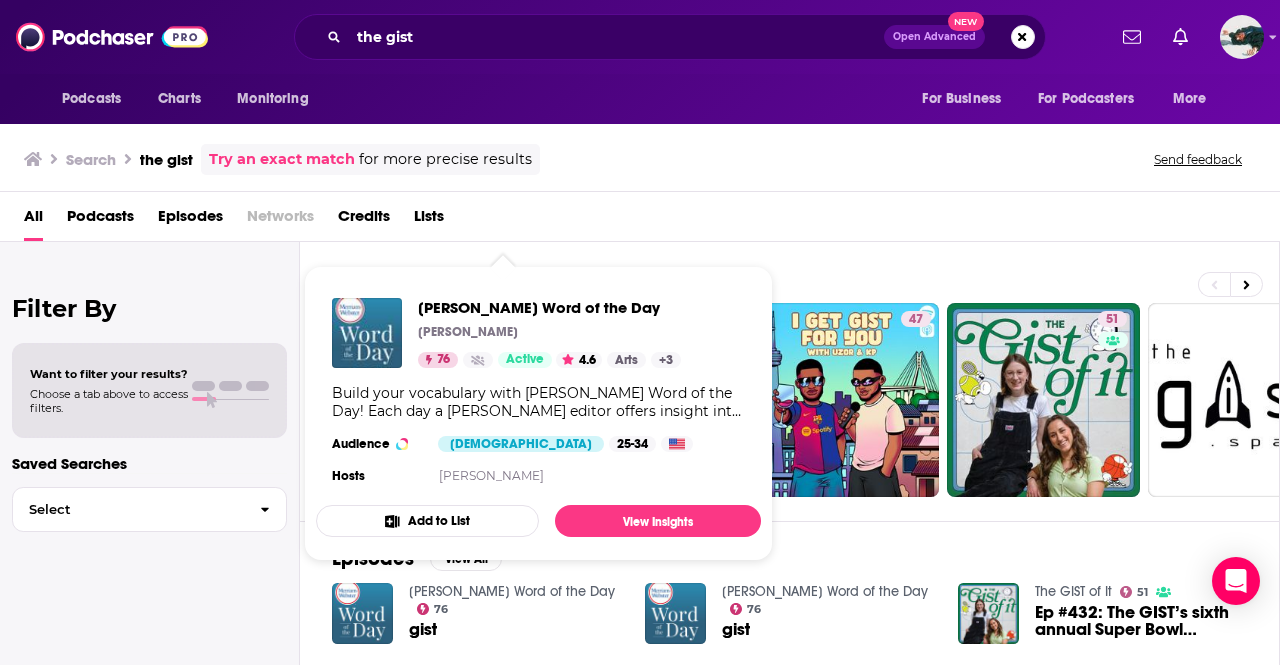click on "[PERSON_NAME] Word of the Day [PERSON_NAME] 76 Active 4.6 Arts + 3 Build your vocabulary with [PERSON_NAME] Word of the Day!  Each day a [PERSON_NAME] editor offers insight into a fascinating new word -- explaining its meaning, current use, and little-known details about its origin. Audience [DEMOGRAPHIC_DATA] 25-34 Hosts   [PERSON_NAME] Add to List View Insights" at bounding box center [538, 413] 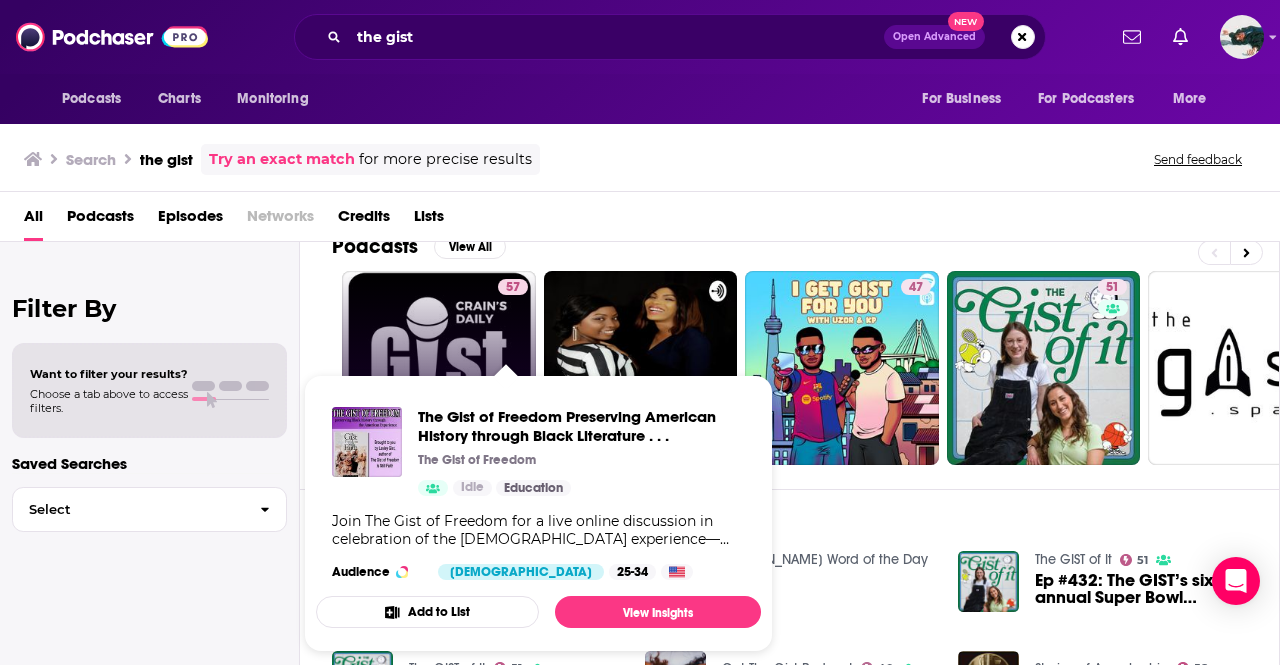 scroll, scrollTop: 0, scrollLeft: 0, axis: both 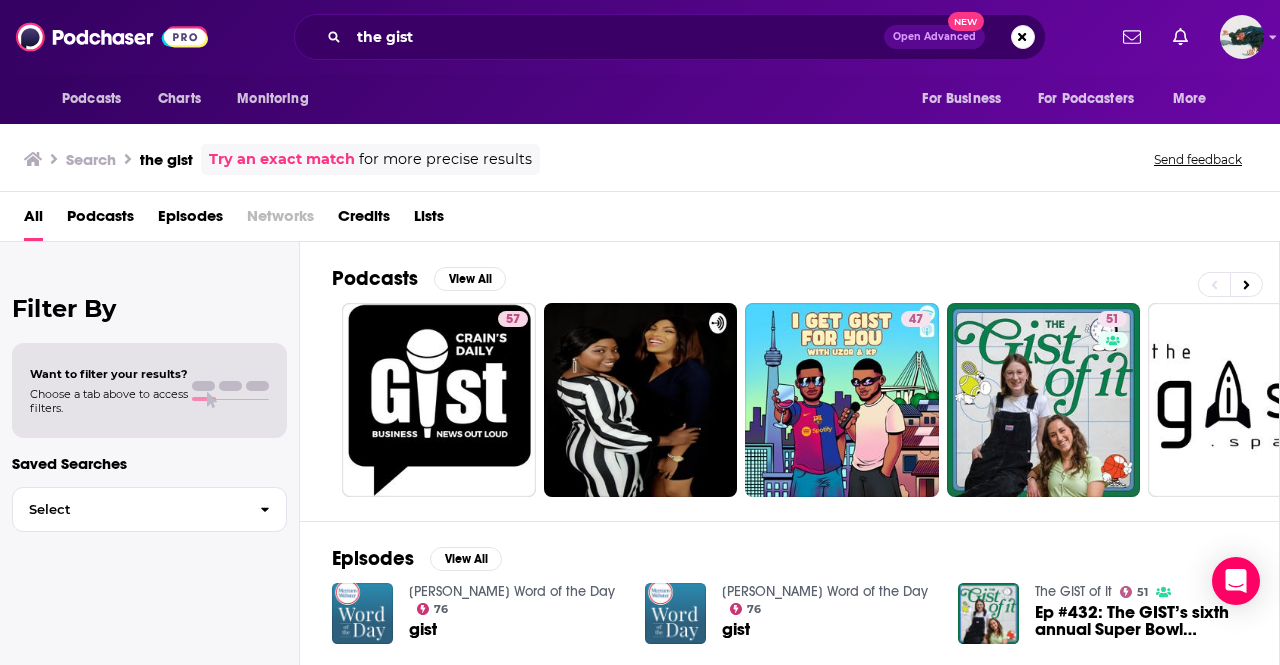 click on "Podcasts" at bounding box center (100, 220) 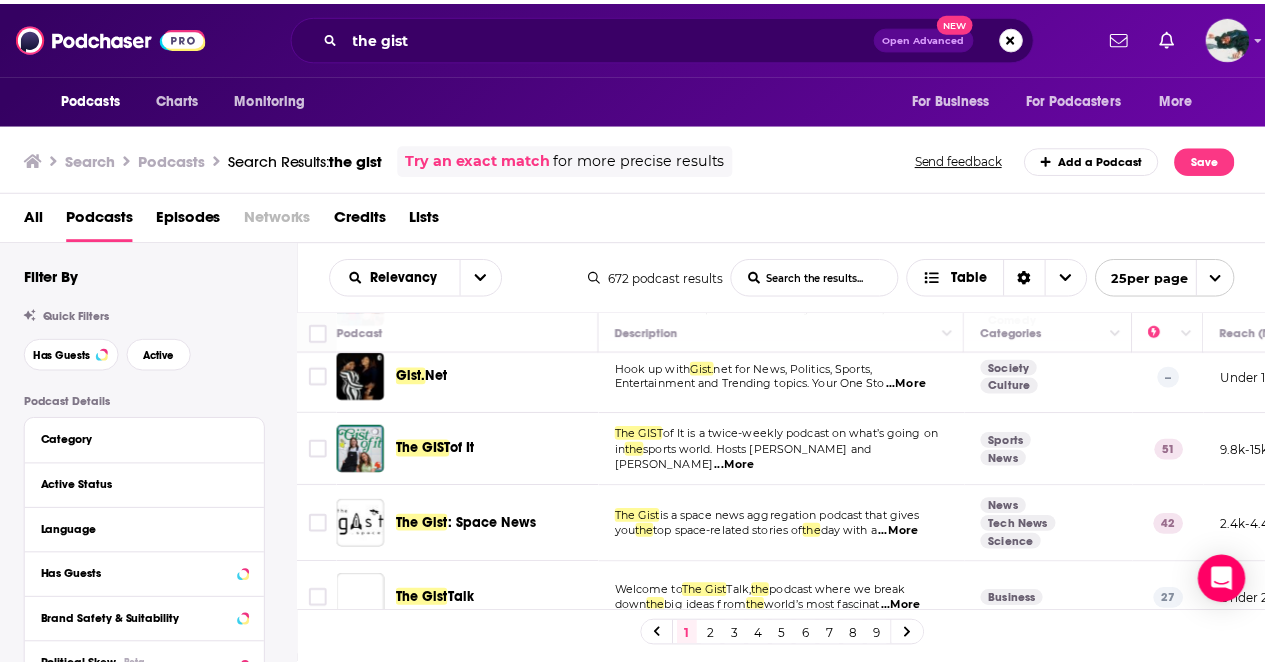 scroll, scrollTop: 163, scrollLeft: 0, axis: vertical 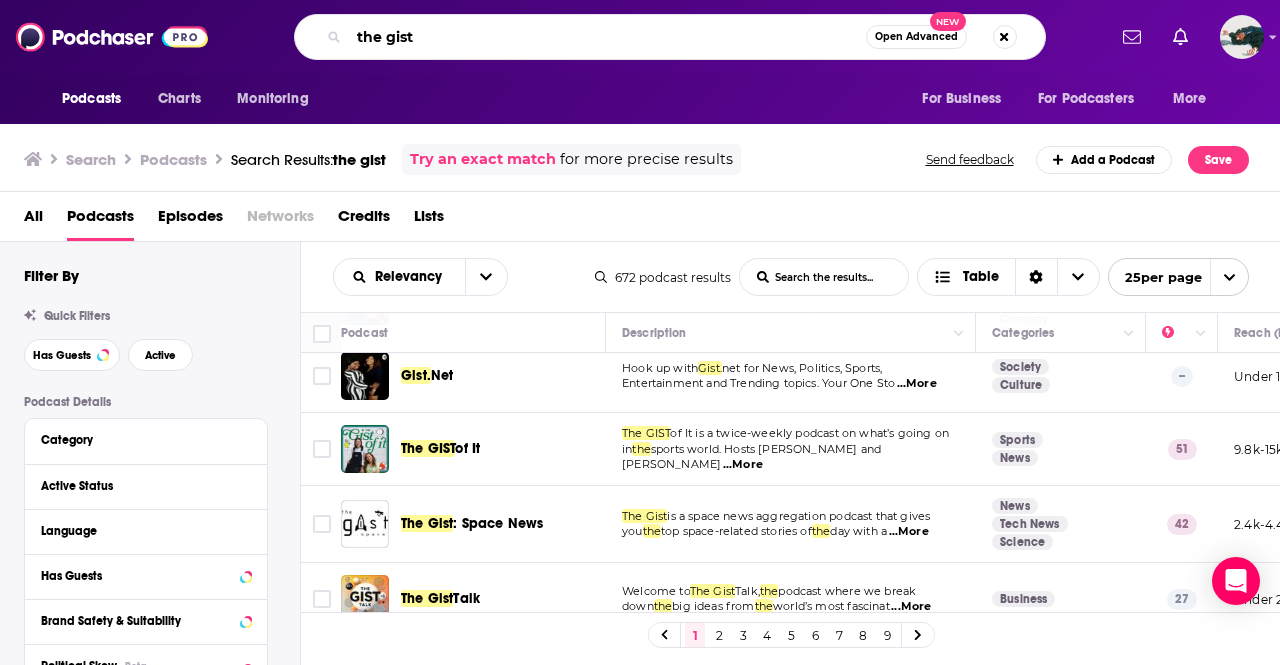 click on "the gist" at bounding box center [607, 37] 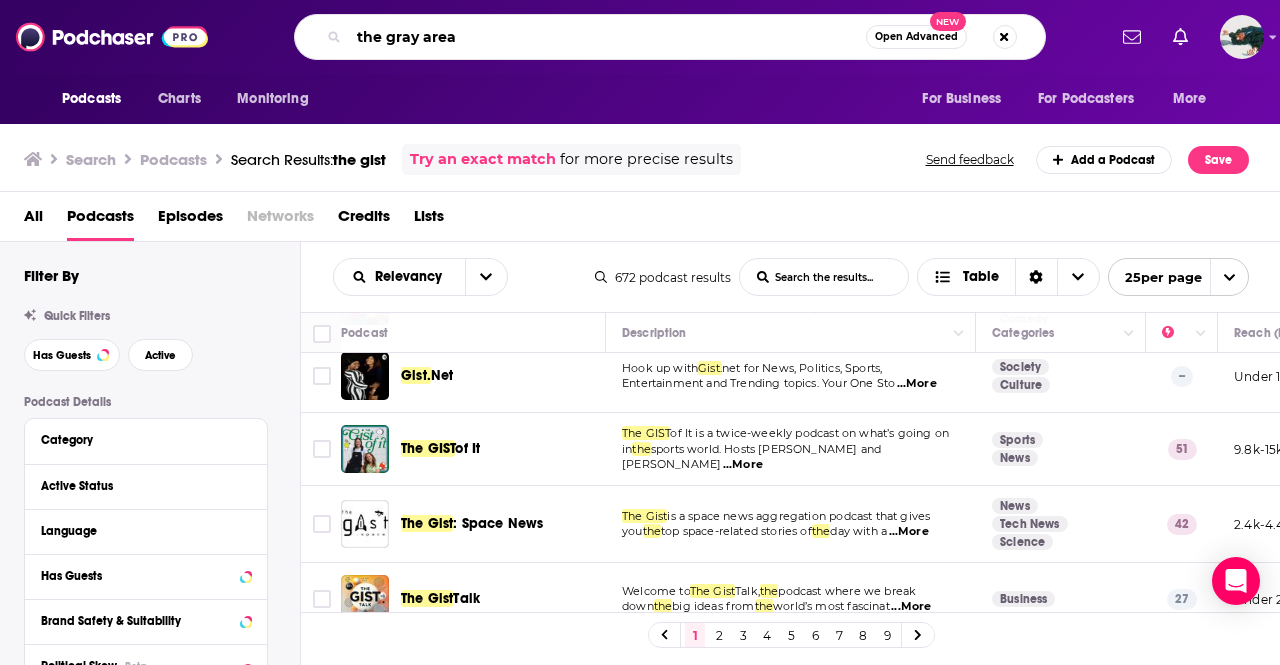 type on "the gray area" 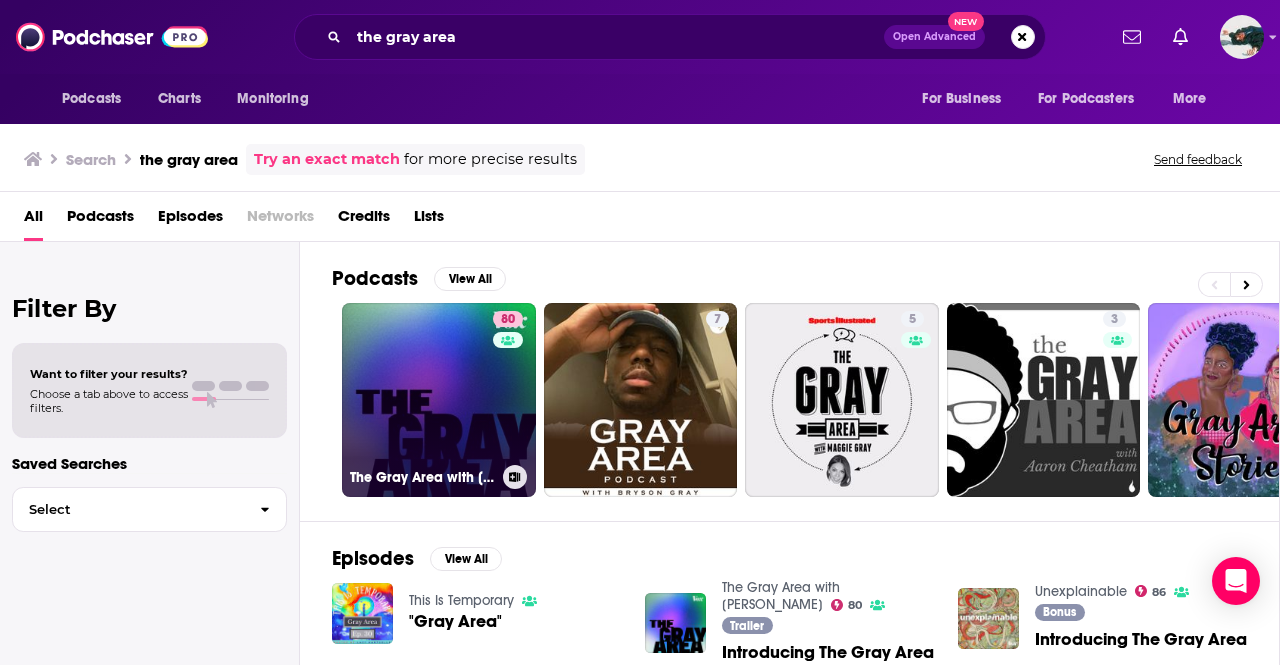 click on "80 The Gray Area with [PERSON_NAME]" at bounding box center (439, 400) 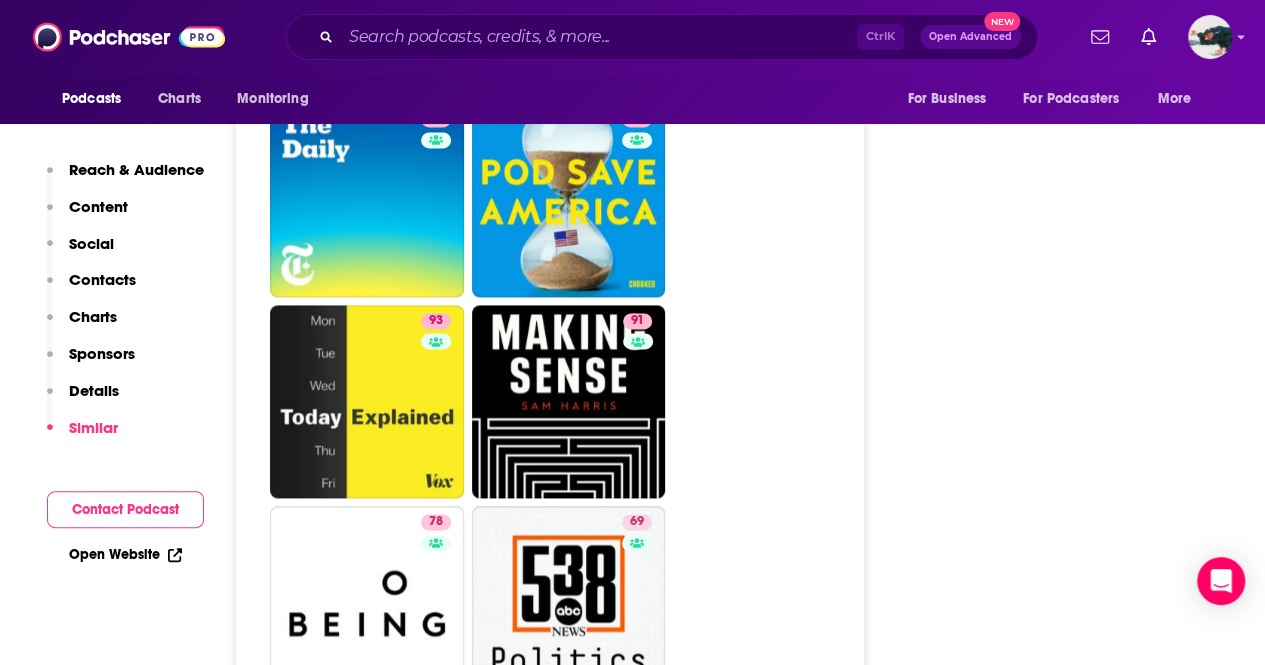 scroll, scrollTop: 5124, scrollLeft: 0, axis: vertical 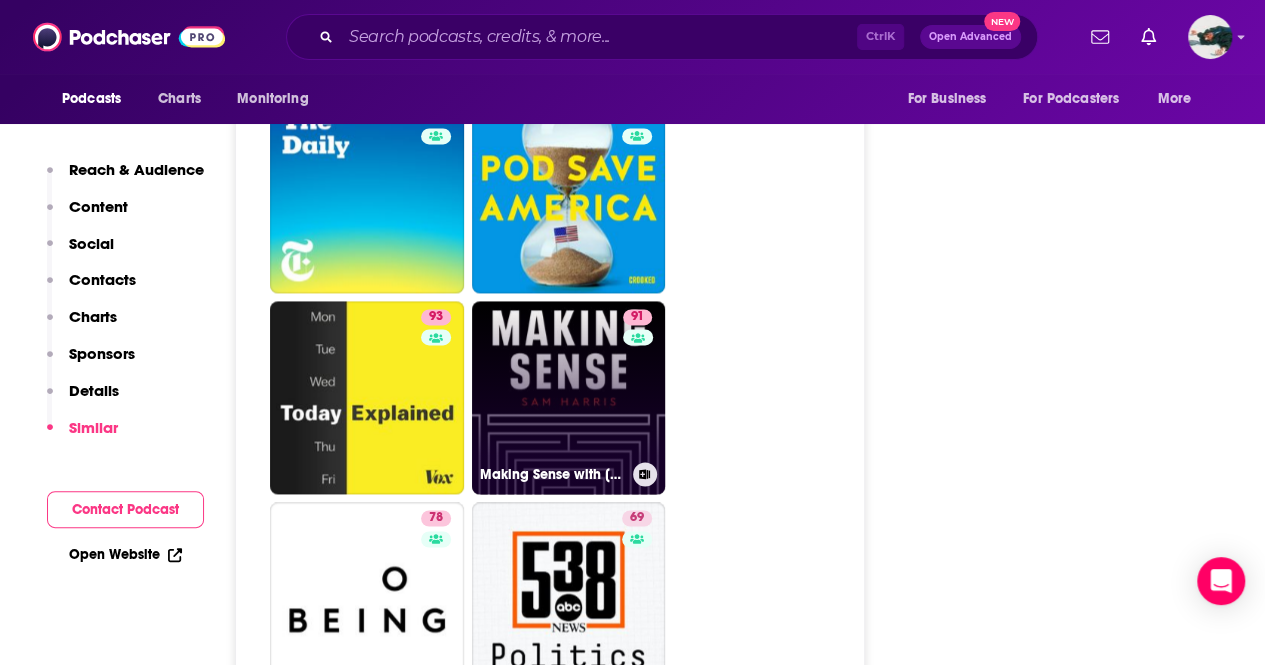click on "91" at bounding box center [640, 386] 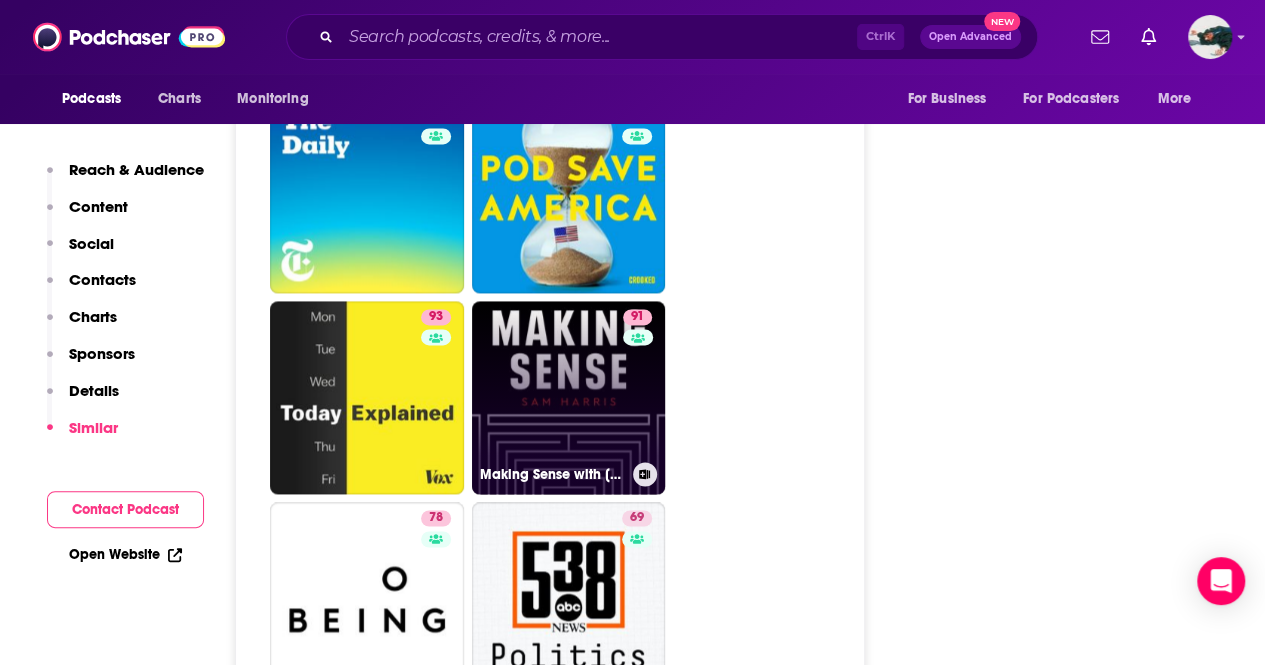 type on "[URL][DOMAIN_NAME][PERSON_NAME]" 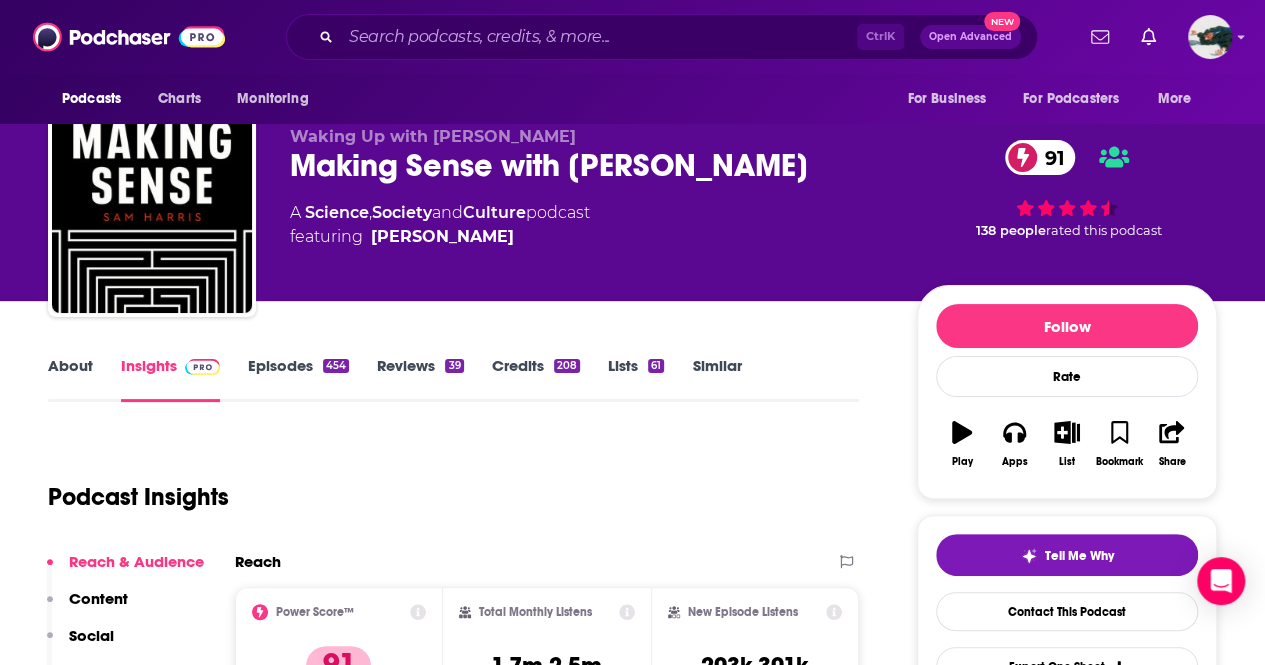 scroll, scrollTop: 0, scrollLeft: 0, axis: both 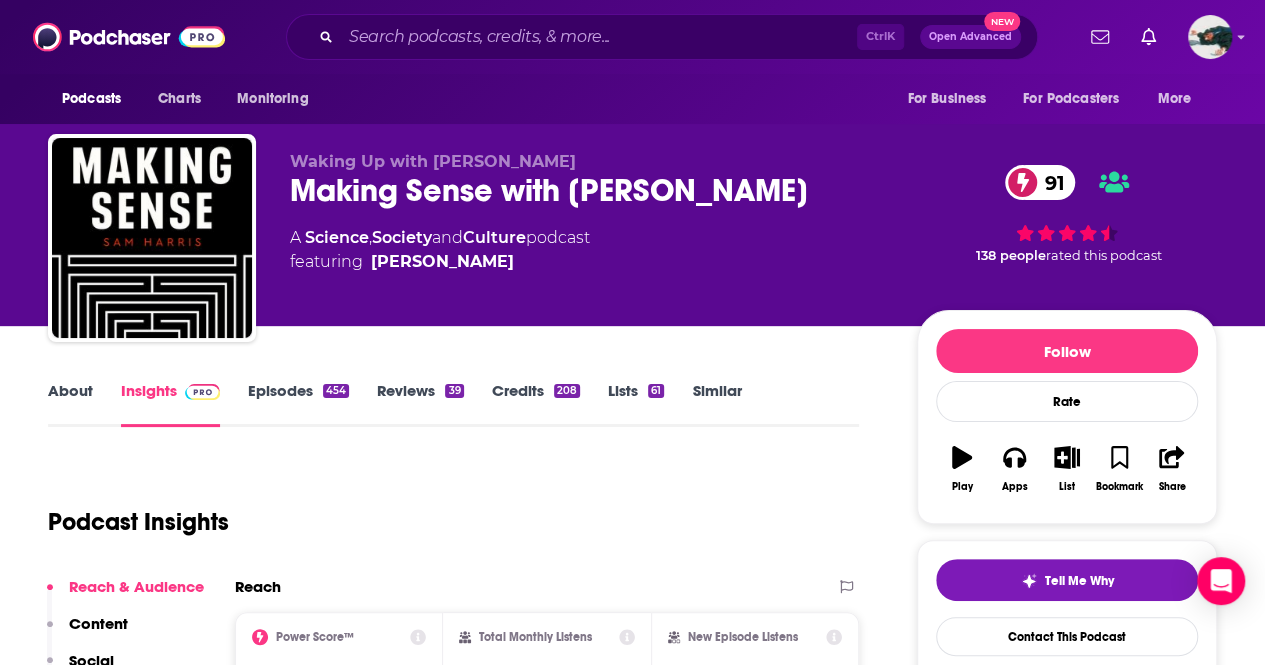 click on "About" at bounding box center (70, 404) 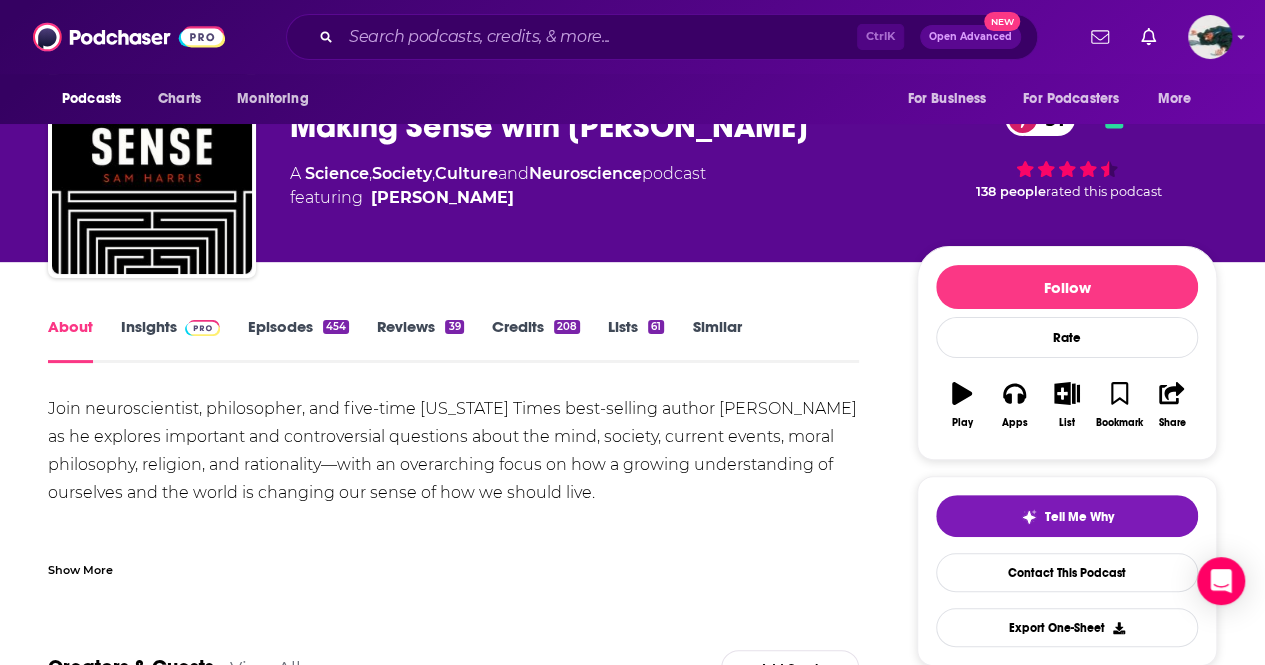 scroll, scrollTop: 0, scrollLeft: 0, axis: both 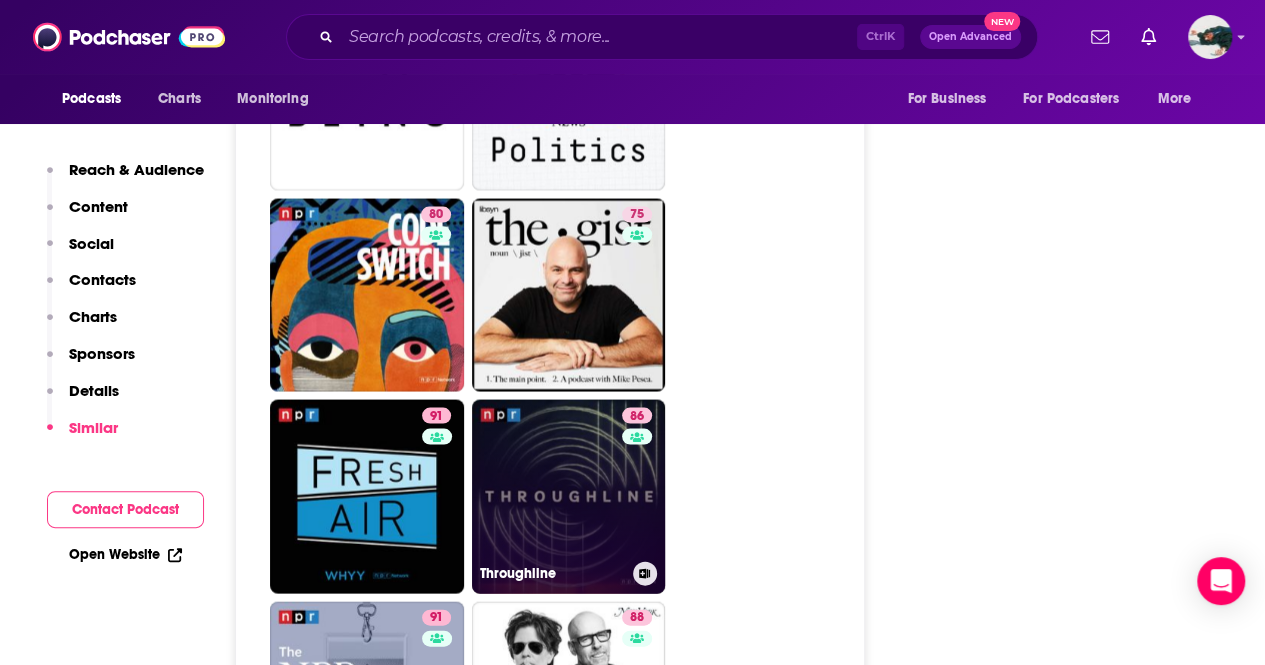 click on "86 Throughline" at bounding box center (569, 496) 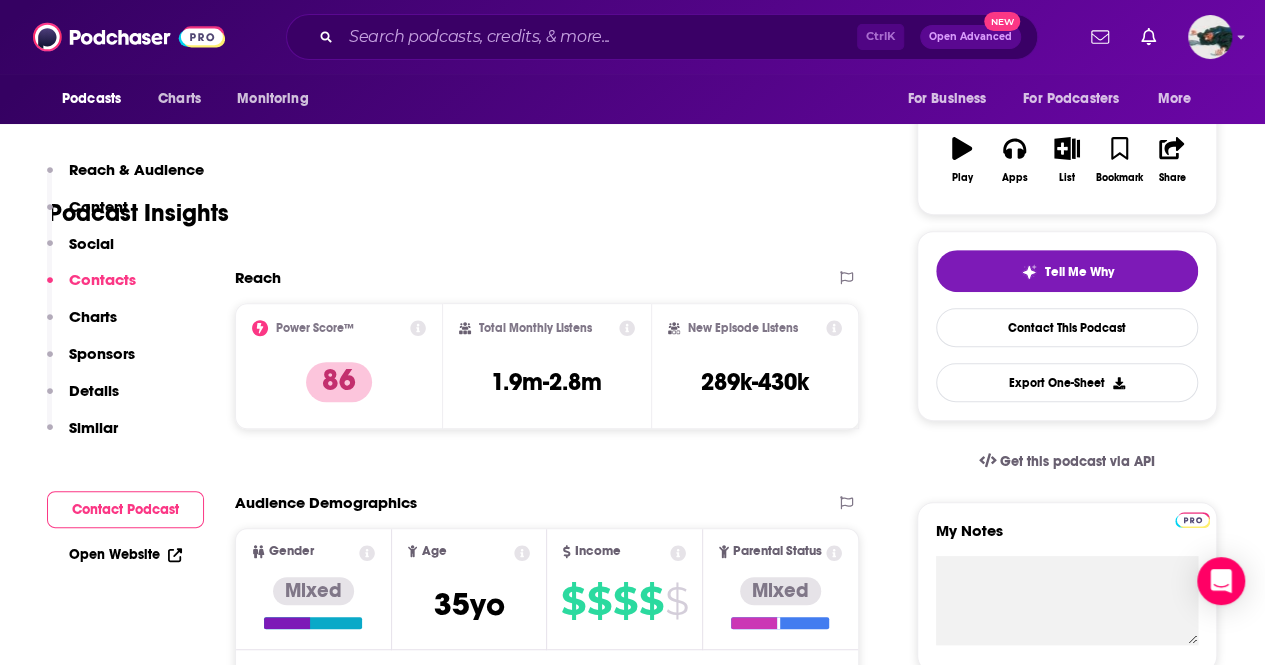 scroll, scrollTop: 0, scrollLeft: 0, axis: both 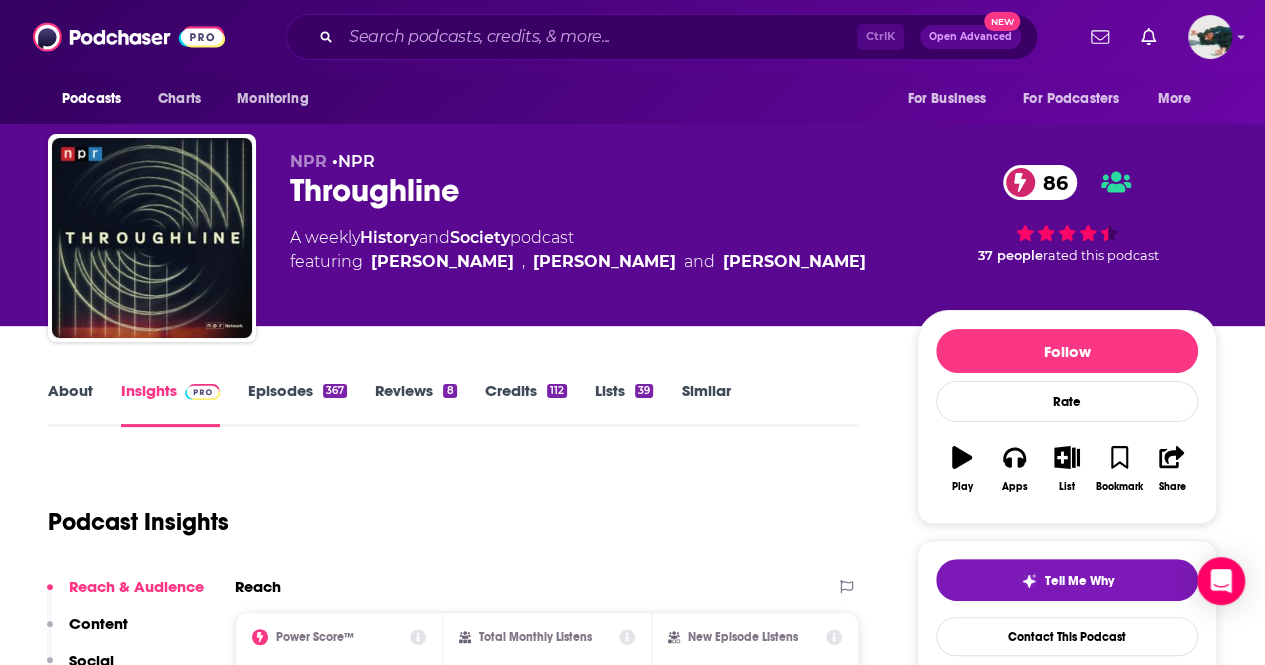 click on "About Insights Episodes 367 Reviews 8 Credits 112 Lists 39 Similar Podcast Insights Reach & Audience Content Social Contacts Charts Sponsors Details Similar Contact Podcast Open Website  Reach Power Score™ 86 Total Monthly Listens 1.9m-2.8m New Episode Listens 289k-430k Export One-Sheet Audience Demographics Gender Mixed Age [DEMOGRAPHIC_DATA] yo Income $ $ $ $ $ Parental Status Mixed Countries 1 [GEOGRAPHIC_DATA] 2 [GEOGRAPHIC_DATA] 3 [GEOGRAPHIC_DATA] 4 [GEOGRAPHIC_DATA] 5 [GEOGRAPHIC_DATA] Top Cities [US_STATE], [GEOGRAPHIC_DATA] , [US_STATE], [GEOGRAPHIC_DATA] , [GEOGRAPHIC_DATA], [GEOGRAPHIC_DATA] , [GEOGRAPHIC_DATA], [GEOGRAPHIC_DATA] , [GEOGRAPHIC_DATA], [GEOGRAPHIC_DATA] , [GEOGRAPHIC_DATA], [GEOGRAPHIC_DATA] Interests News , Nonfiction , Politics , Art/culture , Books , Technology Jobs Journalists/Reporters , Directors , Professors , Authors/Writers , Editors , Researchers Ethnicities White / [DEMOGRAPHIC_DATA] , [DEMOGRAPHIC_DATA] , [DEMOGRAPHIC_DATA] , Asian Show More Content Political Skew Medium Left Socials X/Twitter @throughlineNPR 17k Facebook @nprpolitics 511k Twitter @RundAbdelfatah Host Link Twitter @ramtinarablouei Host Link Twitter @LaineKapLev Host Link Contacts   RSS   NPR" at bounding box center (453, 5951) 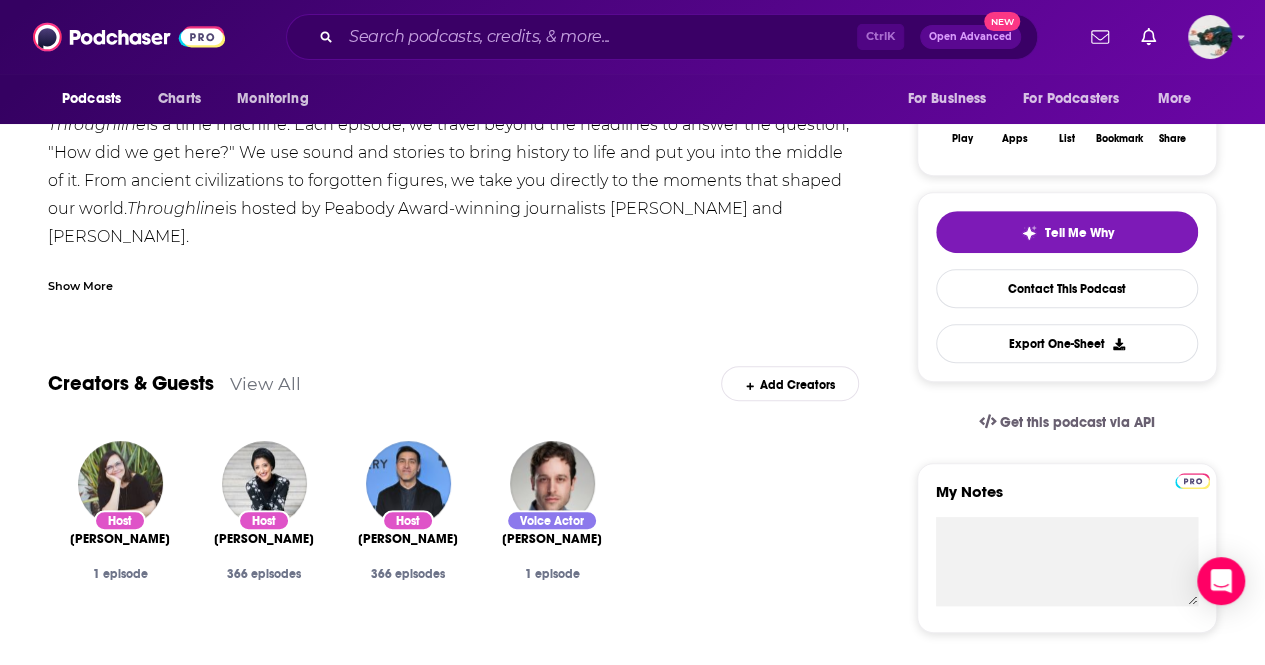 scroll, scrollTop: 0, scrollLeft: 0, axis: both 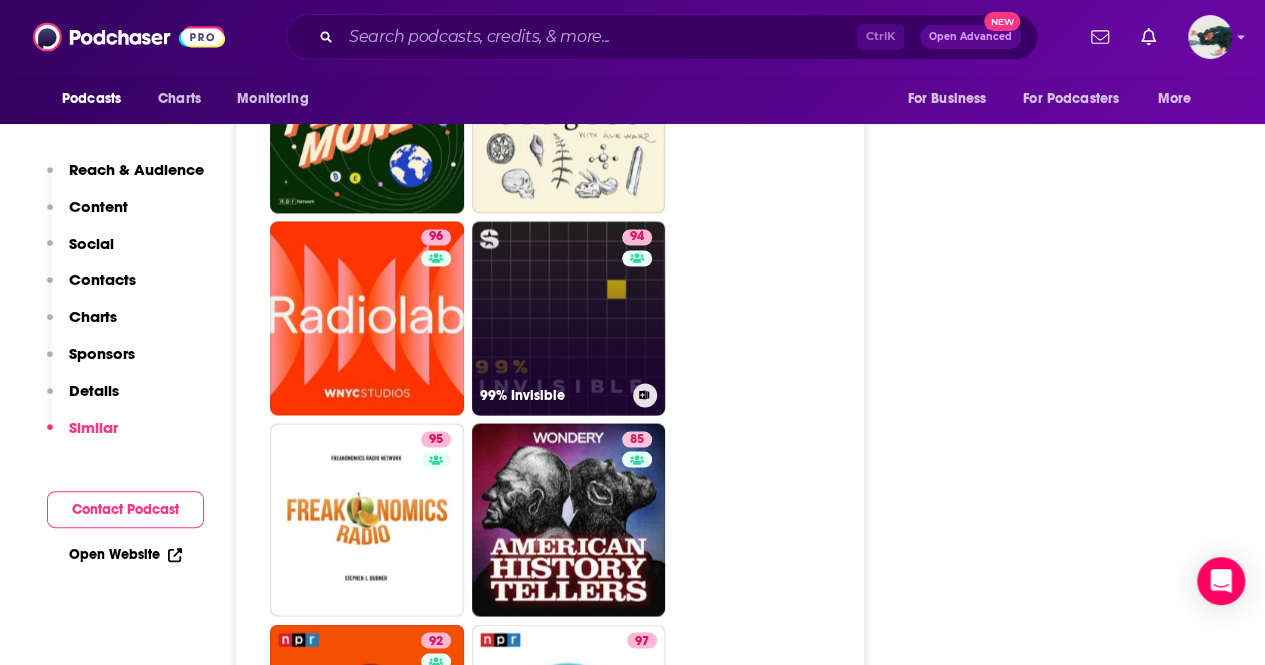 click on "94 99% Invisible" at bounding box center [569, 318] 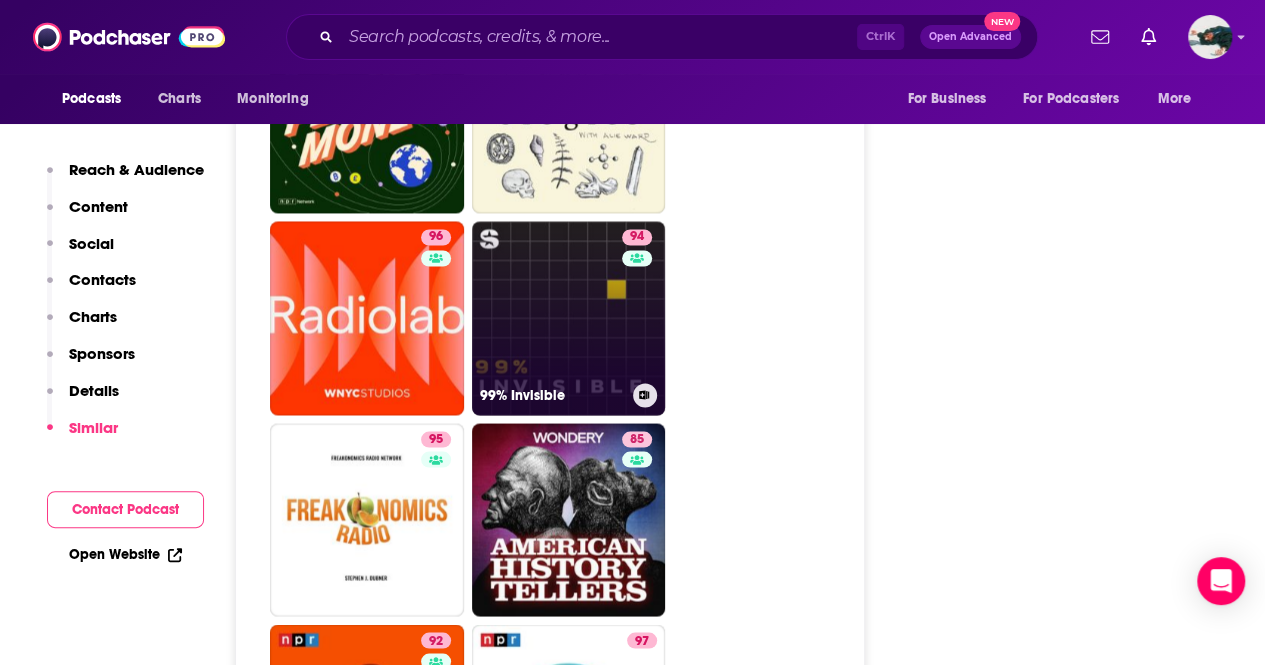 type on "[URL][DOMAIN_NAME]" 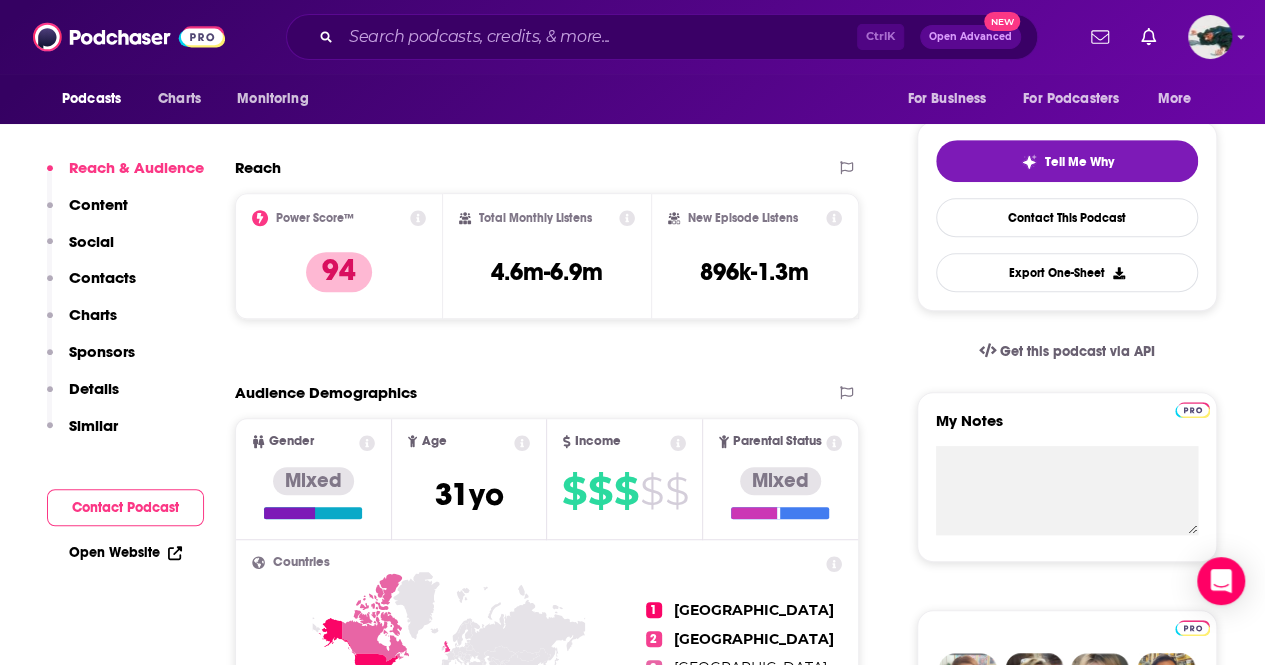 scroll, scrollTop: 0, scrollLeft: 0, axis: both 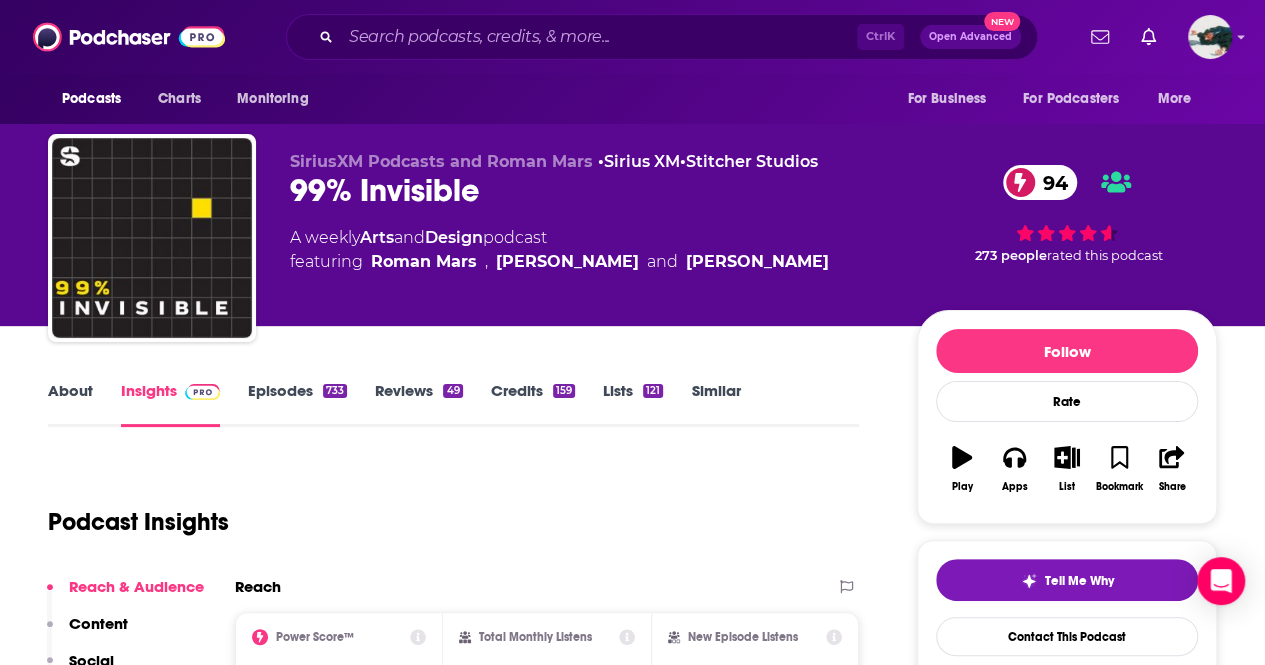 click on "About" at bounding box center (70, 404) 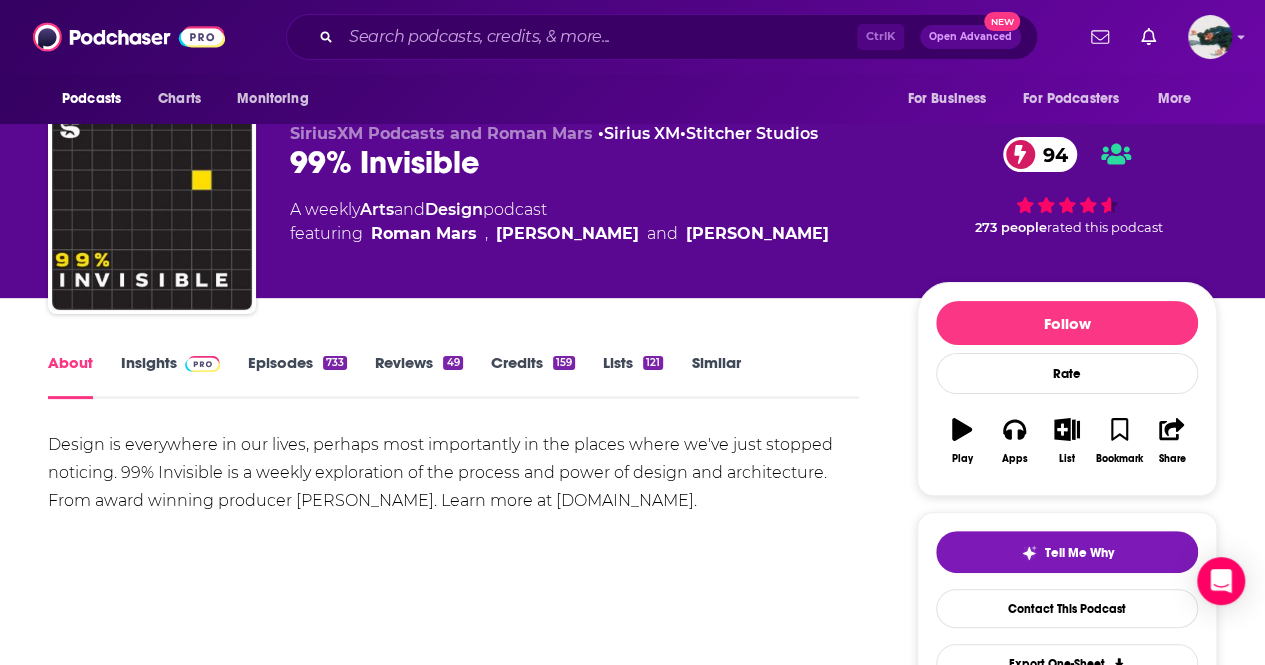 scroll, scrollTop: 29, scrollLeft: 0, axis: vertical 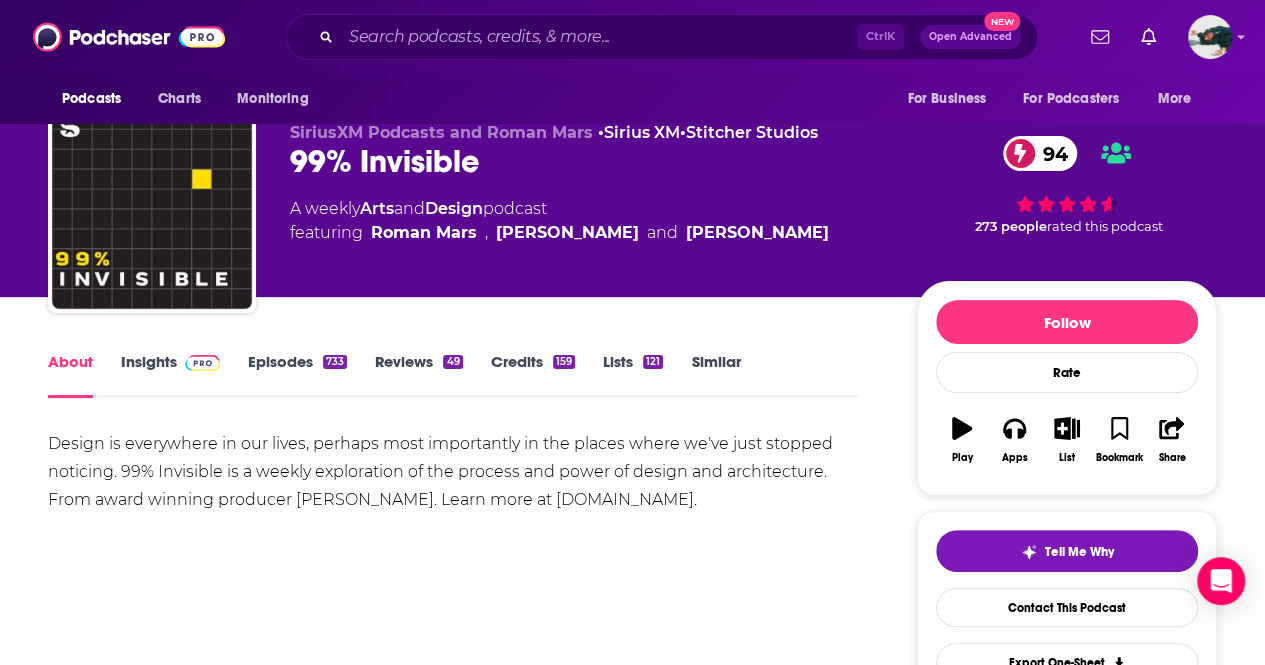 click on "Episodes 733" at bounding box center (297, 375) 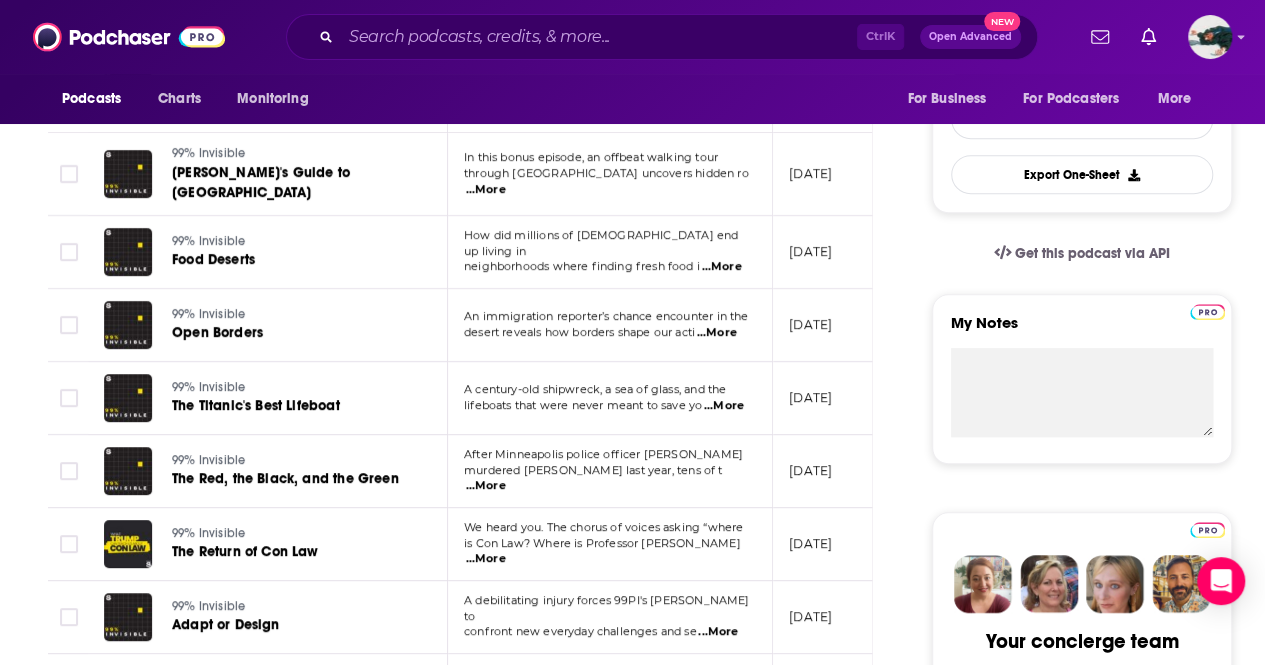scroll, scrollTop: 536, scrollLeft: 0, axis: vertical 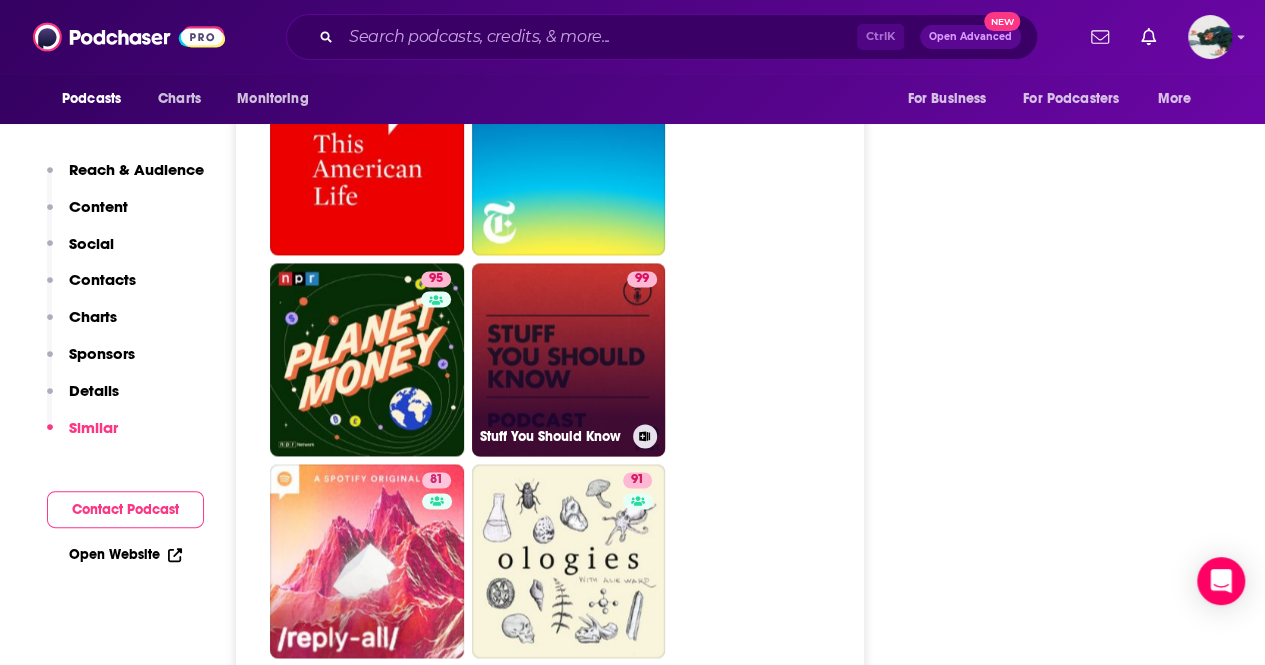 click on "99 Stuff You Should Know" at bounding box center [569, 360] 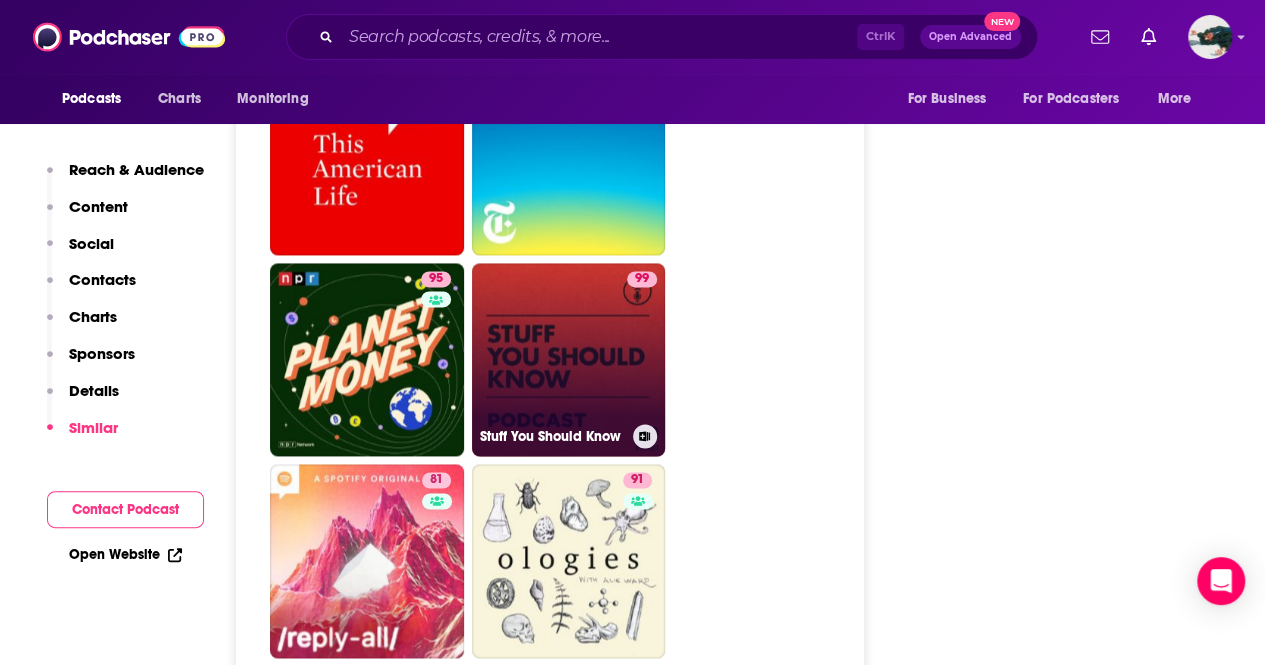 type on "[URL][DOMAIN_NAME]" 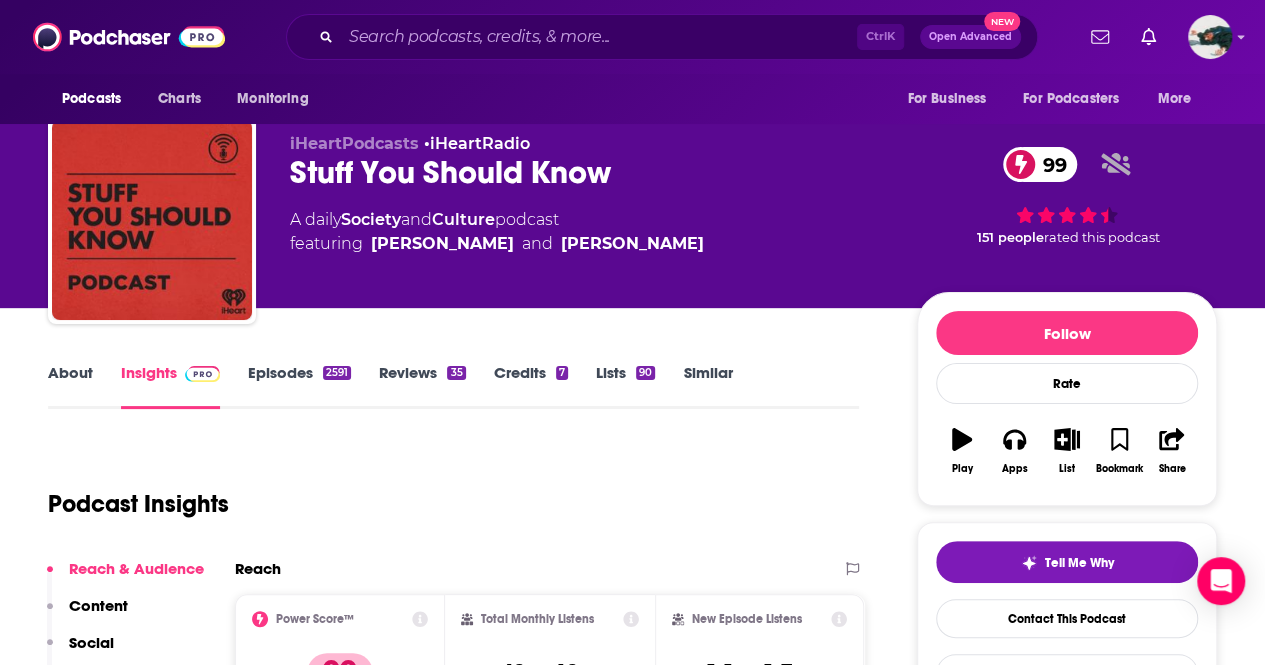 scroll, scrollTop: 16, scrollLeft: 0, axis: vertical 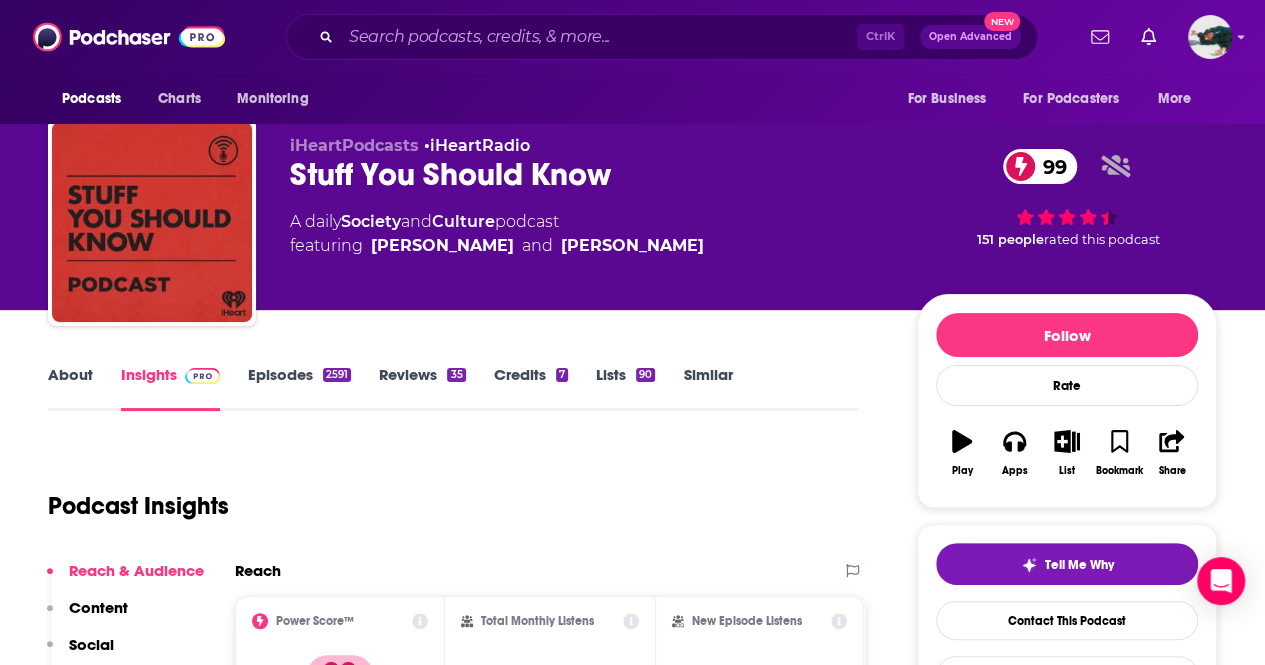 click on "About" at bounding box center [70, 388] 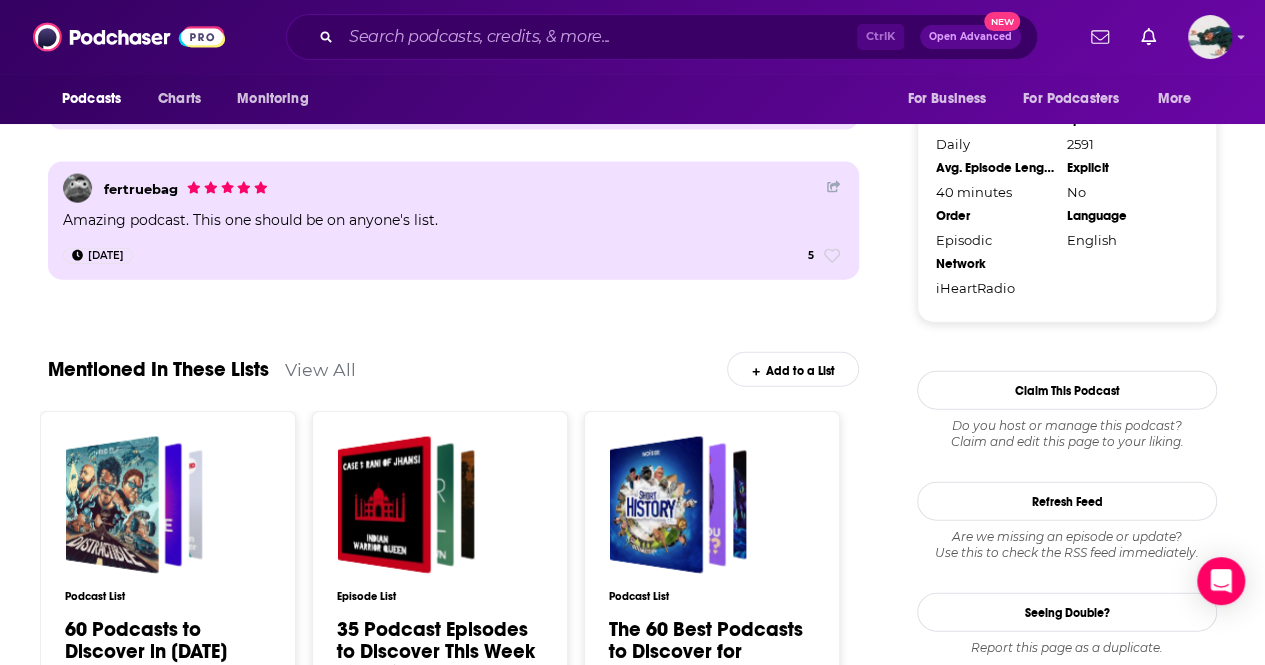 scroll, scrollTop: 2696, scrollLeft: 0, axis: vertical 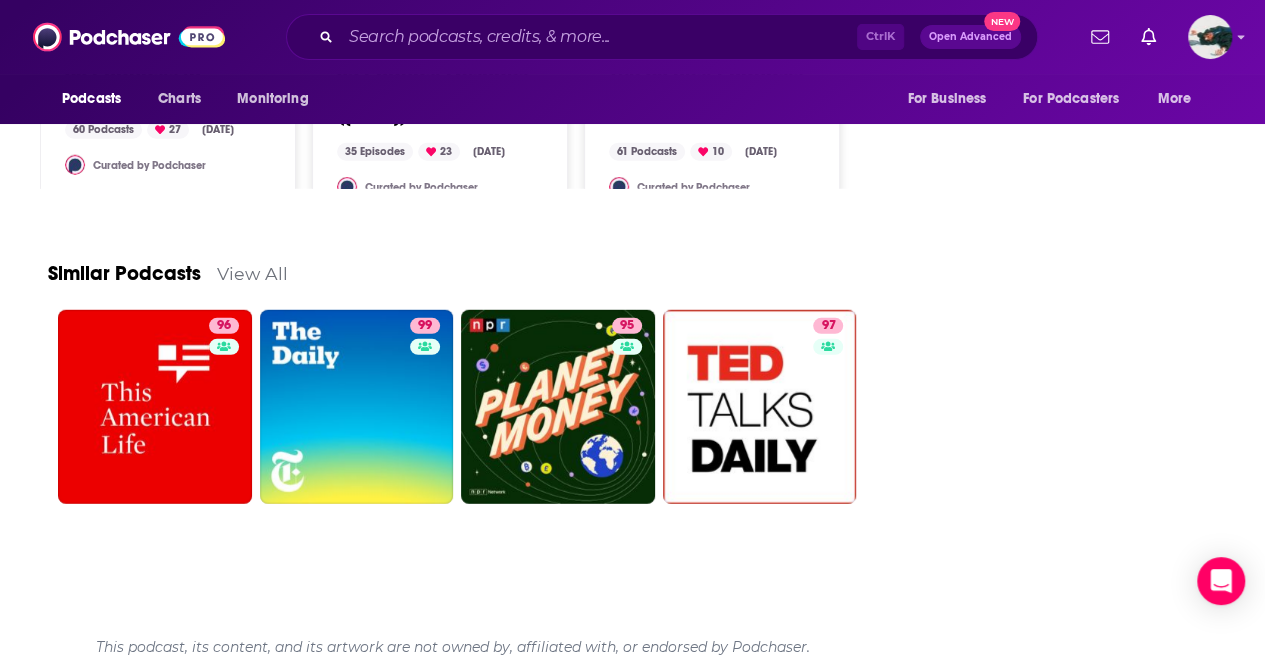 click on "View All" at bounding box center (252, 273) 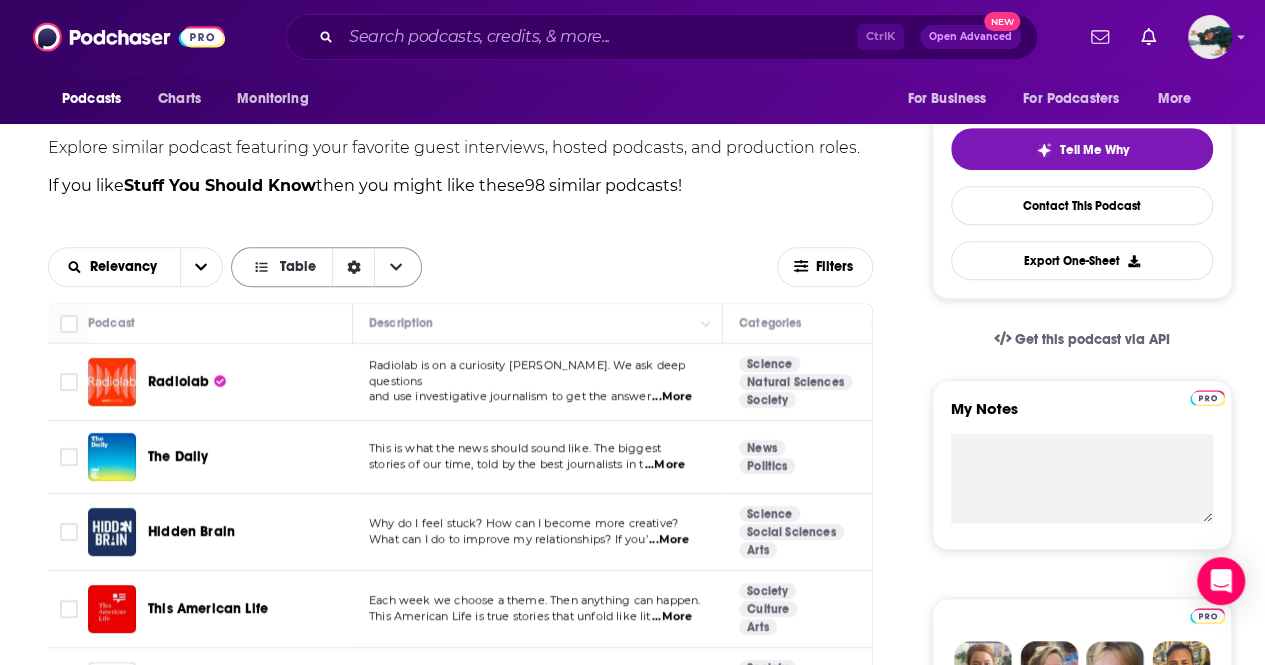 scroll, scrollTop: 432, scrollLeft: 0, axis: vertical 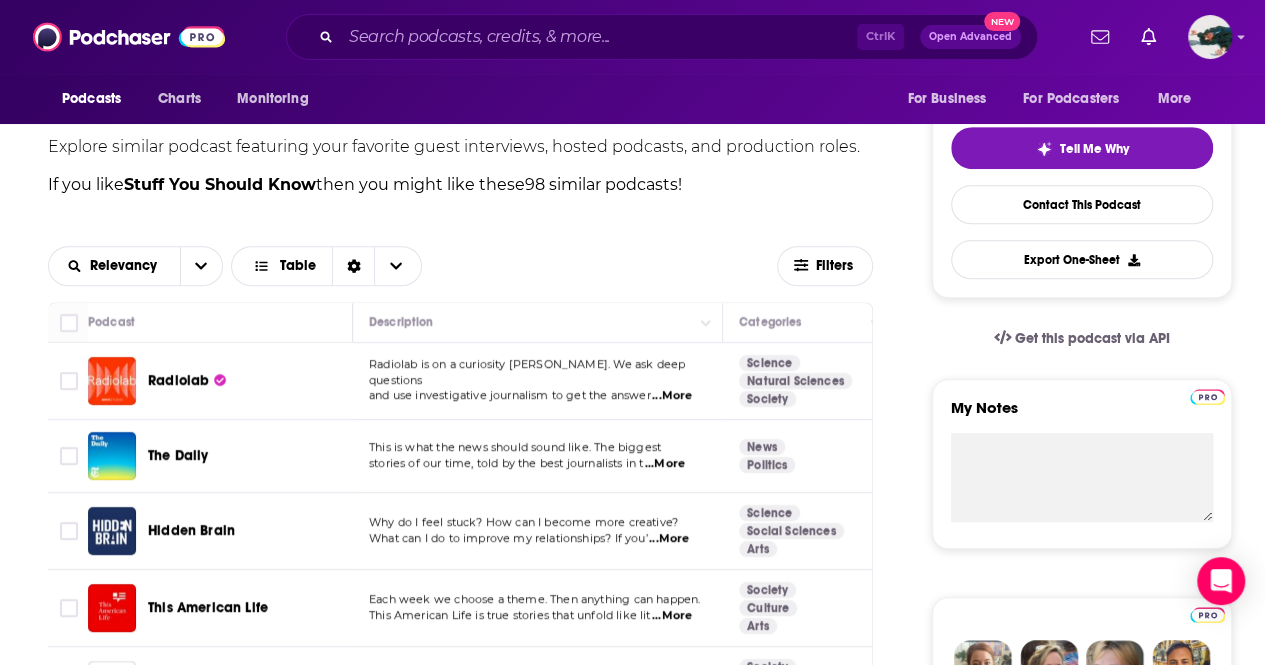 click on "...More" at bounding box center (672, 396) 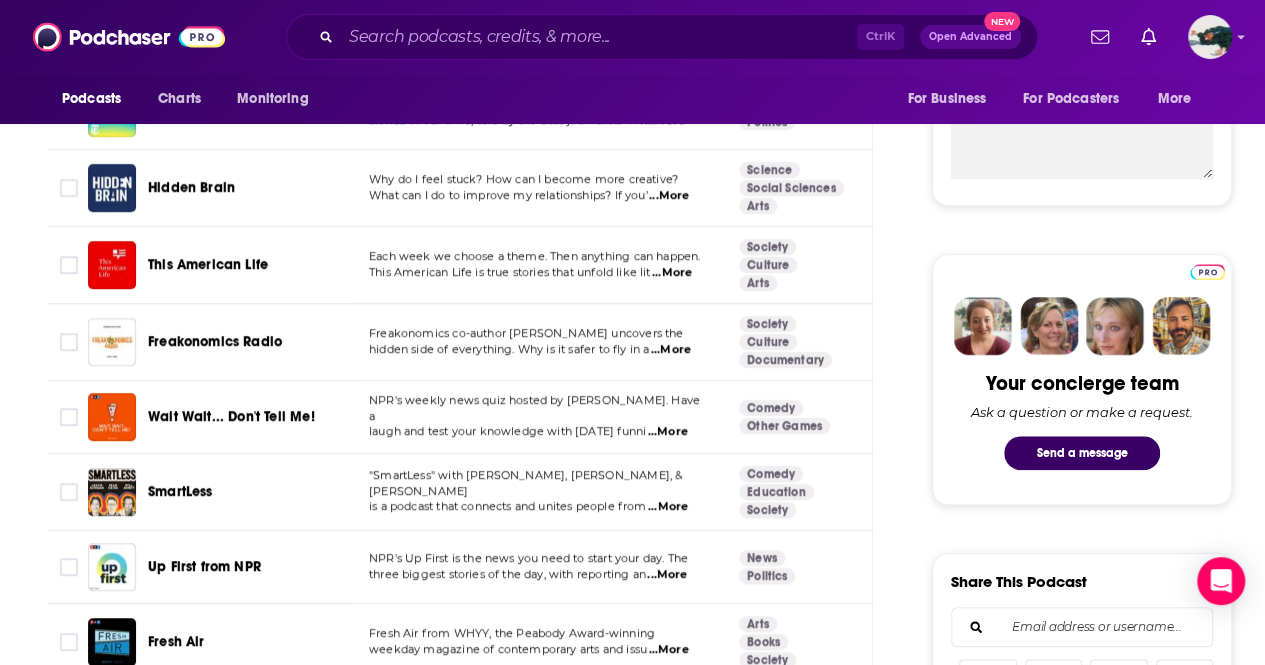 scroll, scrollTop: 778, scrollLeft: 0, axis: vertical 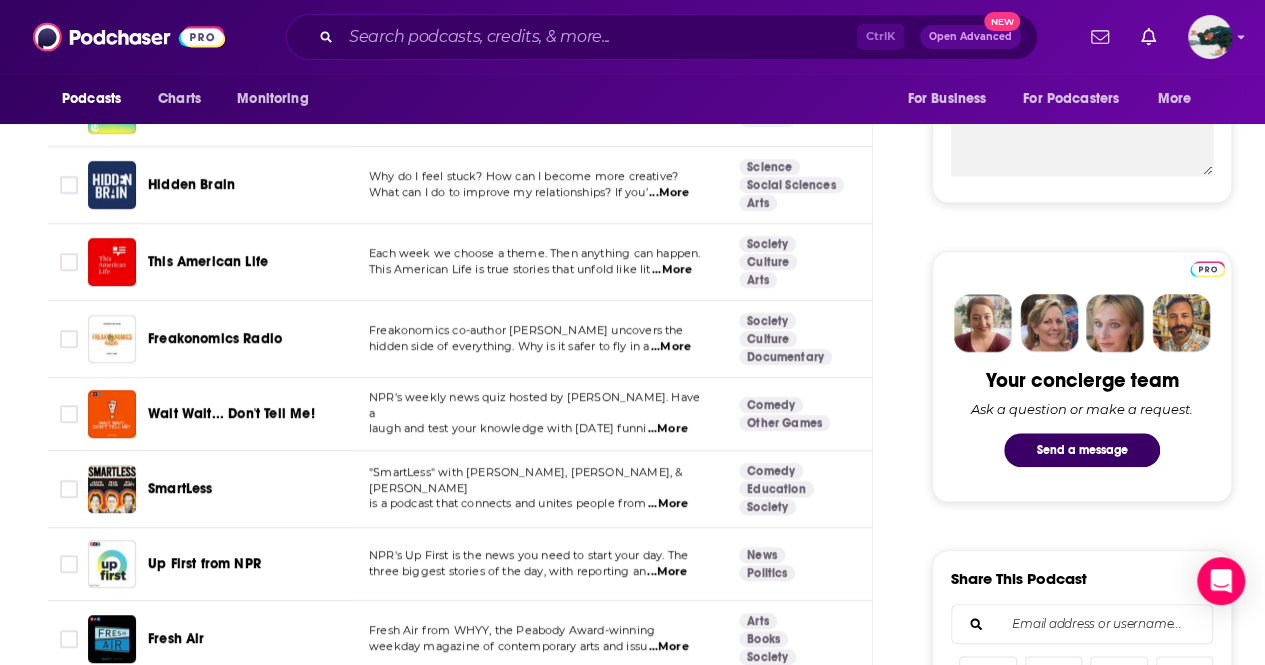 click on "...More" at bounding box center (668, 504) 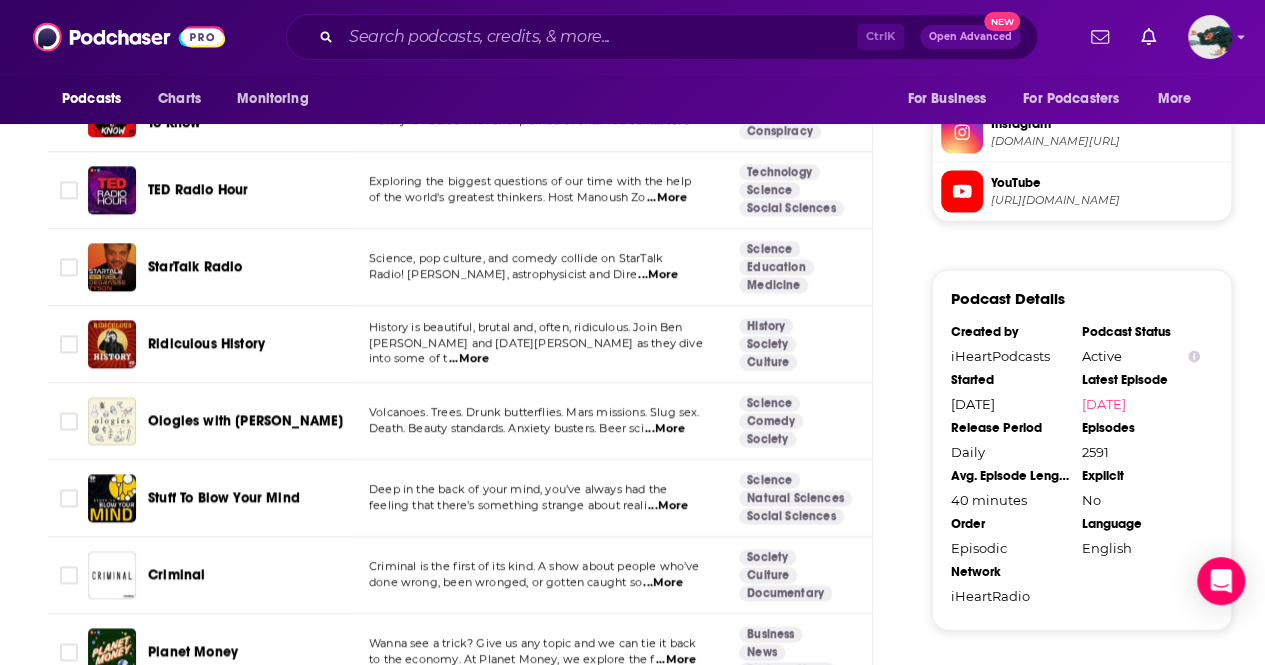 scroll, scrollTop: 1835, scrollLeft: 0, axis: vertical 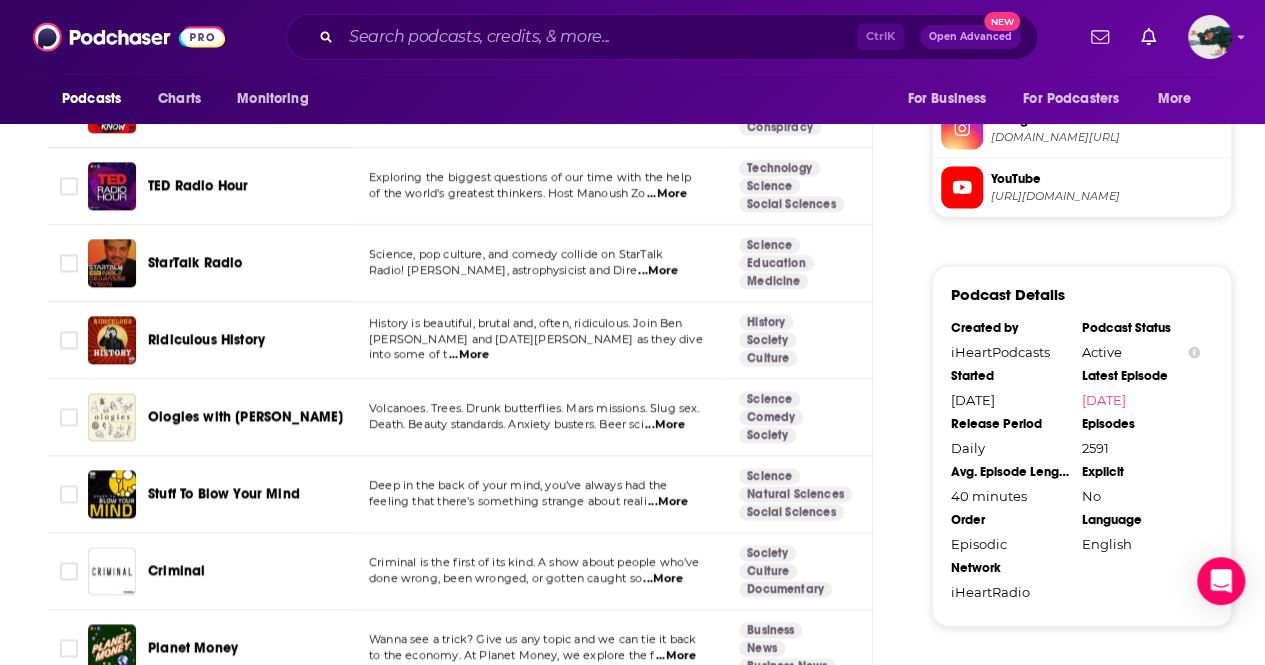 click on "...More" at bounding box center (668, 502) 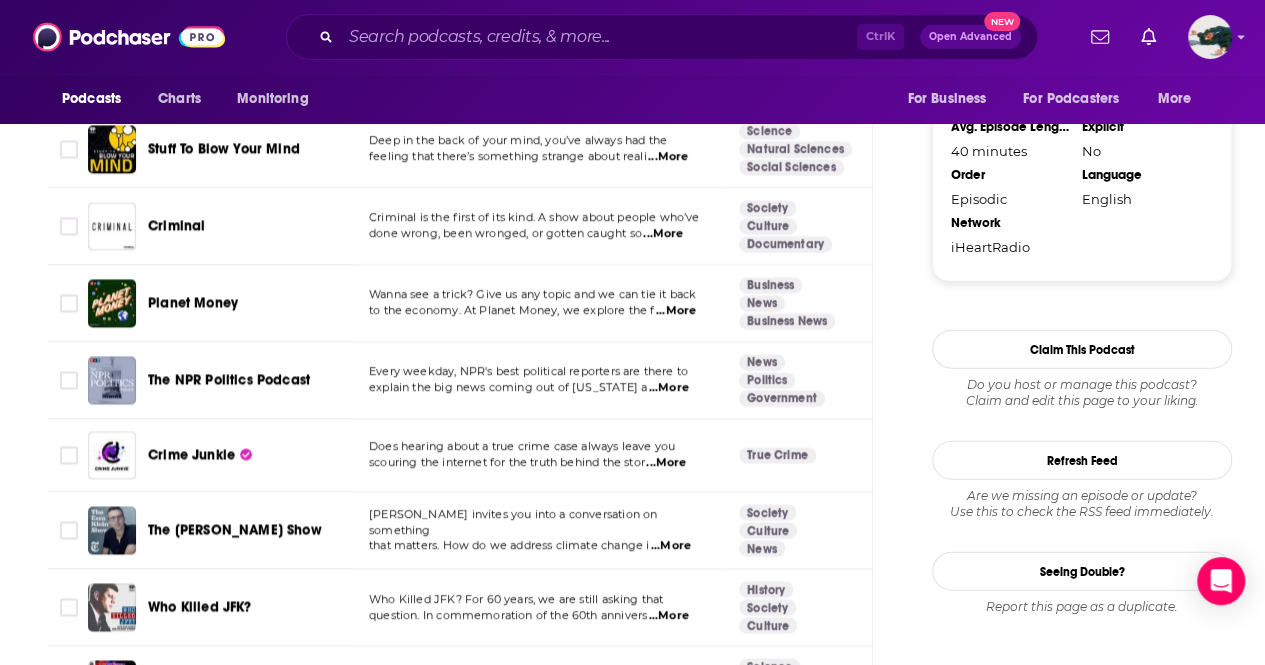 scroll, scrollTop: 2182, scrollLeft: 0, axis: vertical 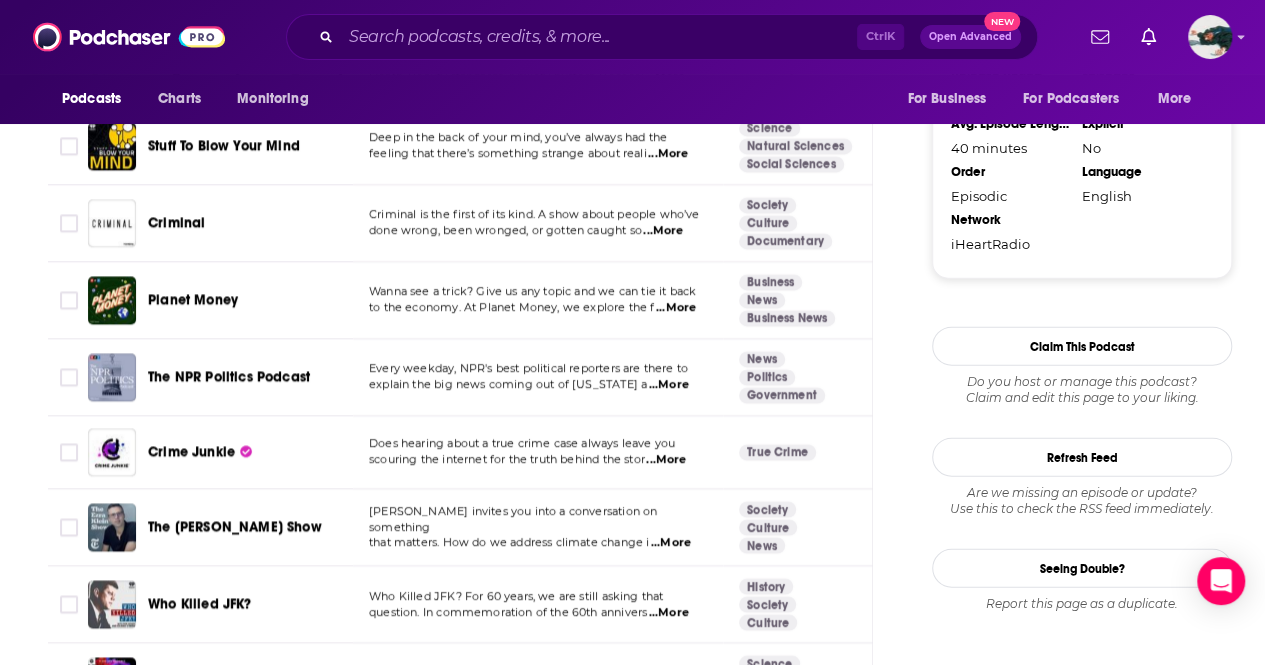 click on "...More" at bounding box center (671, 543) 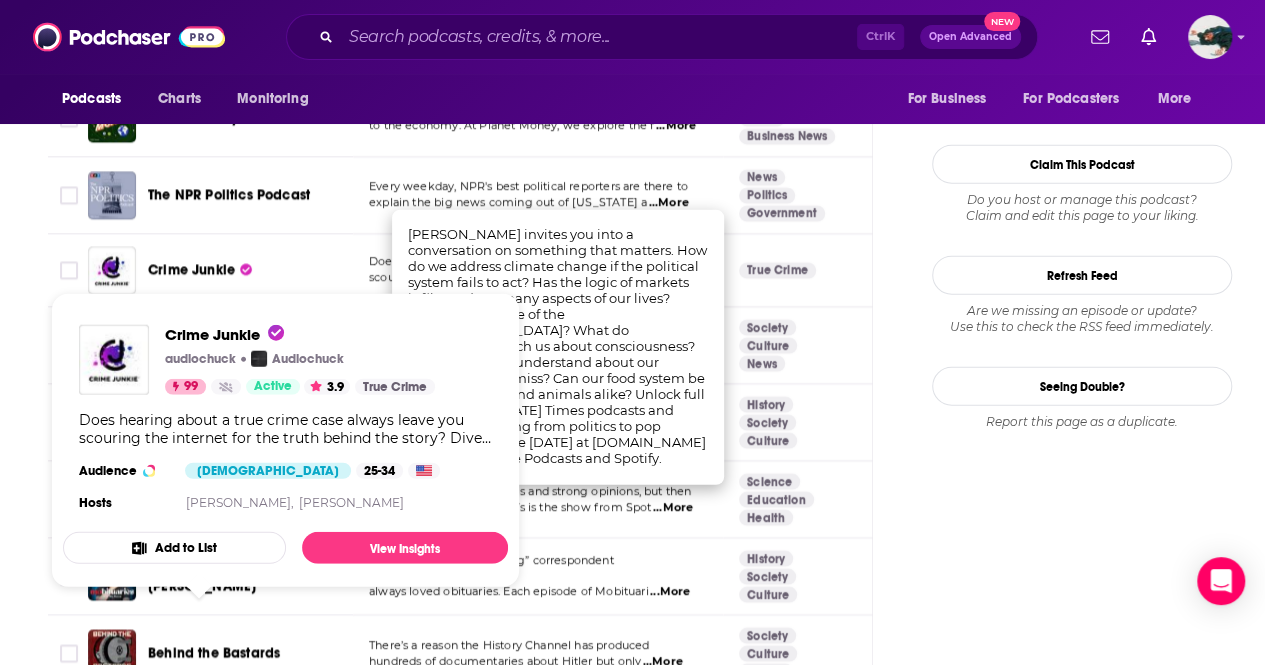 click on "About Insights Episodes 2591 Reviews 35 Credits 7 Lists 90 Similar Podcasts like  Stuff You Should Know Explore similar podcast featuring your favorite guest interviews, hosted podcasts, and production roles. If you like  Stuff You Should Know  then you might like these  98 similar podcasts ! Relevancy Table Filters Podcast Description Categories Reach (Monthly) Reach (Episode) Top Country Radiolab Radiolab is on a curiosity [PERSON_NAME]. We ask deep questions and use investigative journalism to get the answer  ...More Science Natural Sciences Society 96 6.8m-10m 819k-1.2m   US The Daily This is what the news should sound like. The biggest stories of our time, told by the best journalists in t  ...More News Politics 99 51m-76m 736k-1.1m   US Hidden Brain Why do I feel stuck? How can I become more creative? What can I do to improve my relationships? If you’  ...More Science Social Sciences Arts 96 5.1m-7.5m 840k-1.2m   US This American Life Each week we choose a theme. Then anything can happen.  ...More Society 96" at bounding box center (640, 1872) 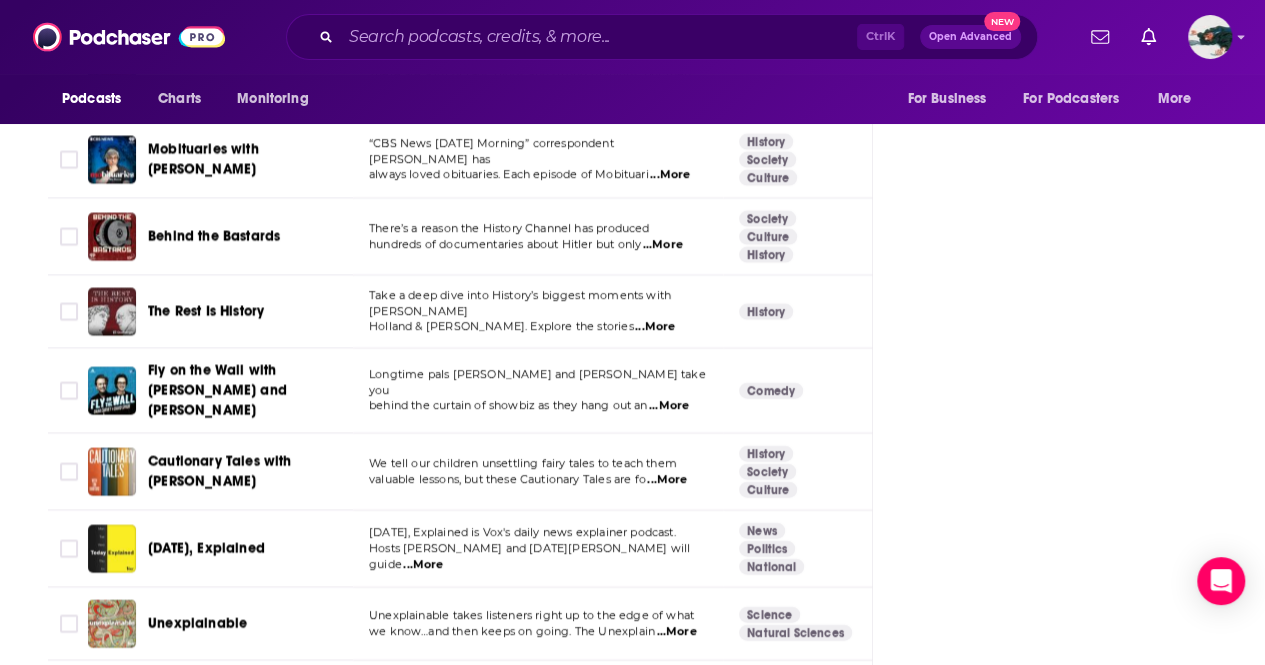 scroll, scrollTop: 2783, scrollLeft: 0, axis: vertical 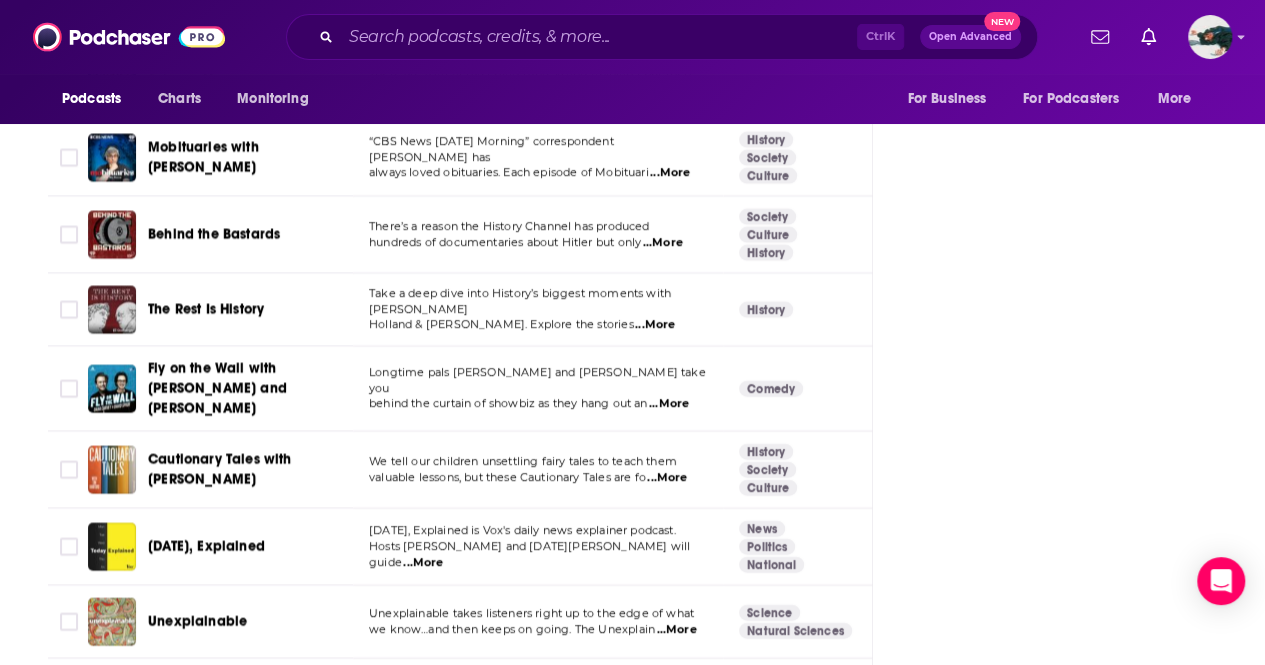 click on "...More" at bounding box center [667, 478] 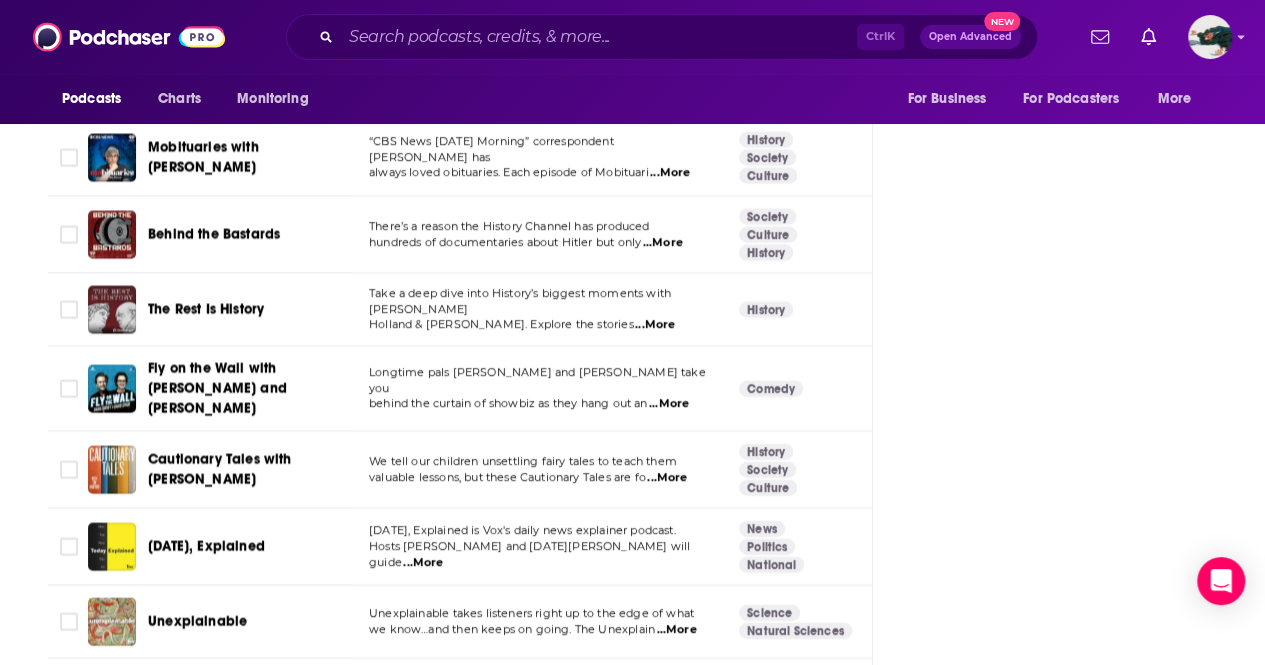 click on "About Insights Episodes 2591 Reviews 35 Credits 7 Lists 90 Similar Podcasts like  Stuff You Should Know Explore similar podcast featuring your favorite guest interviews, hosted podcasts, and production roles. If you like  Stuff You Should Know  then you might like these  98 similar podcasts ! Relevancy Table Filters Podcast Description Categories Reach (Monthly) Reach (Episode) Top Country Radiolab Radiolab is on a curiosity [PERSON_NAME]. We ask deep questions and use investigative journalism to get the answer  ...More Science Natural Sciences Society 96 6.8m-10m 819k-1.2m   US The Daily This is what the news should sound like. The biggest stories of our time, told by the best journalists in t  ...More News Politics 99 51m-76m 736k-1.1m   US Hidden Brain Why do I feel stuck? How can I become more creative? What can I do to improve my relationships? If you’  ...More Science Social Sciences Arts 96 5.1m-7.5m 840k-1.2m   US This American Life Each week we choose a theme. Then anything can happen.  ...More Society 96" at bounding box center (640, 1453) 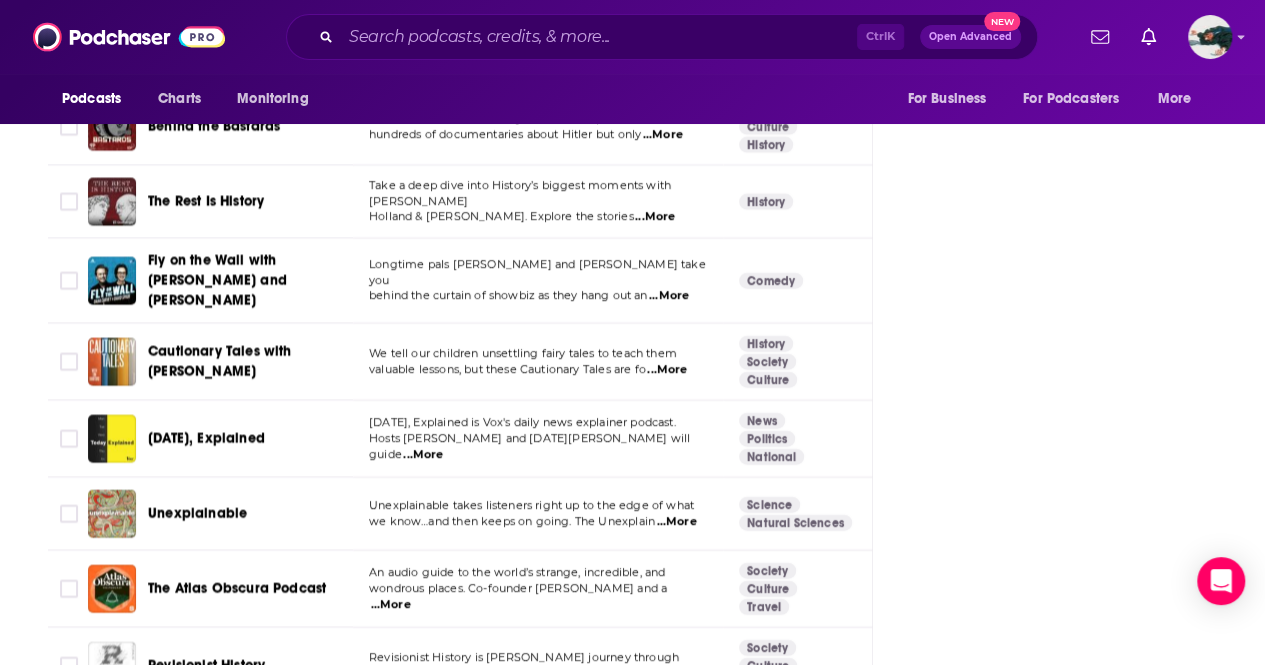 scroll, scrollTop: 2901, scrollLeft: 0, axis: vertical 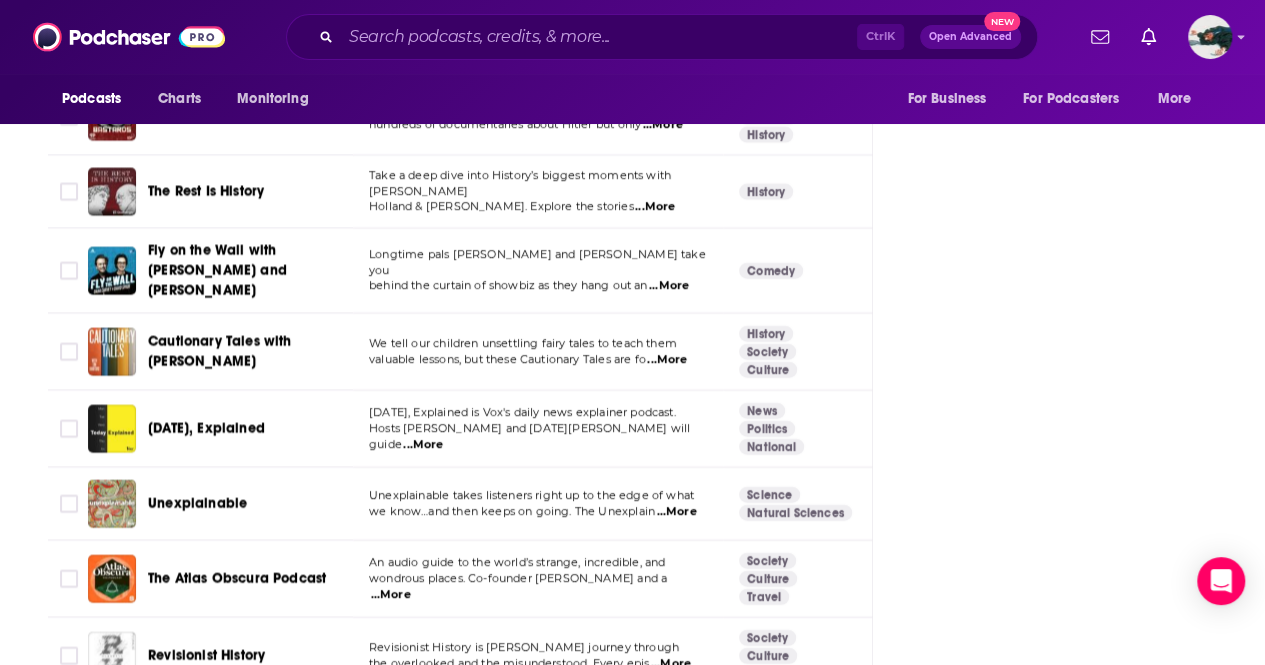 click on "...More" at bounding box center [423, 445] 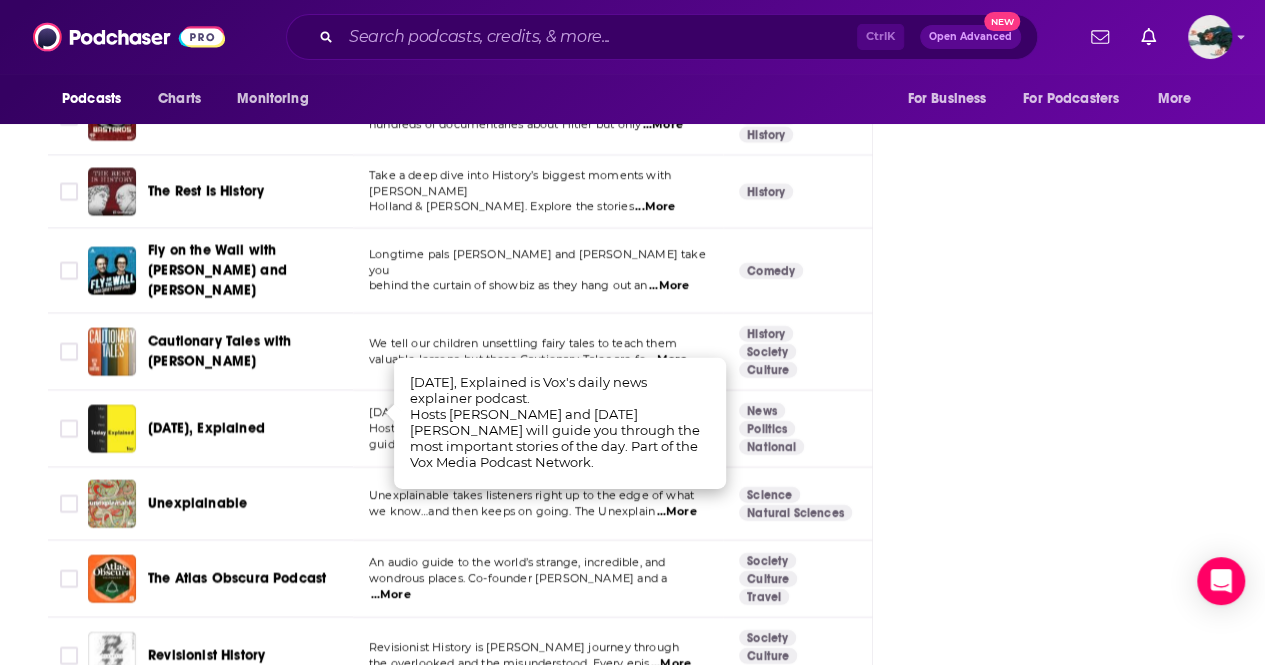 click on "About Insights Episodes 2591 Reviews 35 Credits 7 Lists 90 Similar Podcasts like  Stuff You Should Know Explore similar podcast featuring your favorite guest interviews, hosted podcasts, and production roles. If you like  Stuff You Should Know  then you might like these  98 similar podcasts ! Relevancy Table Filters Podcast Description Categories Reach (Monthly) Reach (Episode) Top Country Radiolab Radiolab is on a curiosity [PERSON_NAME]. We ask deep questions and use investigative journalism to get the answer  ...More Science Natural Sciences Society 96 6.8m-10m 819k-1.2m   US The Daily This is what the news should sound like. The biggest stories of our time, told by the best journalists in t  ...More News Politics 99 51m-76m 736k-1.1m   US Hidden Brain Why do I feel stuck? How can I become more creative? What can I do to improve my relationships? If you’  ...More Science Social Sciences Arts 96 5.1m-7.5m 840k-1.2m   US This American Life Each week we choose a theme. Then anything can happen.  ...More Society 96" at bounding box center (640, 1335) 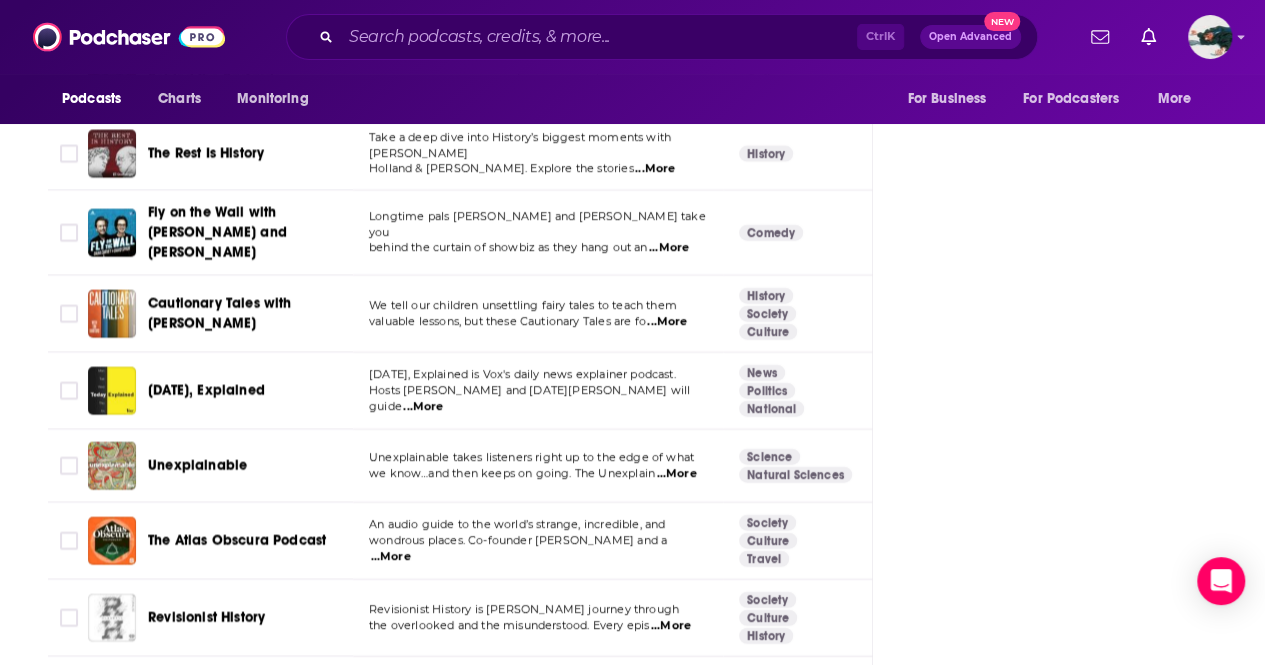 scroll, scrollTop: 2951, scrollLeft: 0, axis: vertical 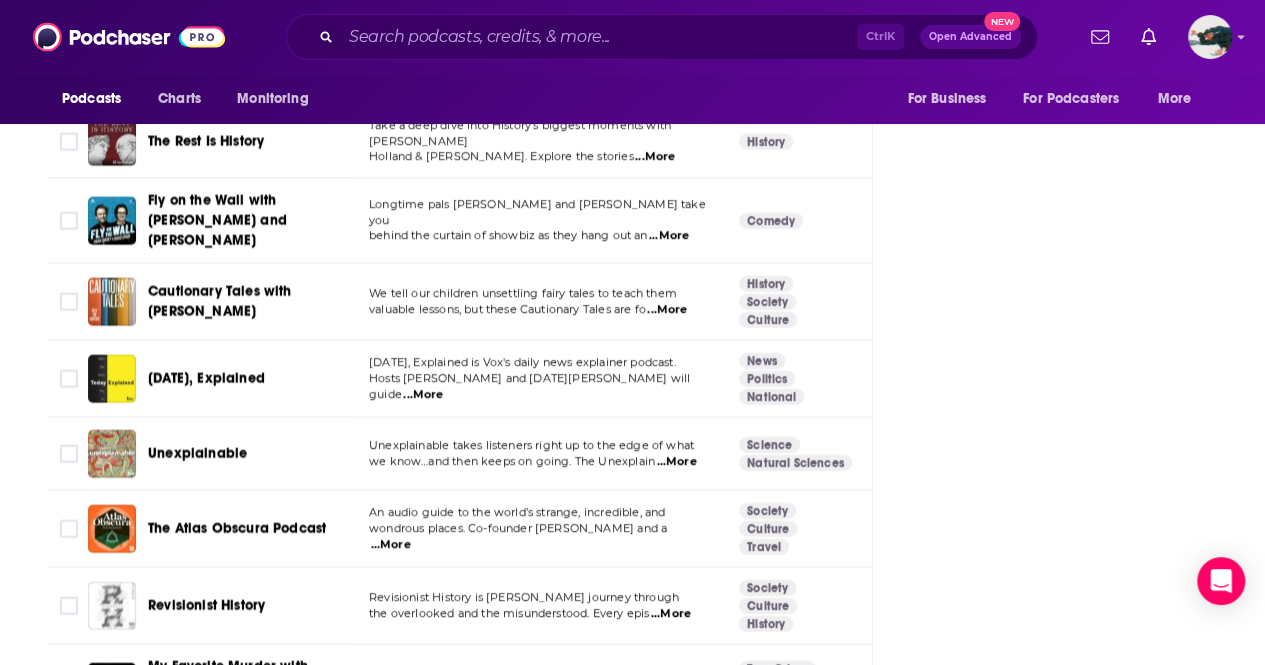 click on "...More" at bounding box center (676, 462) 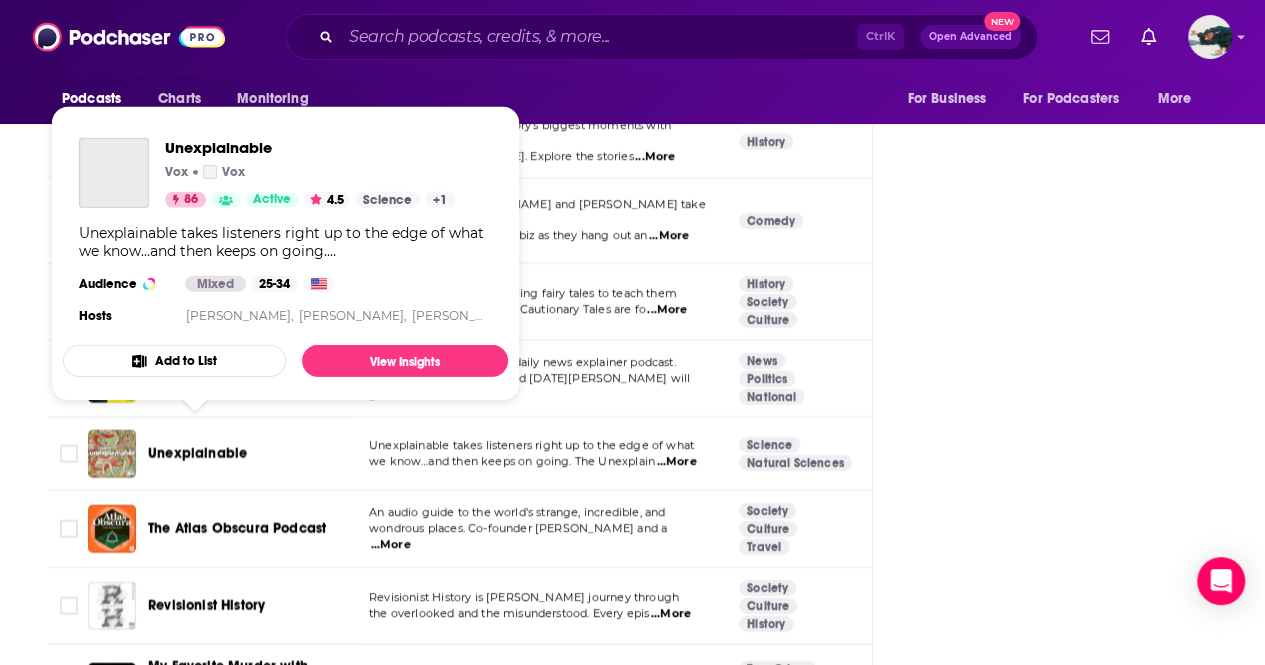 click on "Unexplainable" at bounding box center (197, 453) 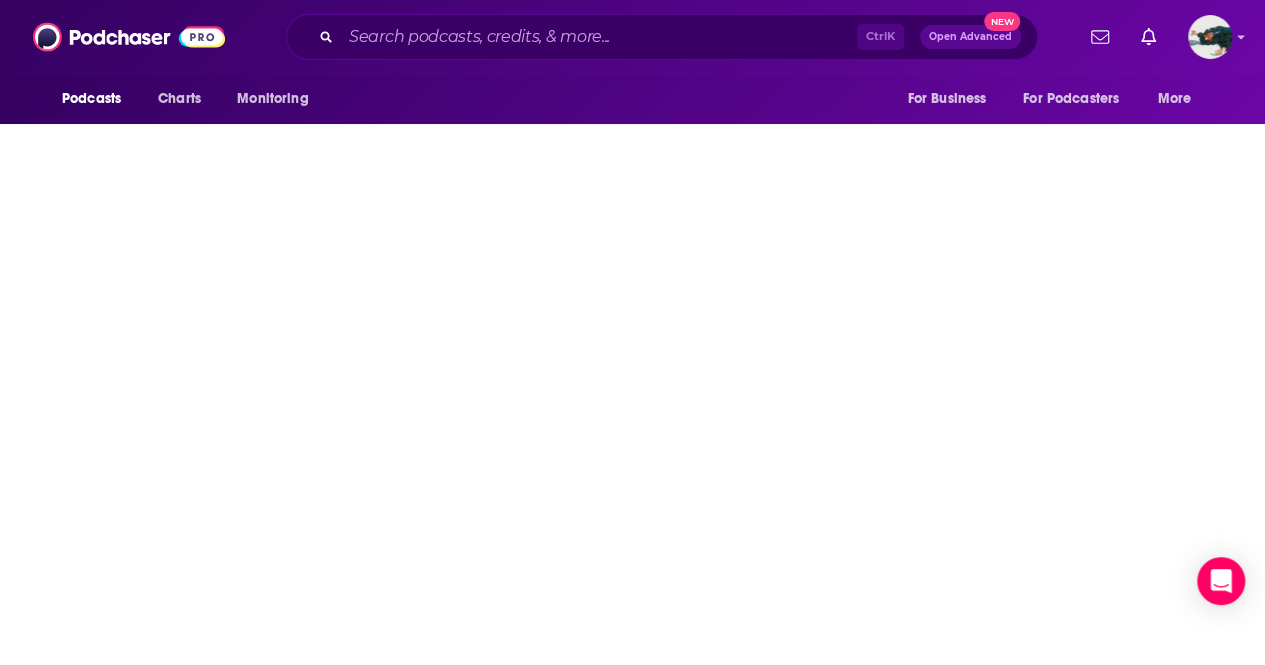 scroll, scrollTop: 0, scrollLeft: 0, axis: both 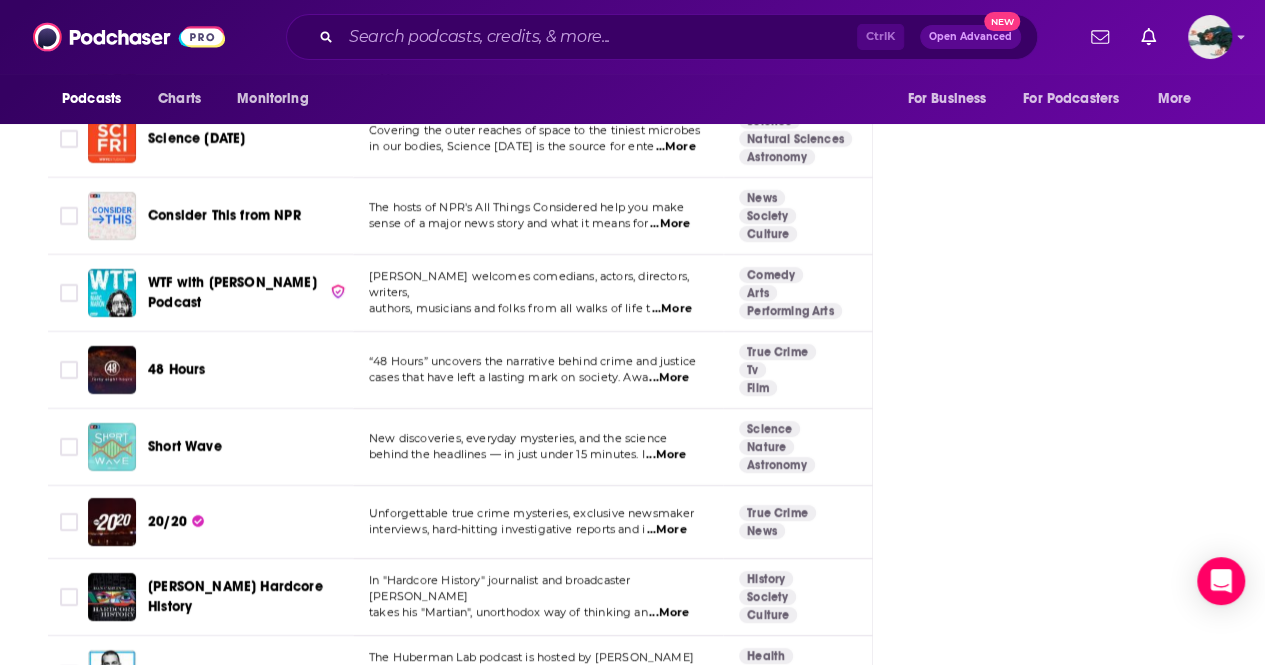 click on "...More" at bounding box center (666, 455) 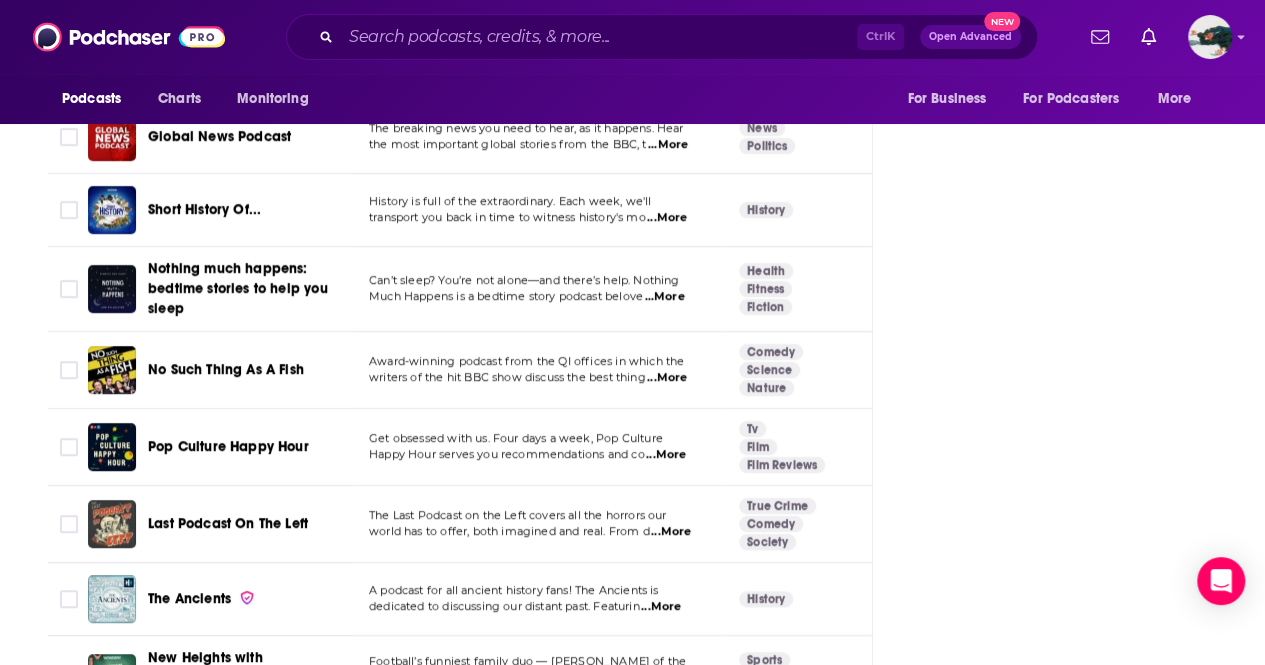 scroll, scrollTop: 4500, scrollLeft: 0, axis: vertical 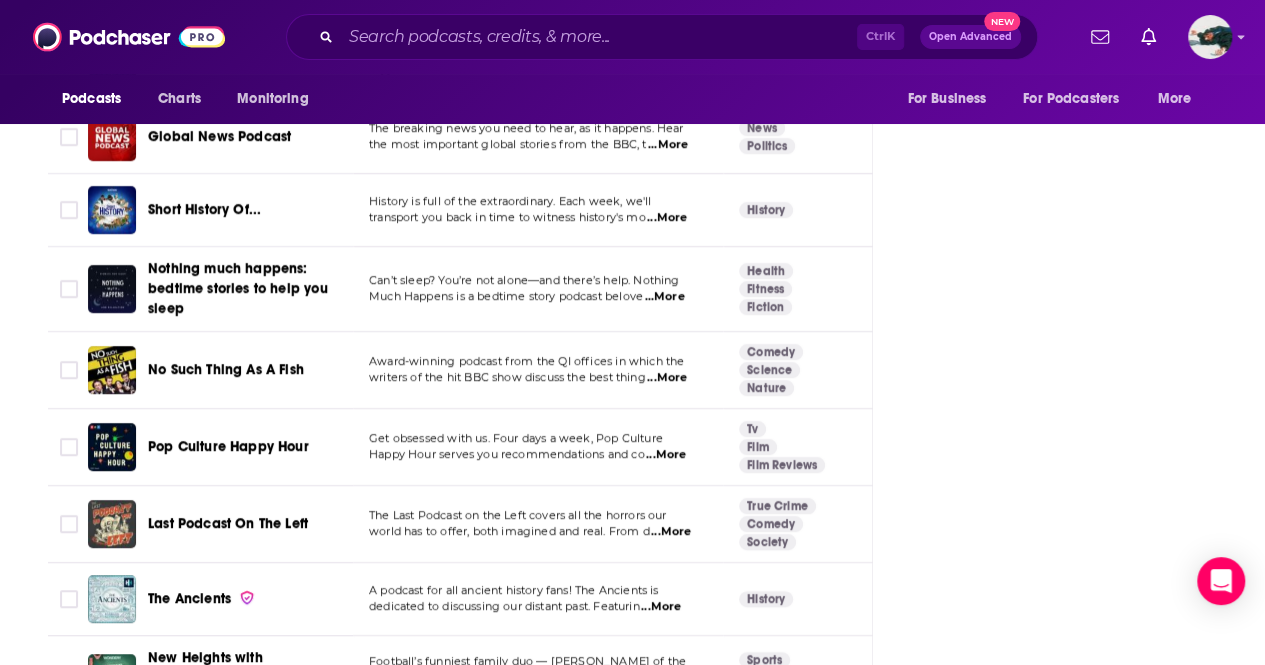 click on "...More" at bounding box center [671, 532] 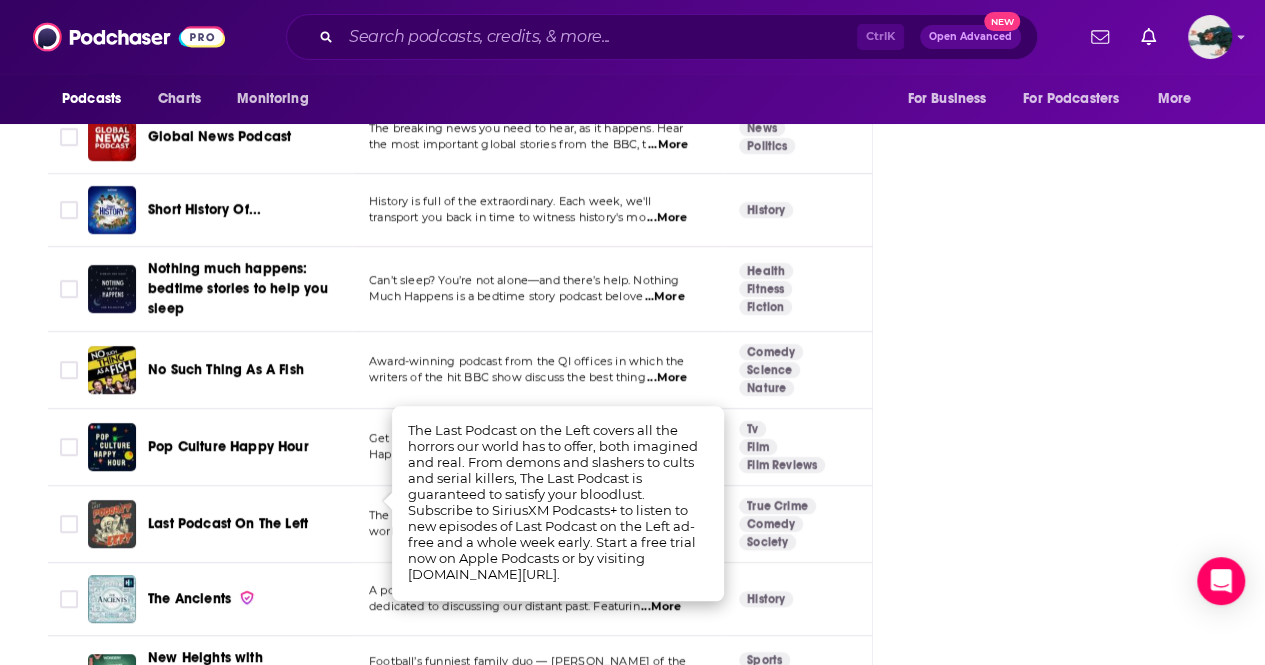 click on "About Insights Episodes 2591 Reviews 35 Credits 7 Lists 90 Similar Podcasts like  Stuff You Should Know Explore similar podcast featuring your favorite guest interviews, hosted podcasts, and production roles. If you like  Stuff You Should Know  then you might like these  98 similar podcasts ! Relevancy Table Filters Podcast Description Categories Reach (Monthly) Reach (Episode) Top Country Radiolab Radiolab is on a curiosity [PERSON_NAME]. We ask deep questions and use investigative journalism to get the answer  ...More Science Natural Sciences Society 96 6.8m-10m 819k-1.2m   US The Daily This is what the news should sound like. The biggest stories of our time, told by the best journalists in t  ...More News Politics 99 51m-76m 736k-1.1m   US Hidden Brain Why do I feel stuck? How can I become more creative? What can I do to improve my relationships? If you’  ...More Science Social Sciences Arts 96 5.1m-7.5m 840k-1.2m   US This American Life Each week we choose a theme. Then anything can happen.  ...More Society 96" at bounding box center (640, -260) 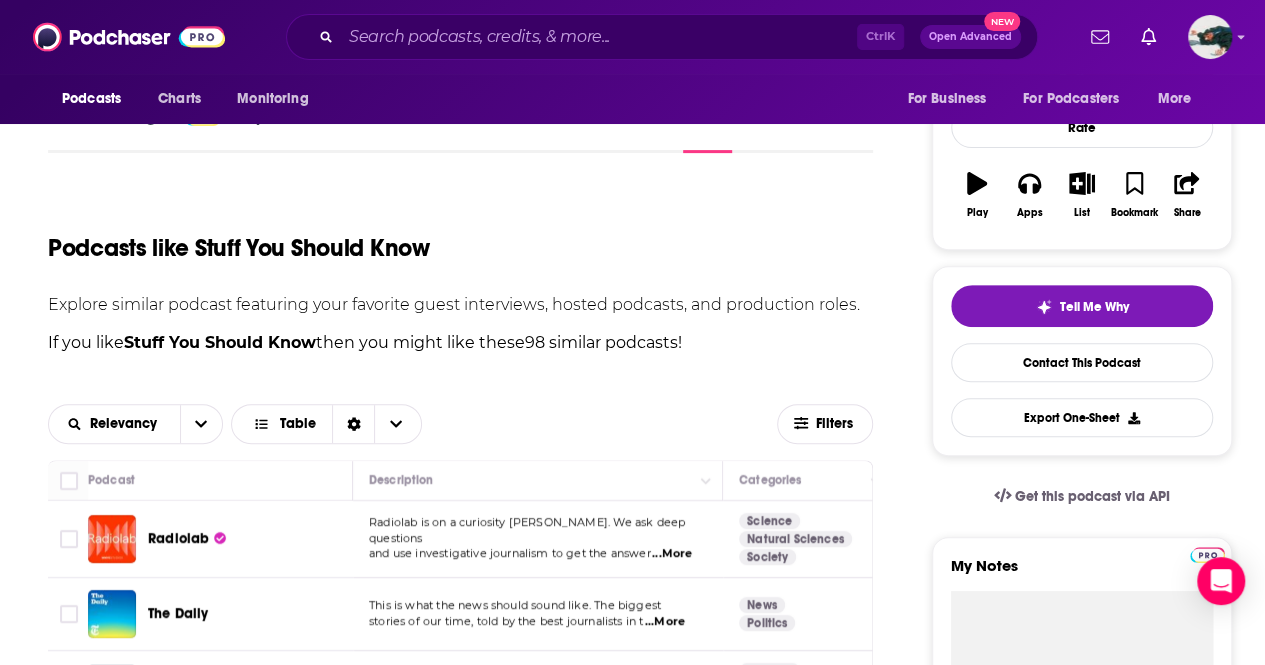scroll, scrollTop: 0, scrollLeft: 0, axis: both 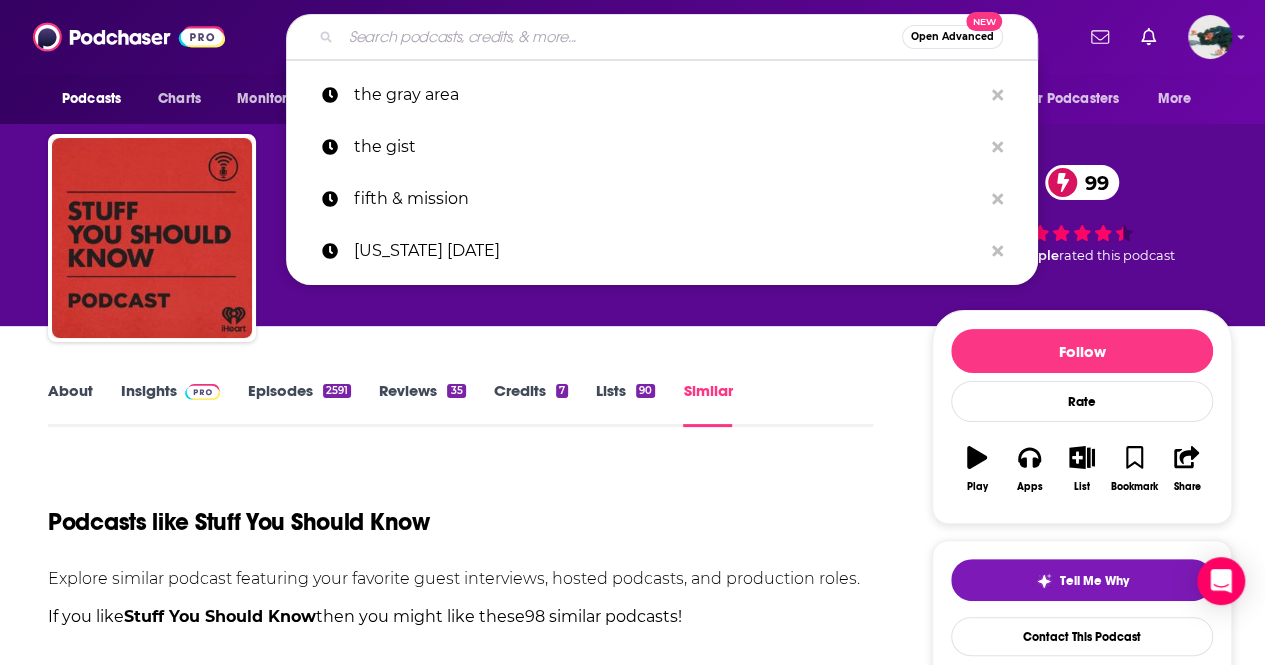 click at bounding box center [621, 37] 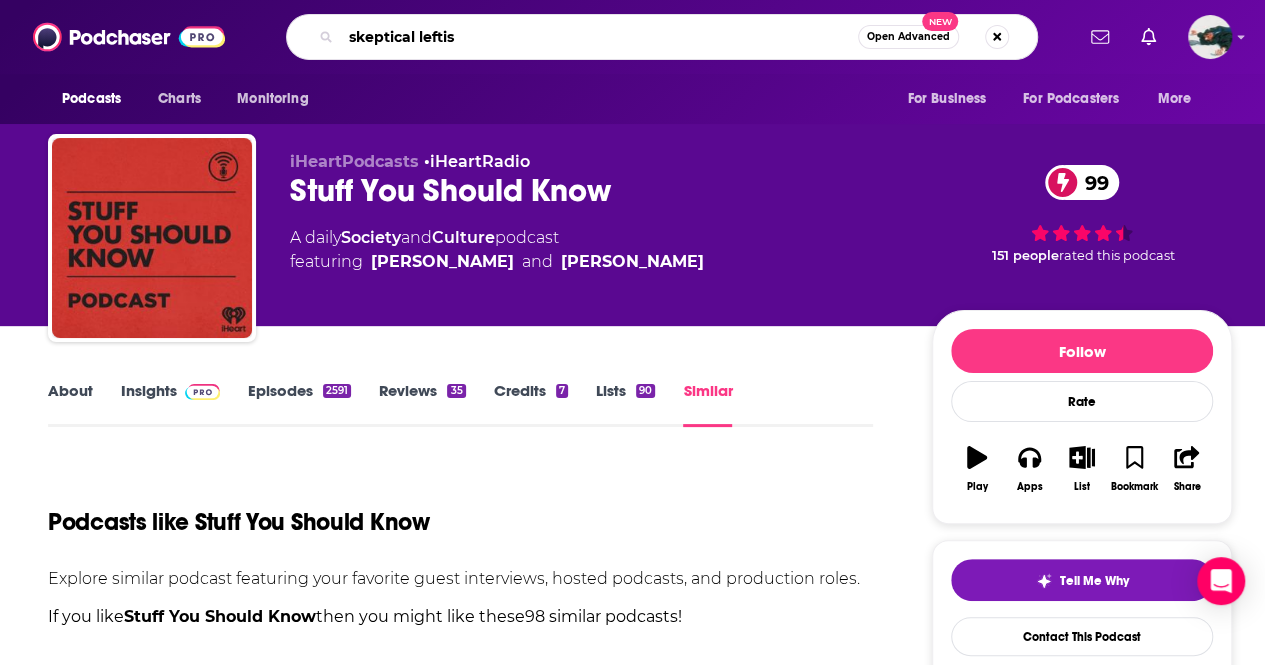 type on "skeptical leftist" 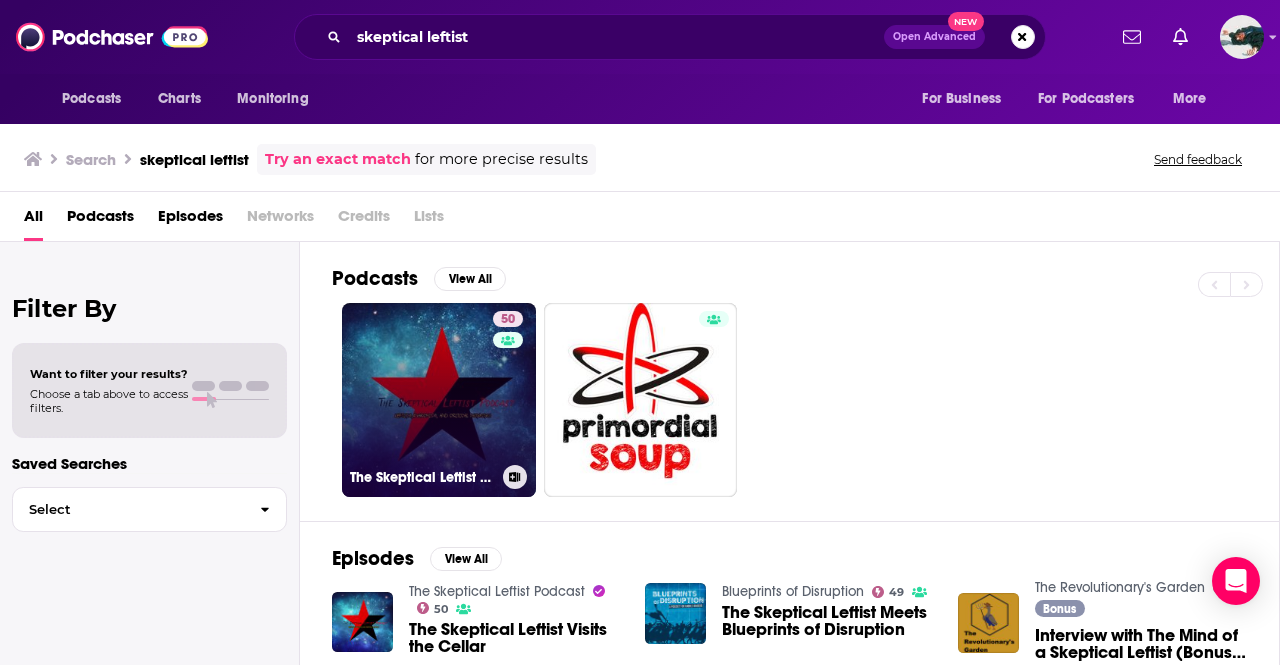 click on "50 The Skeptical Leftist Podcast" at bounding box center [439, 400] 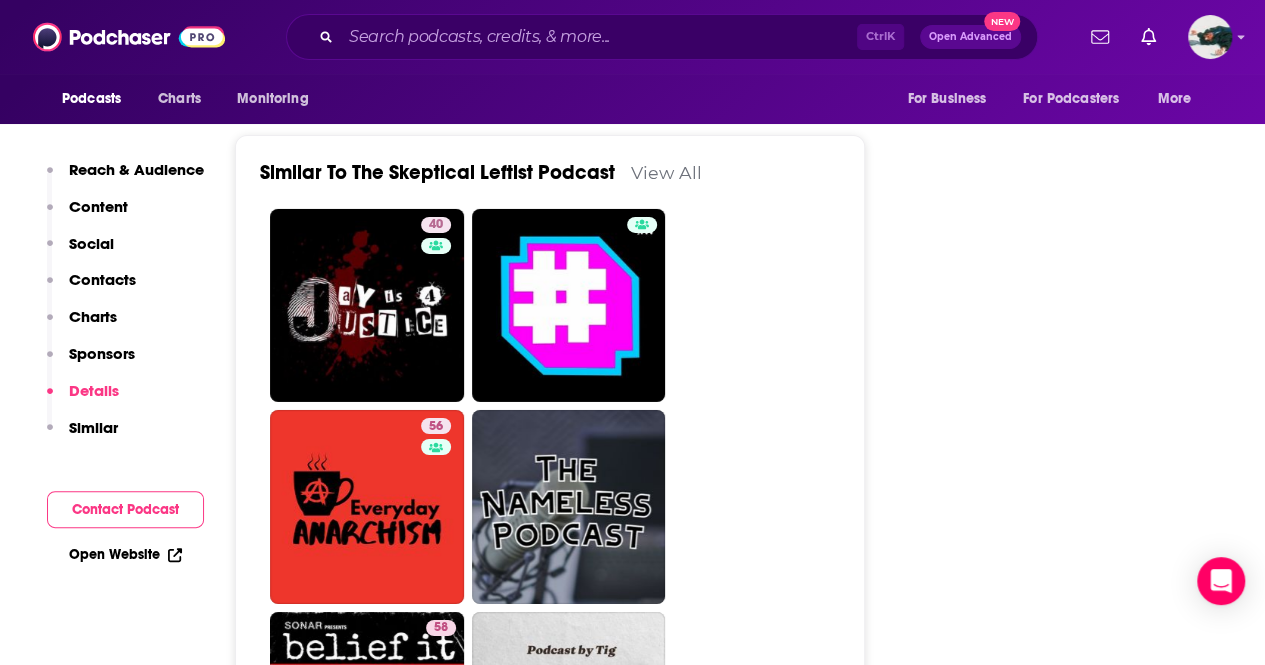 scroll, scrollTop: 3275, scrollLeft: 0, axis: vertical 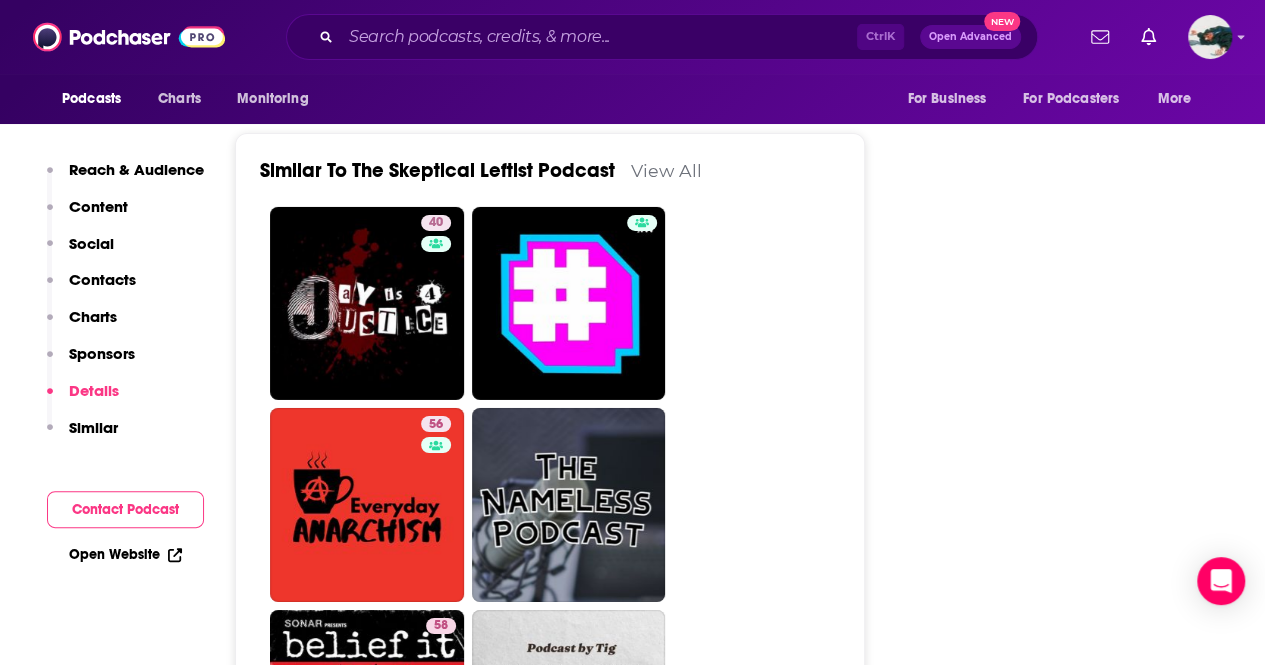 click on "40 56 58 40 42 5 43 43 29" at bounding box center [561, 1412] 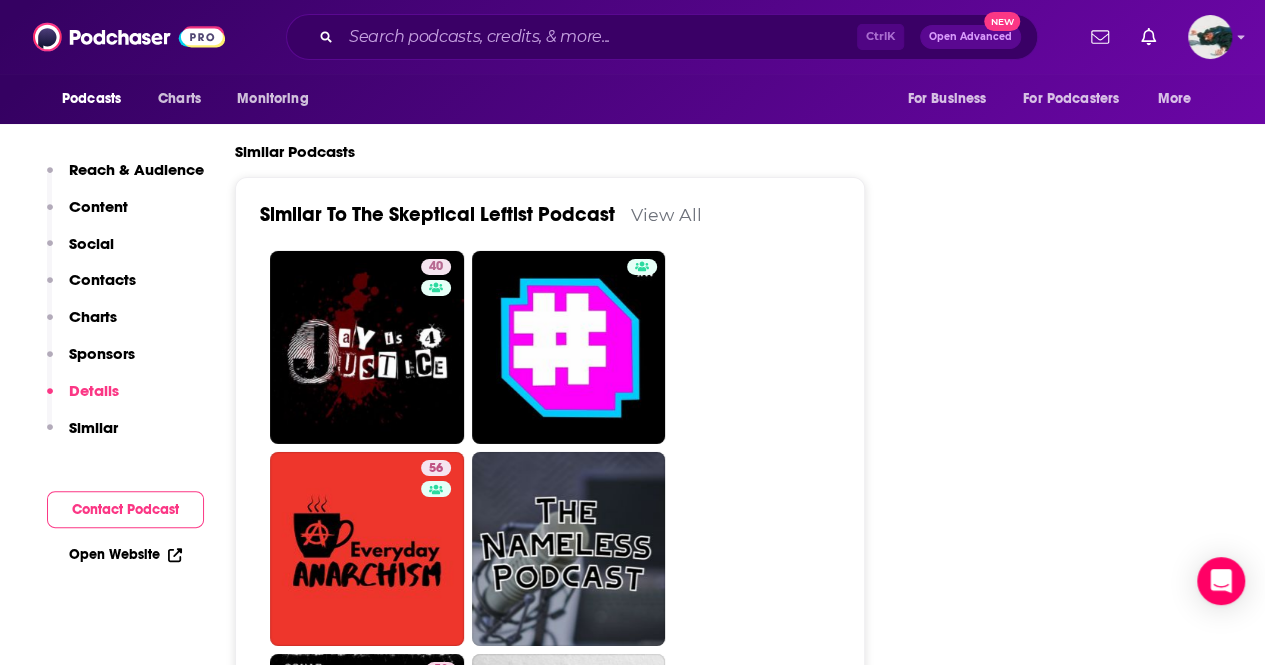 scroll, scrollTop: 3233, scrollLeft: 0, axis: vertical 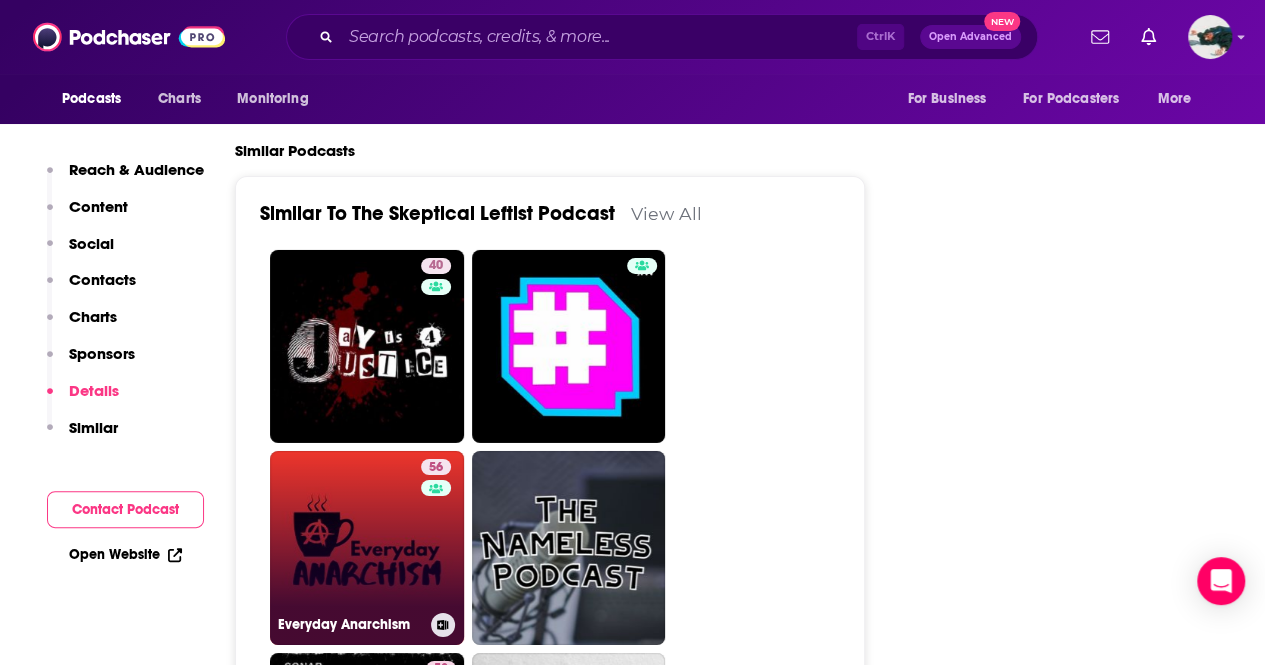 click on "56 Everyday Anarchism" at bounding box center (367, 548) 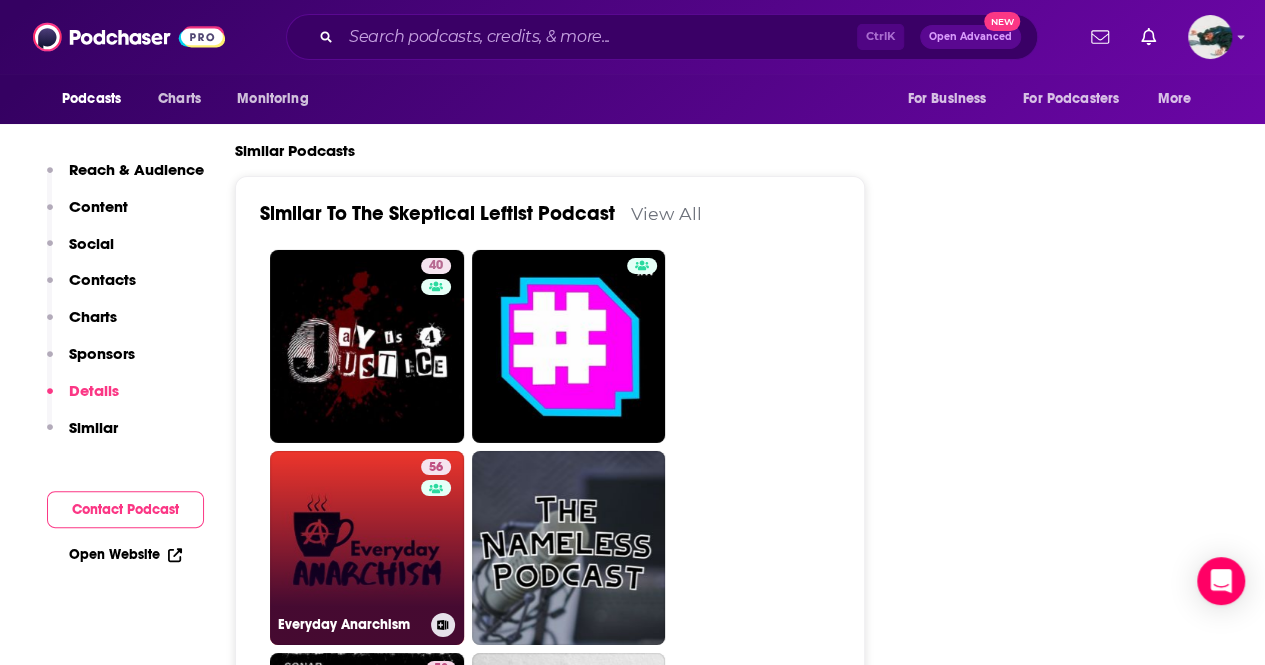 type on "[URL][DOMAIN_NAME]" 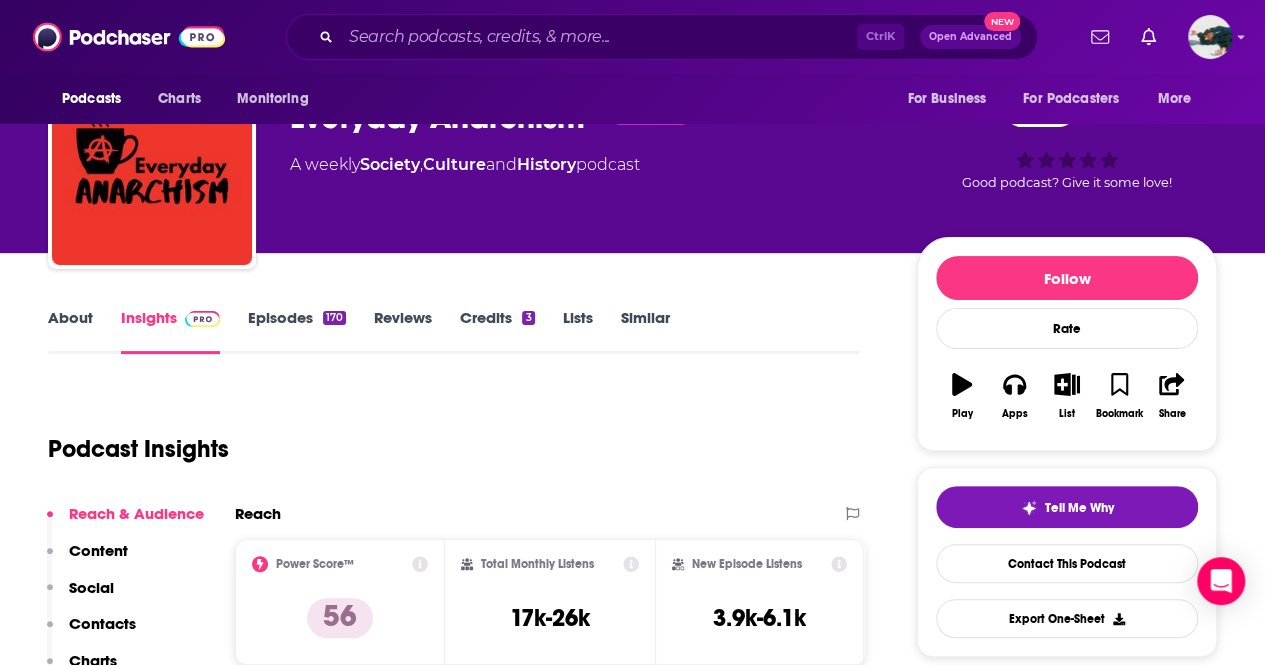 scroll, scrollTop: 75, scrollLeft: 0, axis: vertical 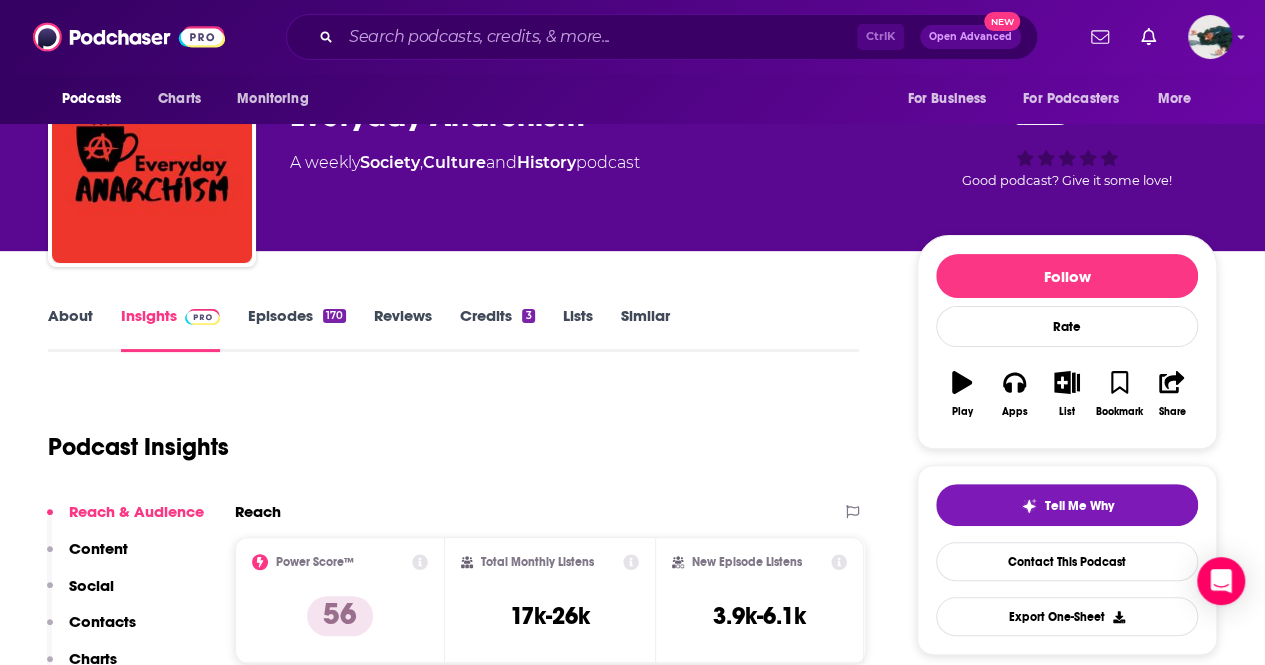 click on "About" at bounding box center (70, 329) 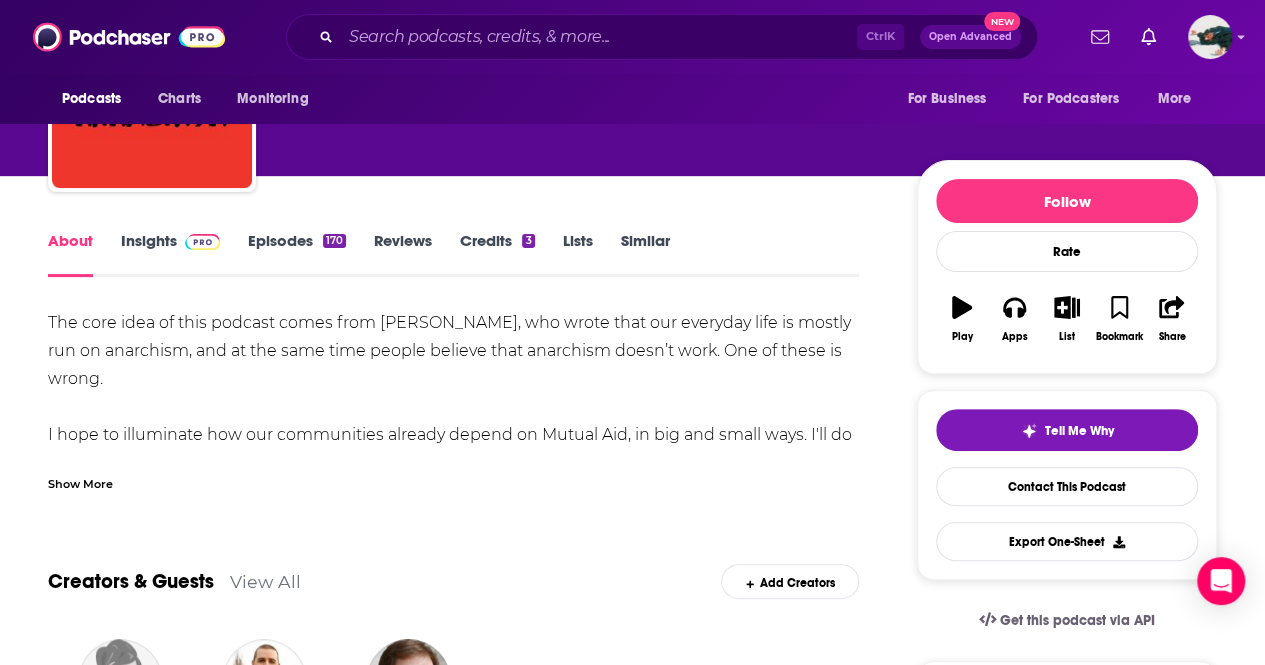 scroll, scrollTop: 151, scrollLeft: 0, axis: vertical 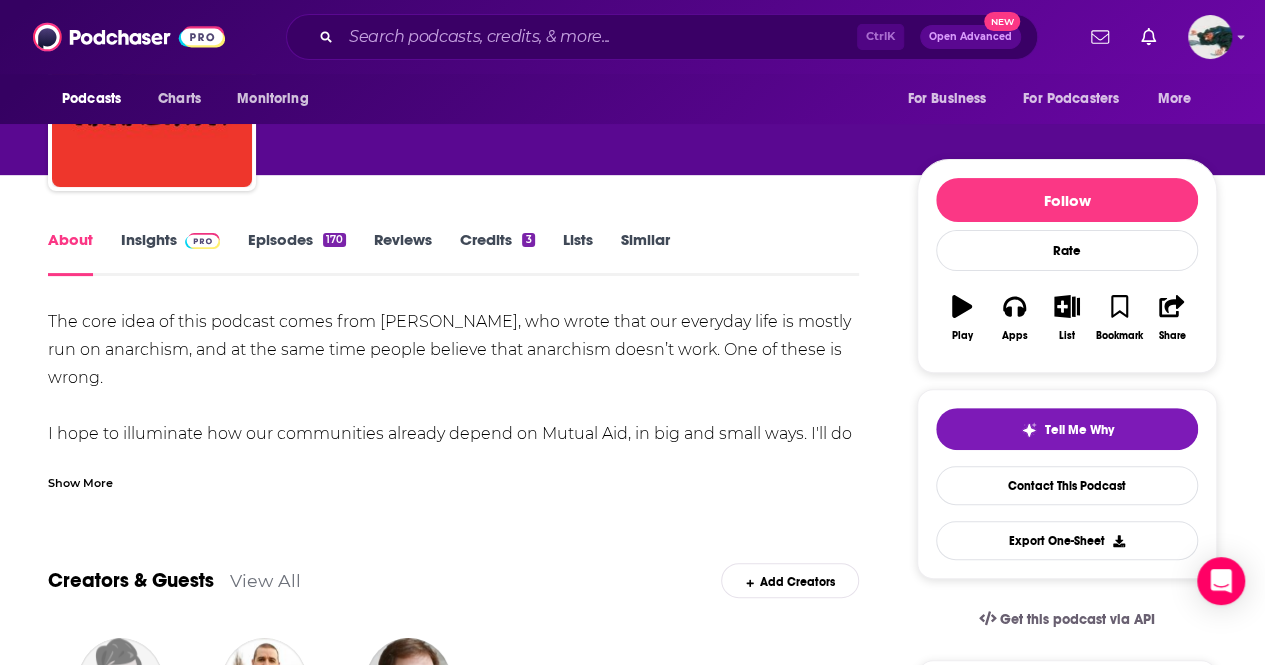click on "Show More" at bounding box center (80, 481) 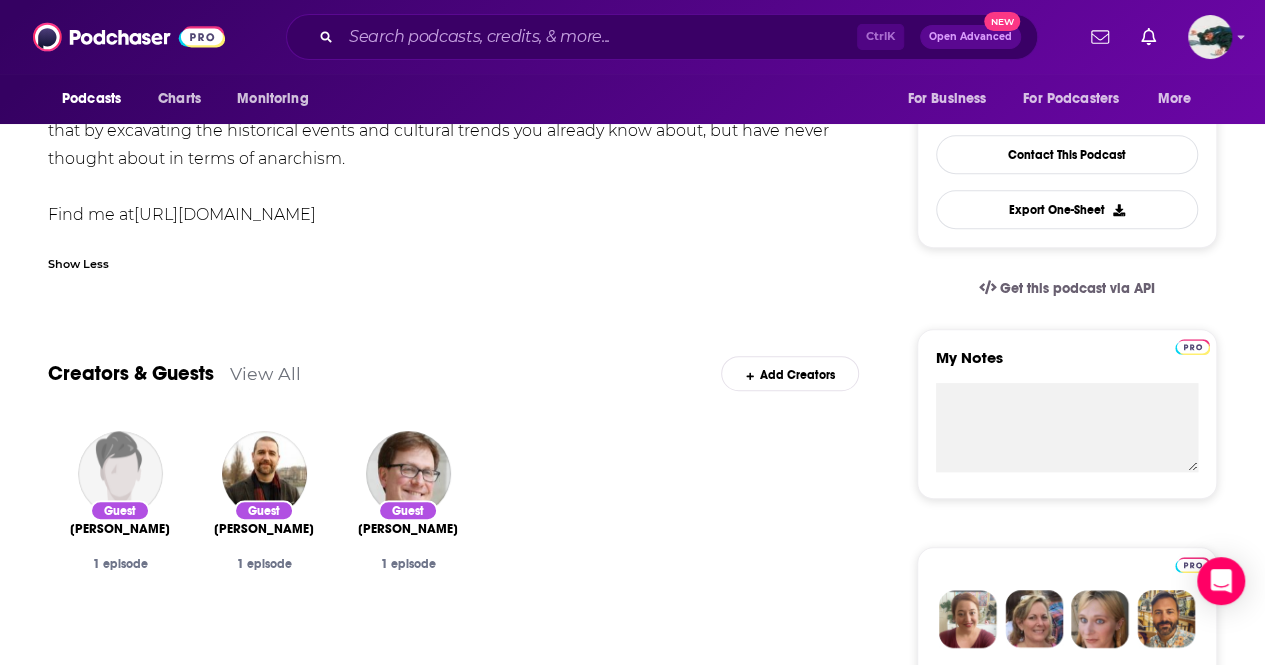 scroll, scrollTop: 0, scrollLeft: 0, axis: both 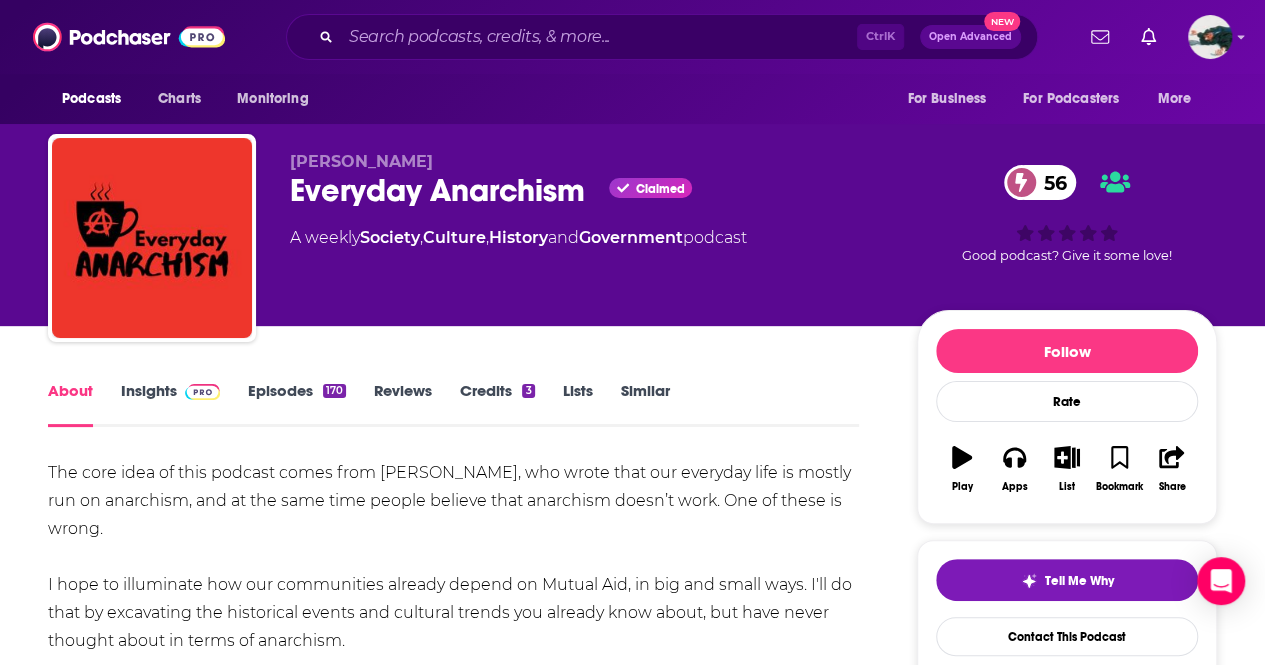 click on "Episodes 170" at bounding box center (297, 404) 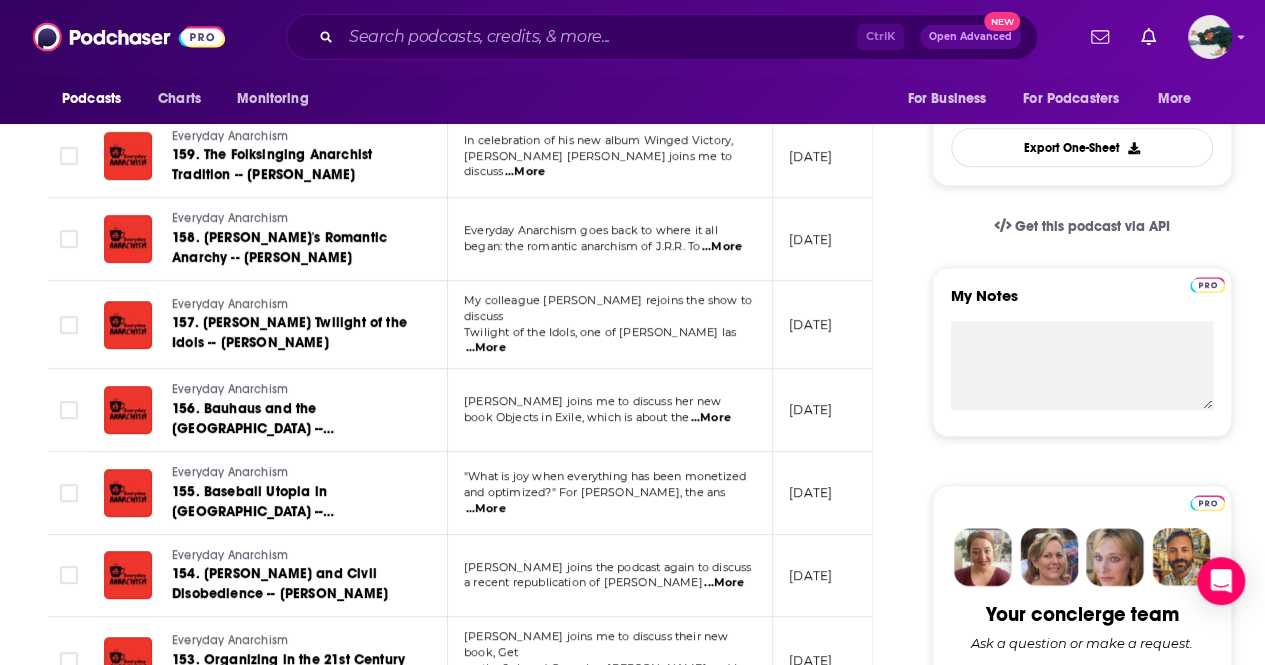 scroll, scrollTop: 0, scrollLeft: 0, axis: both 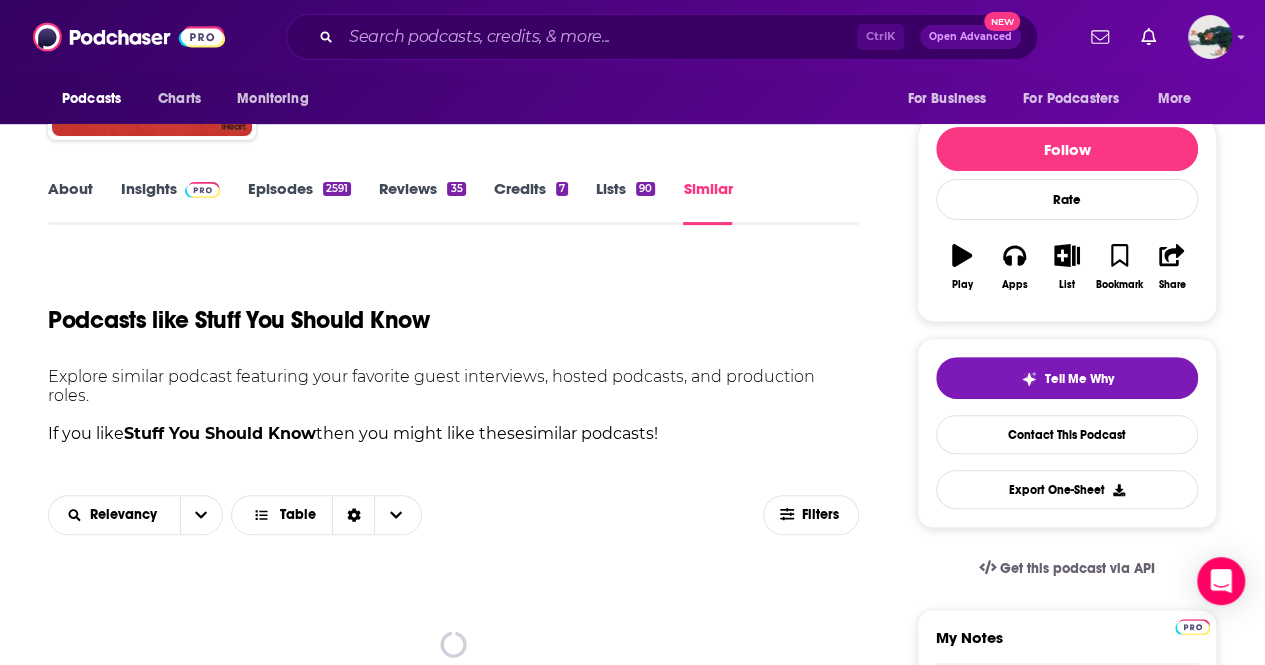 click on "About" at bounding box center (70, 202) 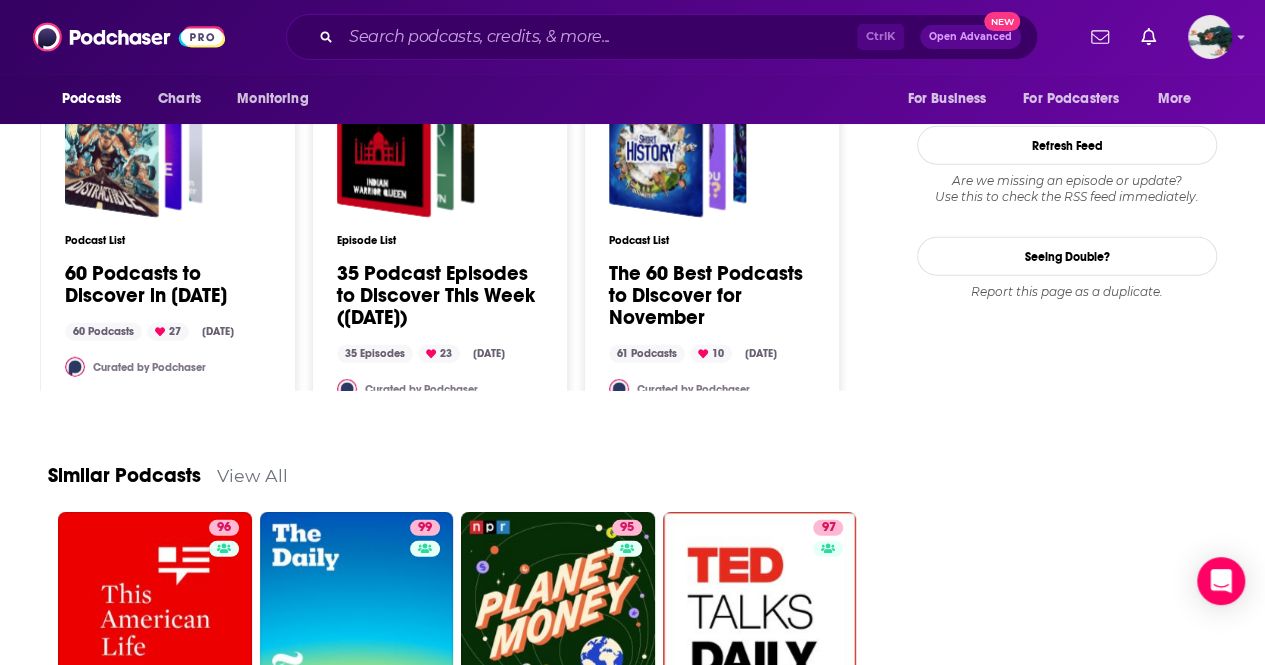 scroll, scrollTop: 2696, scrollLeft: 0, axis: vertical 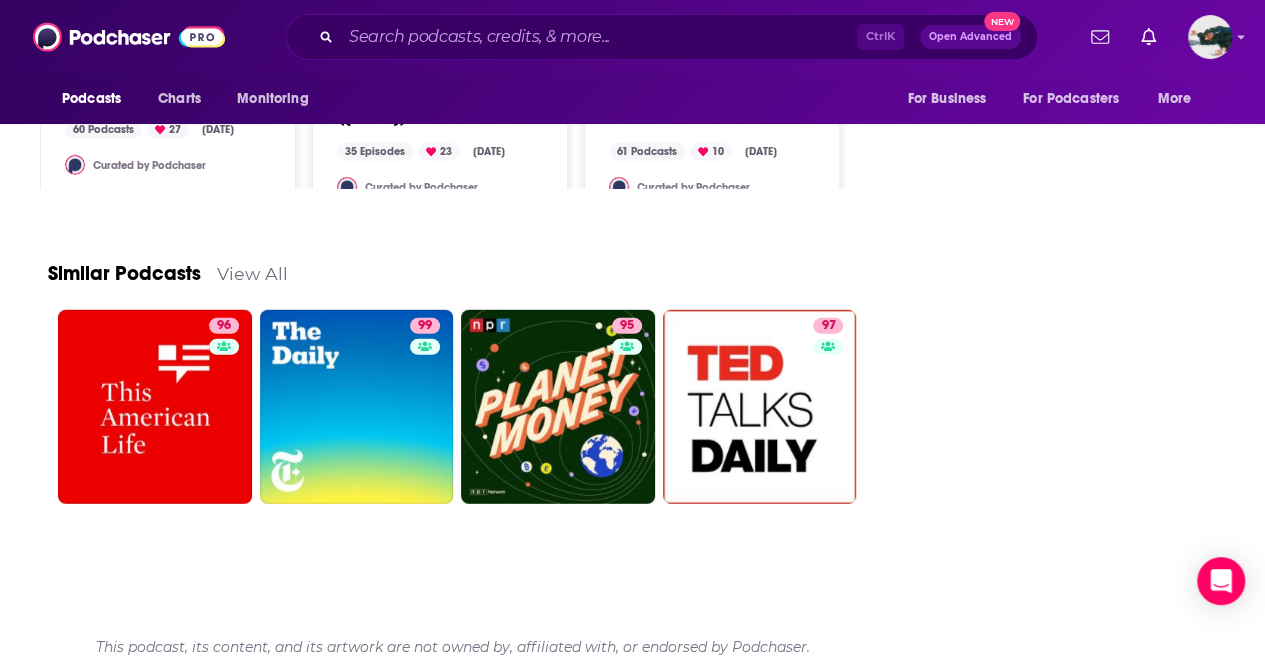 click on "View All" at bounding box center (252, 273) 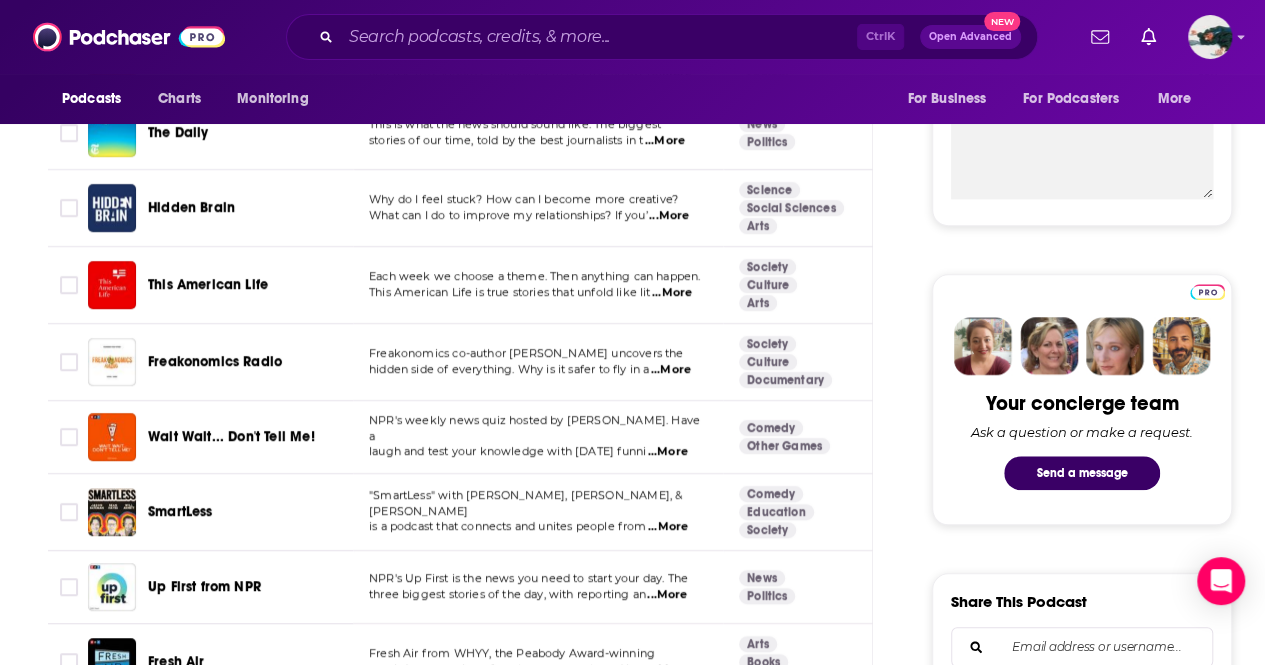 scroll, scrollTop: 757, scrollLeft: 0, axis: vertical 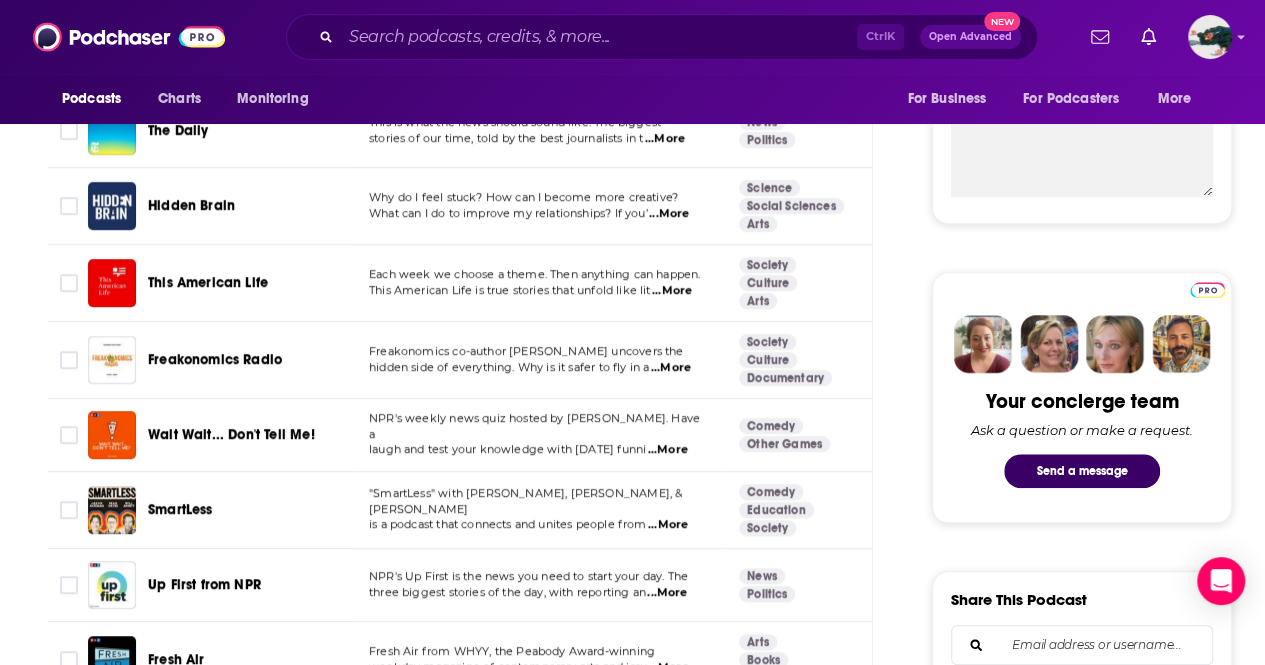 click on "Freakonomics Radio" at bounding box center [215, 359] 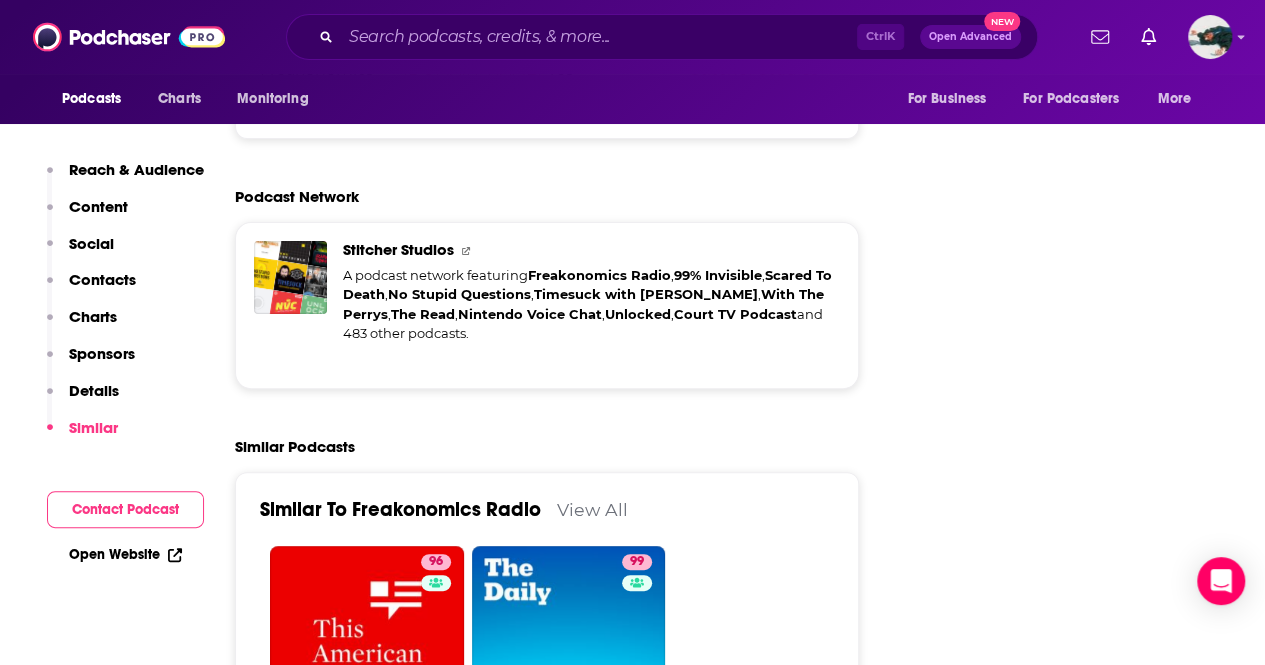 scroll, scrollTop: 4202, scrollLeft: 0, axis: vertical 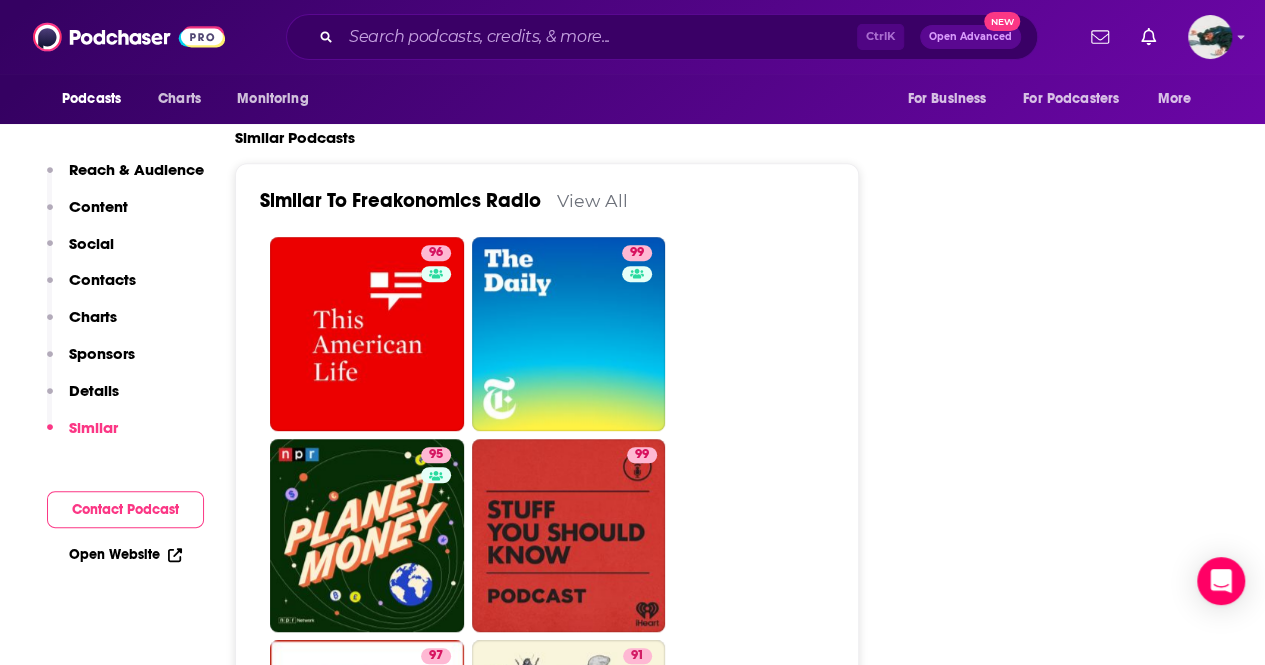 click on "View All" at bounding box center (592, 200) 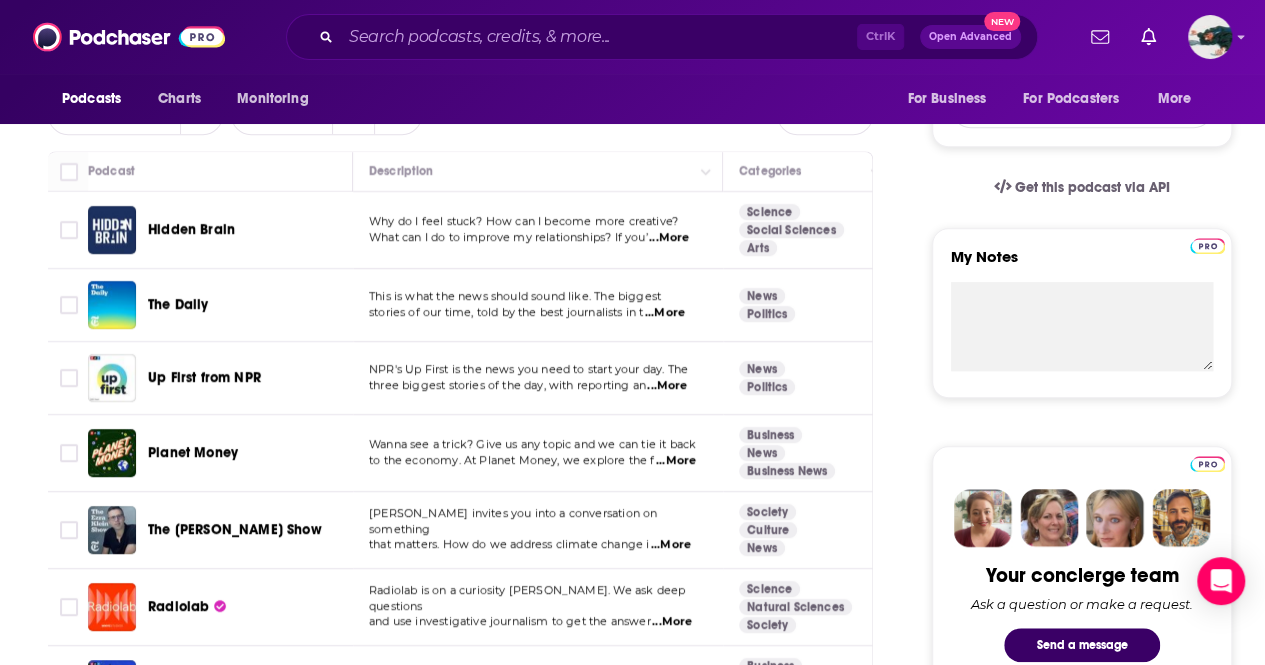 scroll, scrollTop: 585, scrollLeft: 0, axis: vertical 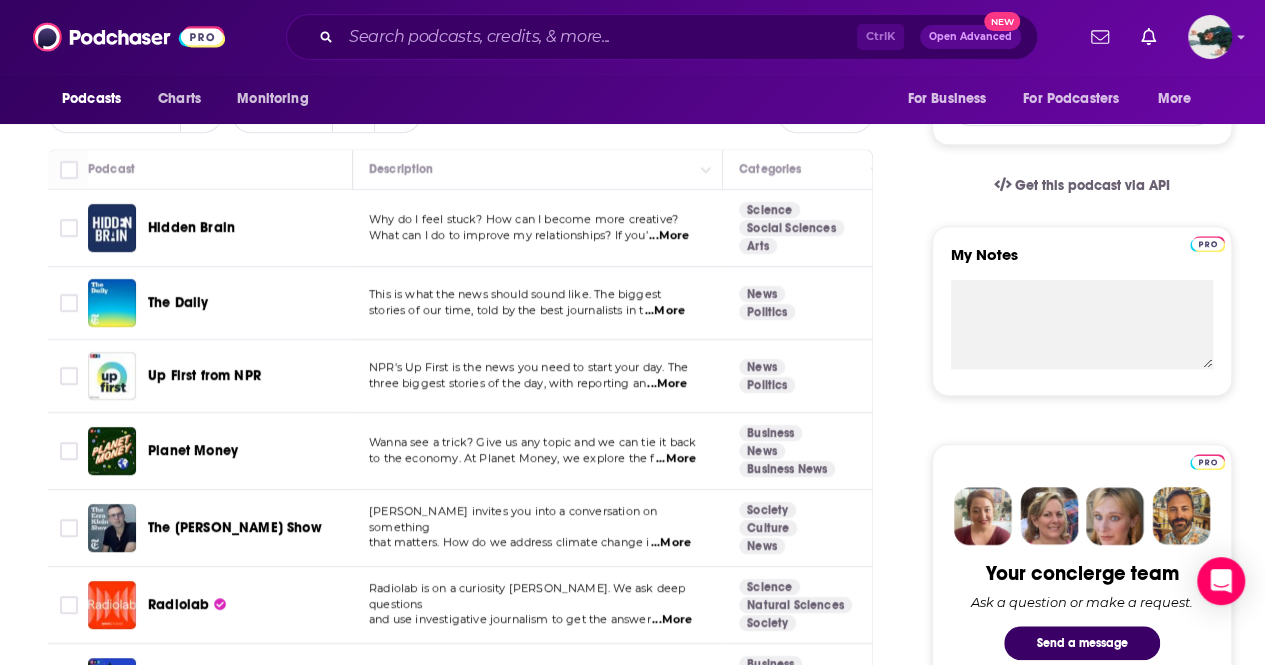 click on "...More" at bounding box center (676, 459) 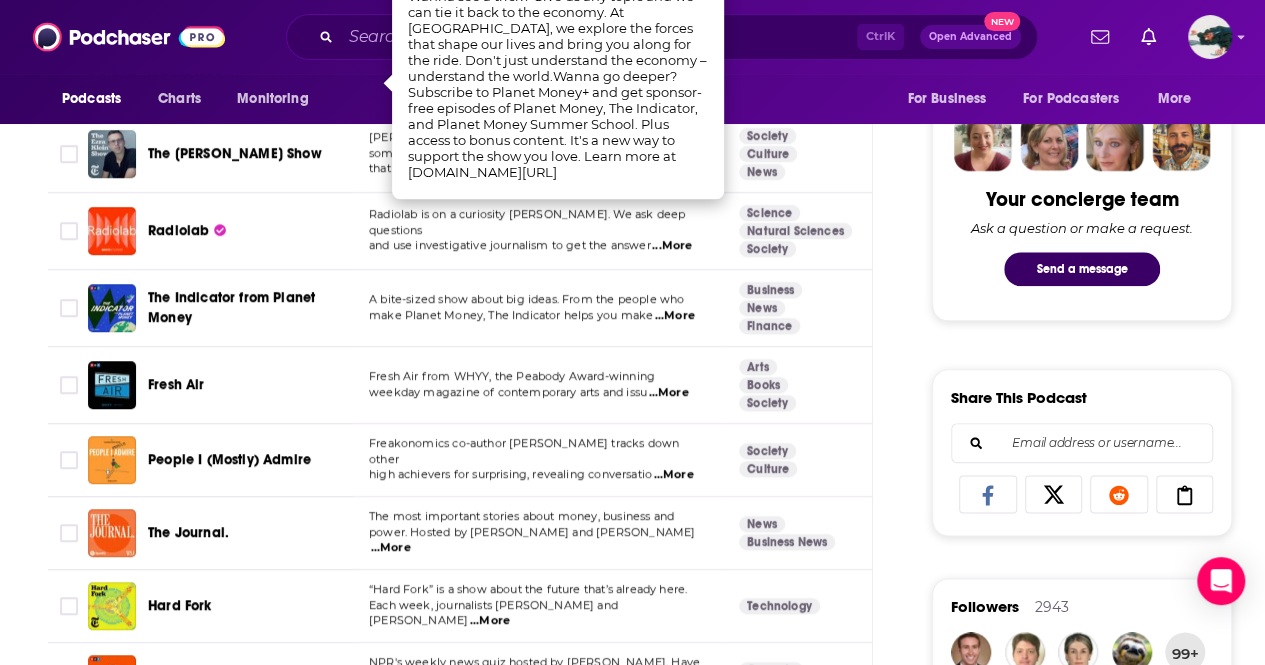 scroll, scrollTop: 964, scrollLeft: 0, axis: vertical 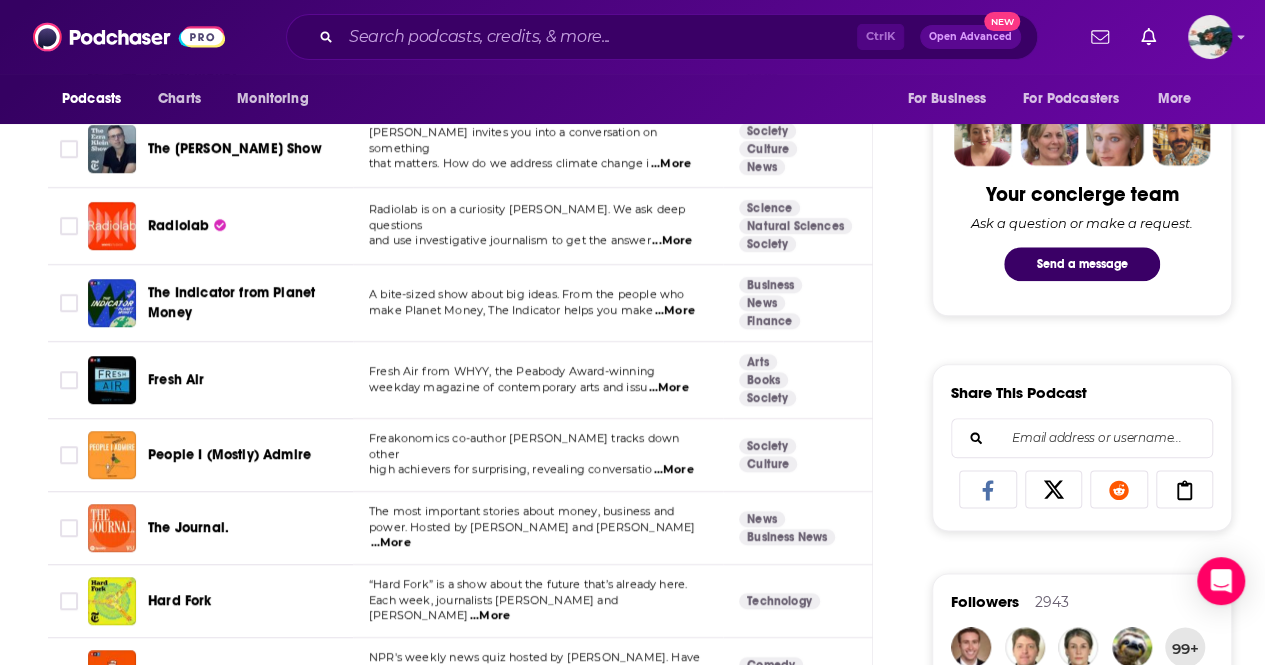 click on "...More" at bounding box center [673, 470] 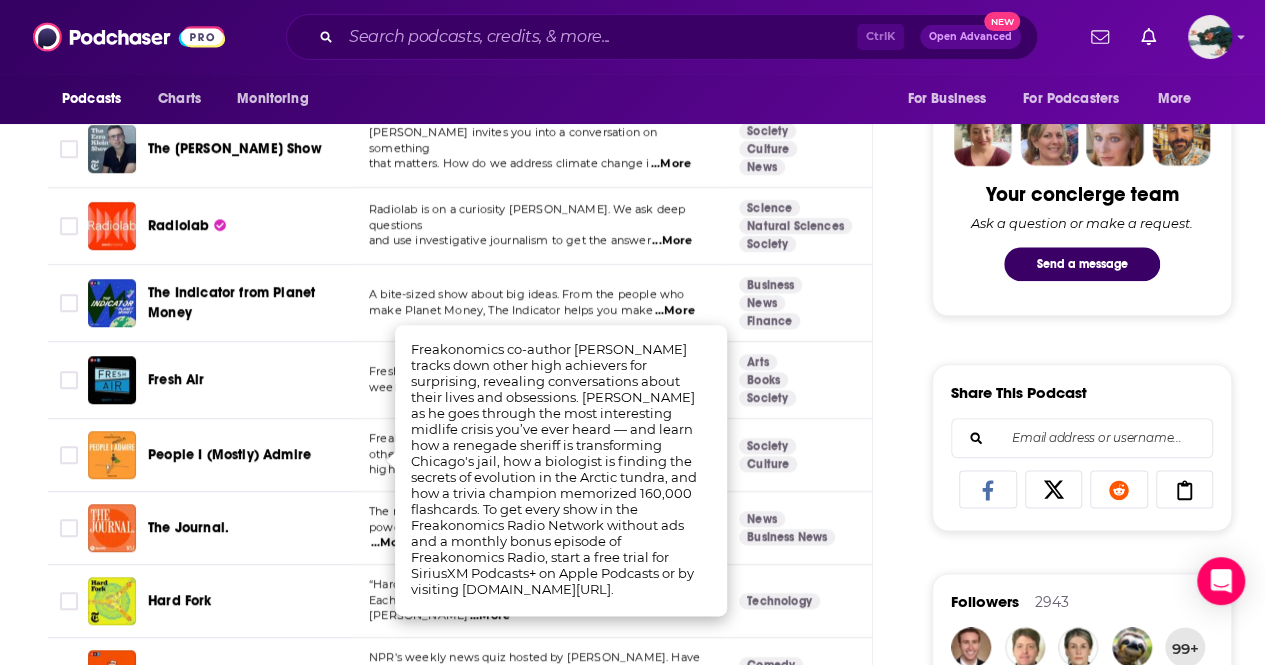 scroll, scrollTop: 996, scrollLeft: 0, axis: vertical 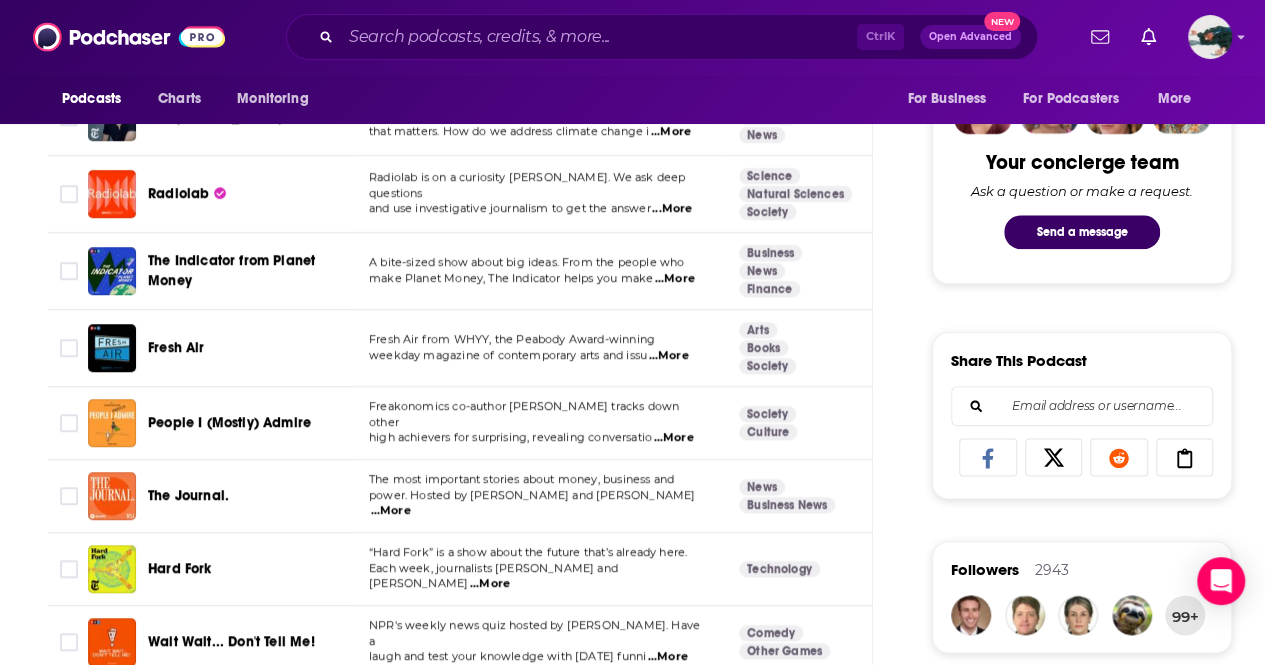 click on "About Insights Episodes 883 Reviews 29 Credits 529 Lists 76 Similar Podcasts like  Freakonomics Radio Explore similar podcast featuring your favorite guest interviews, hosted podcasts, and production roles. If you like  Freakonomics Radio  then you might like these  96 similar podcasts ! Relevancy Table Filters Podcast Description Categories Reach (Monthly) Reach (Episode) Top Country Hidden Brain Why do I feel stuck? How can I become more creative? What can I do to improve my relationships? If you’  ...More Science Social Sciences Arts 96 5.1m-7.5m 840k-1.2m   US The Daily This is what the news should sound like. The biggest stories of our time, told by the best journalists in t  ...More News Politics 99 51m-76m 736k-1.1m   US Up First from NPR NPR's Up First is the news you need to start your day. The three biggest stories of the day, with reporting an  ...More News Politics 97 33m-49m 550k-817k   US Planet Money Wanna see a trick? Give us any topic and we can tie it back  ...More Business News 95   US 93" at bounding box center (640, 3222) 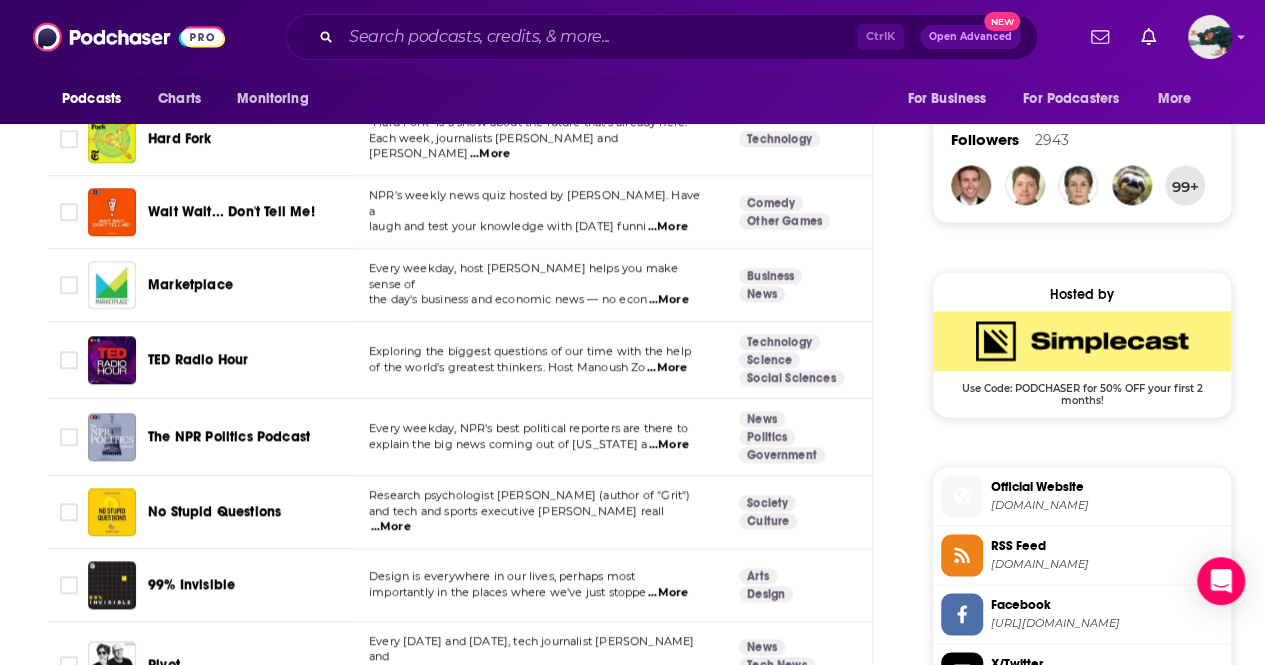 scroll, scrollTop: 1427, scrollLeft: 0, axis: vertical 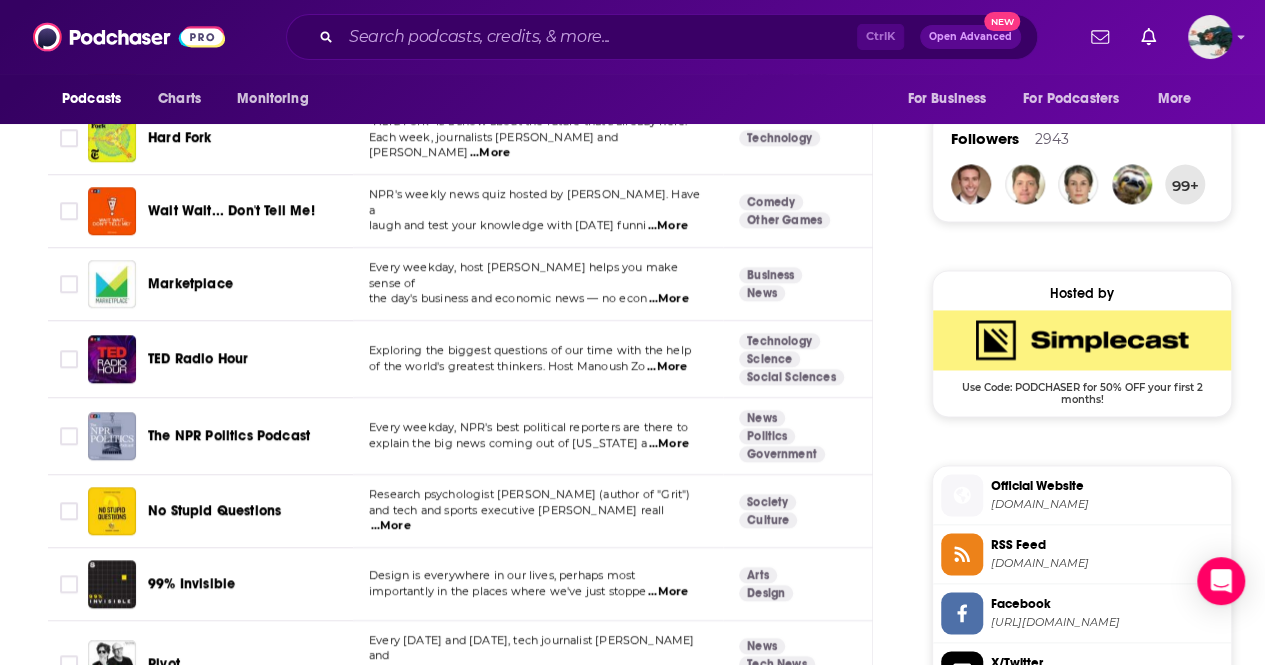 click on "...More" at bounding box center (391, 526) 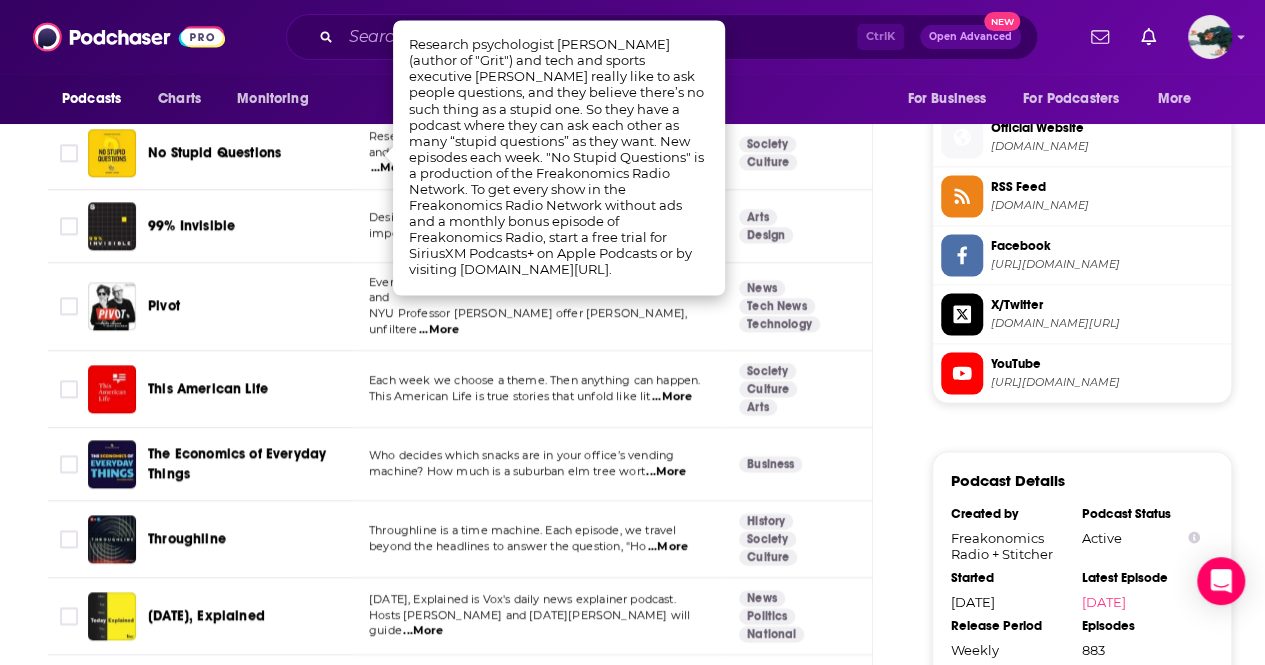 scroll, scrollTop: 1797, scrollLeft: 0, axis: vertical 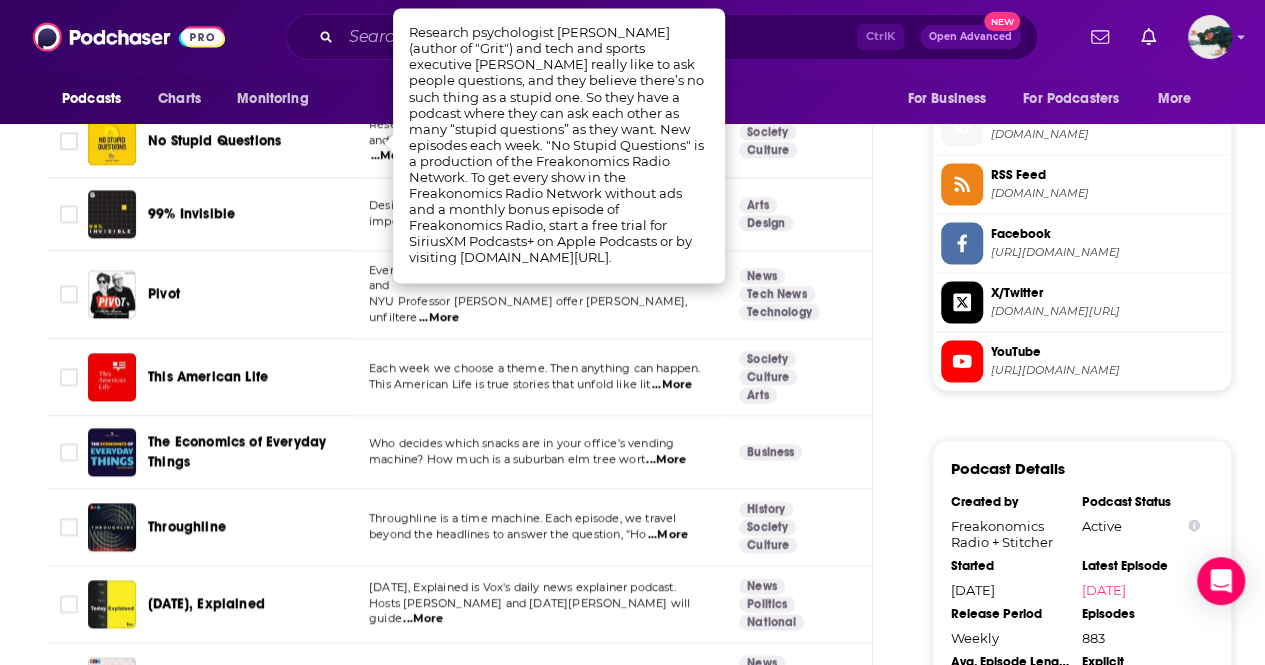 click on "...More" at bounding box center [666, 460] 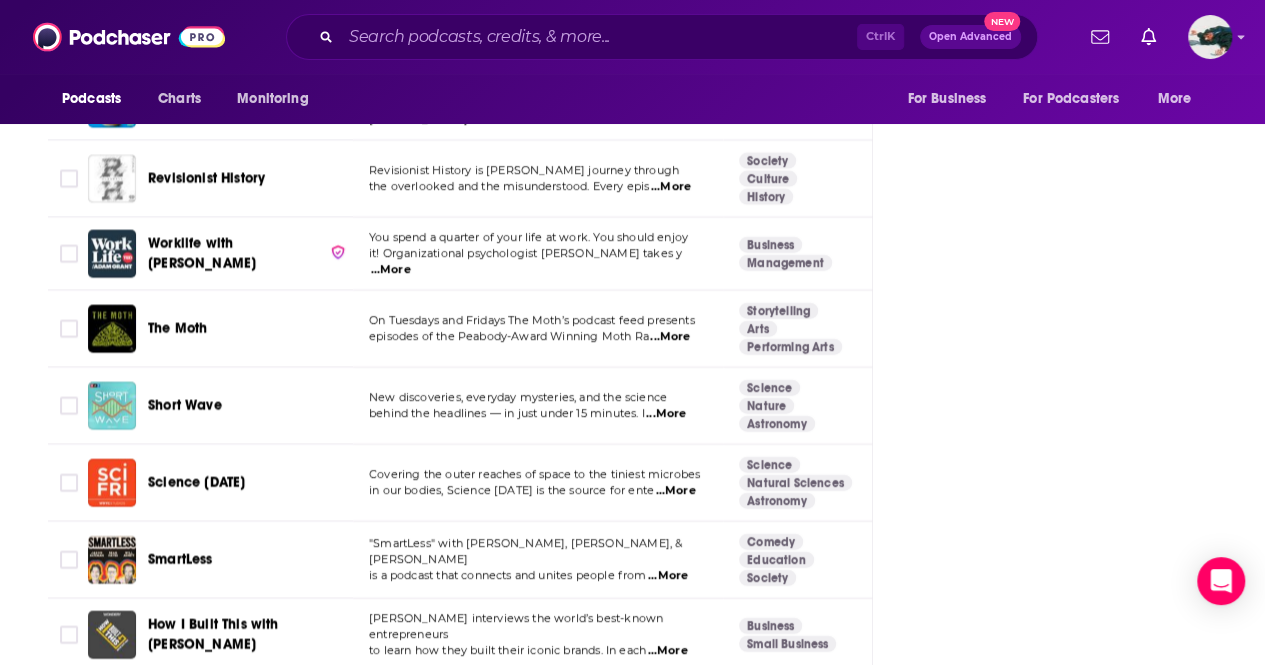 scroll, scrollTop: 2927, scrollLeft: 0, axis: vertical 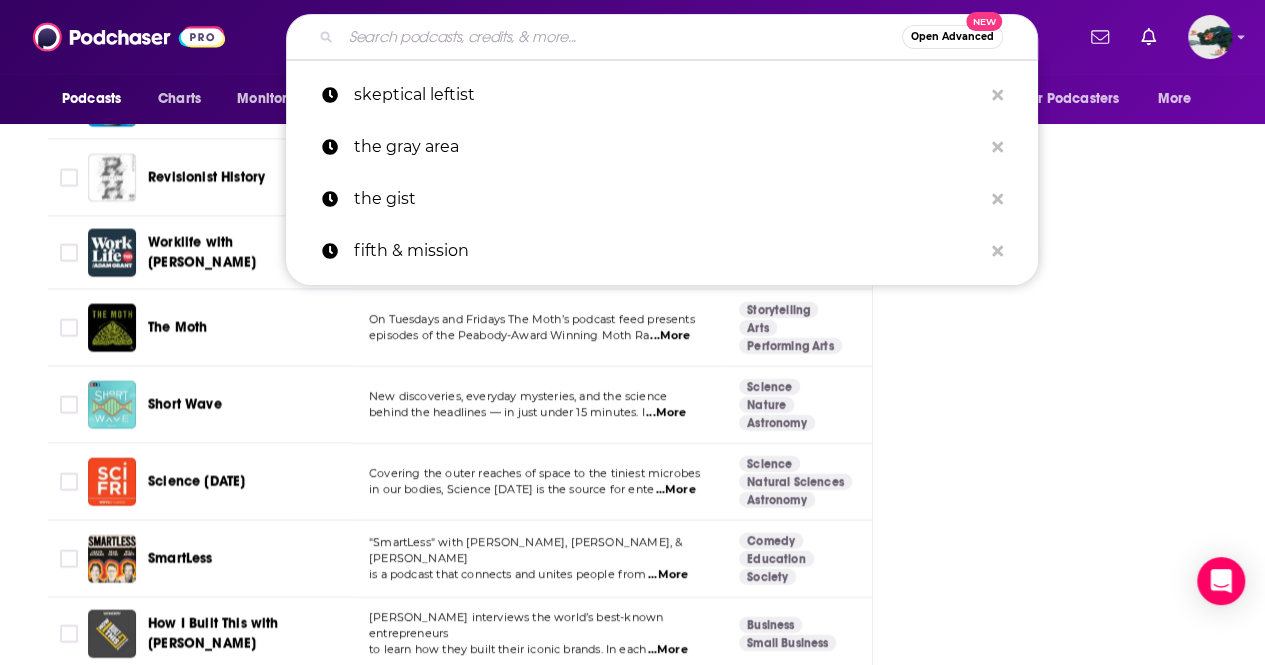 click at bounding box center [621, 37] 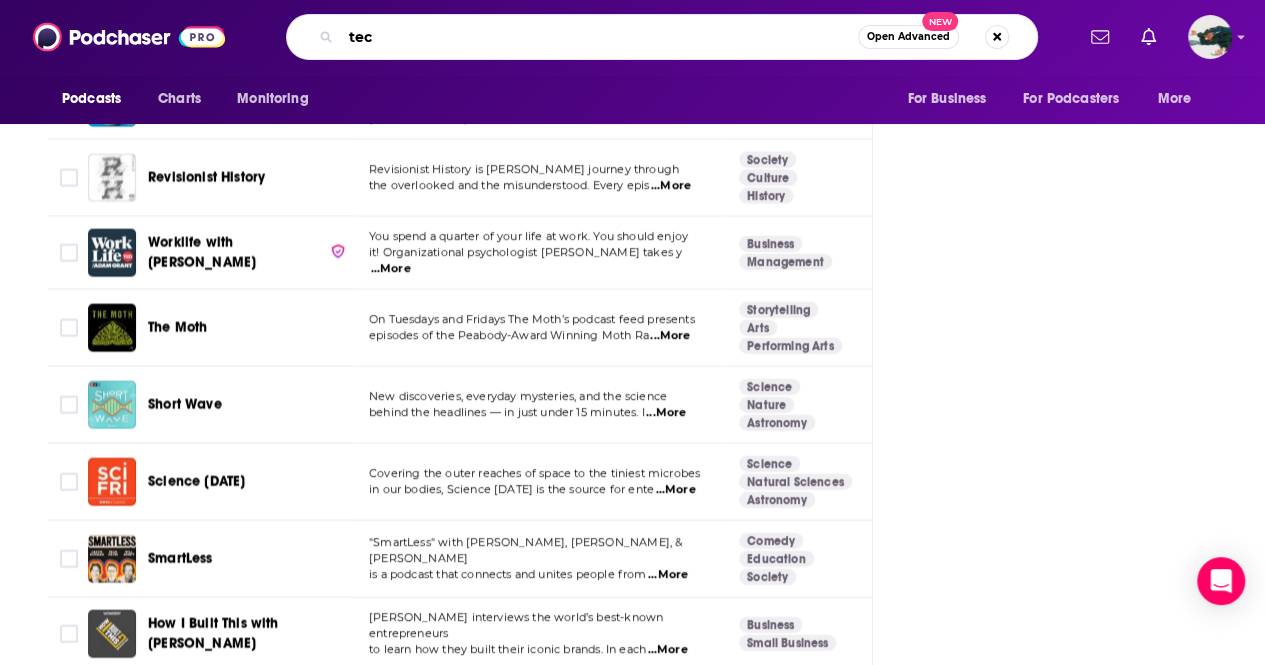 type on "tech" 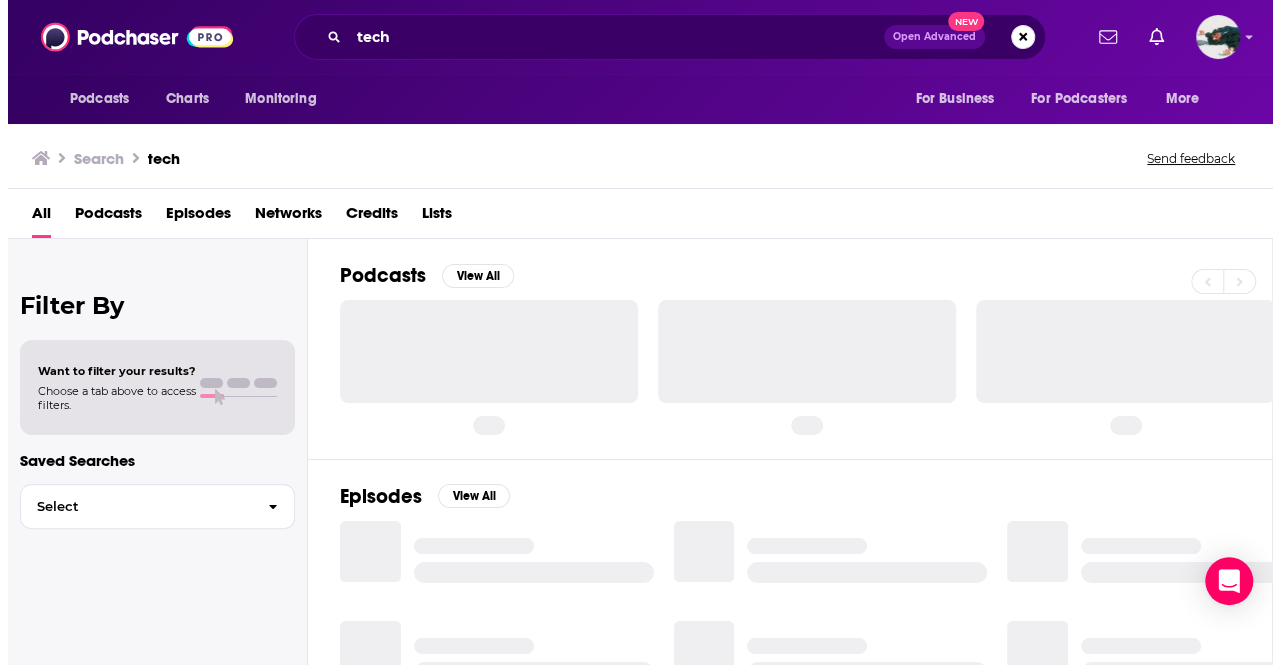 scroll, scrollTop: 0, scrollLeft: 0, axis: both 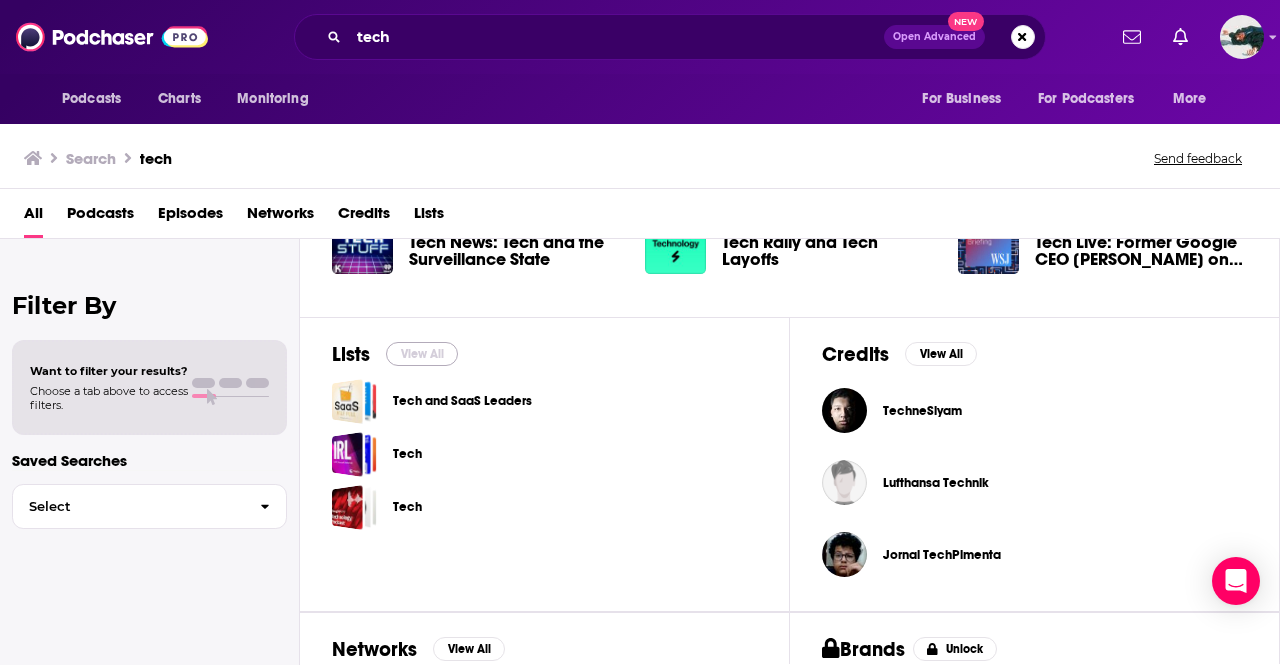 click on "View All" at bounding box center [422, 354] 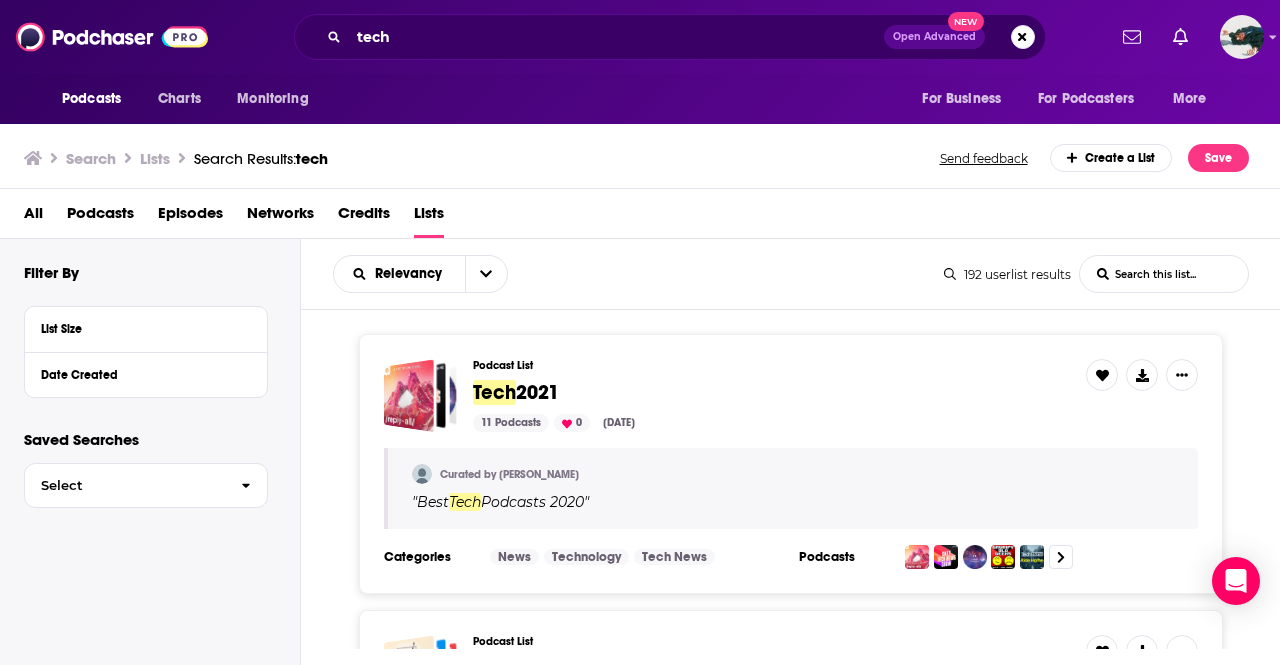 click on "Relevancy List Search Input Search this list... 192   userlist   results List Search Input Search this list..." at bounding box center [791, 274] 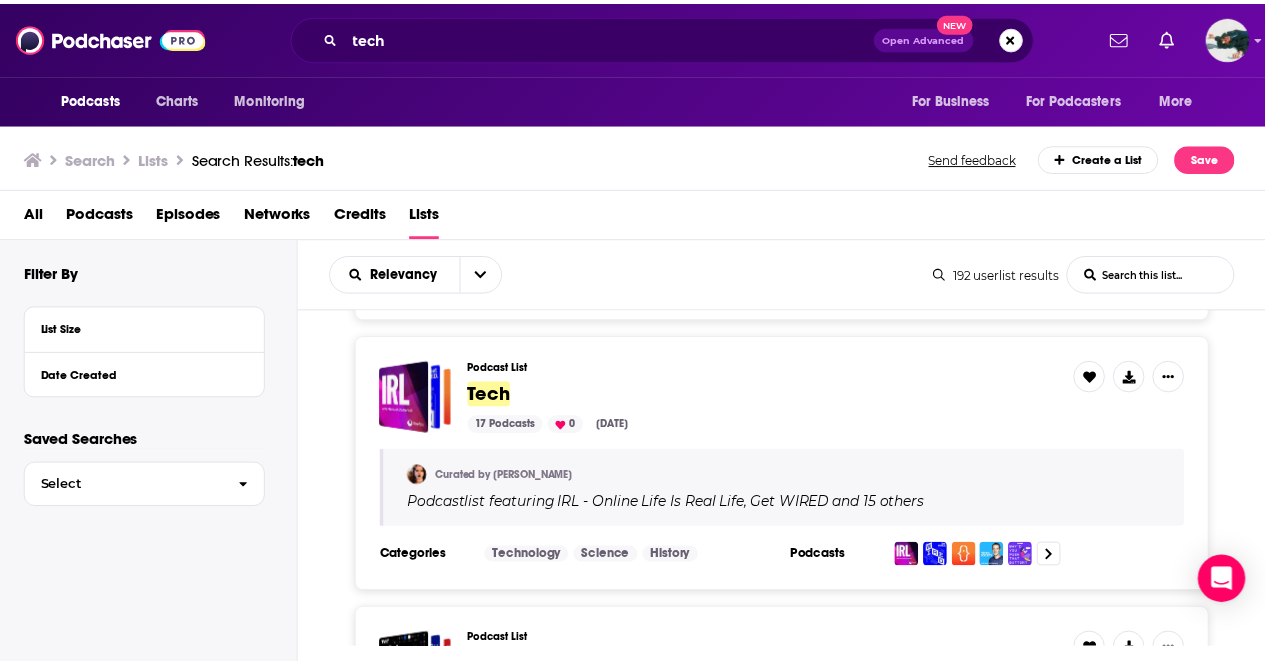 scroll, scrollTop: 572, scrollLeft: 0, axis: vertical 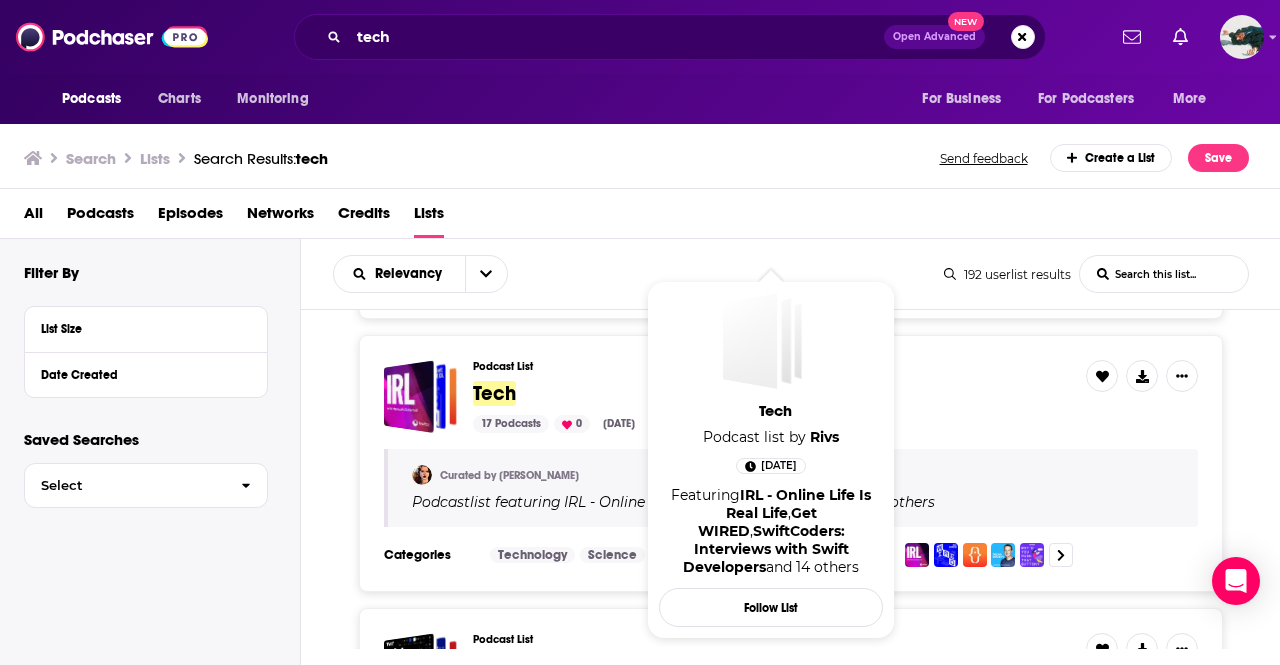 click on "Tech" at bounding box center (494, 393) 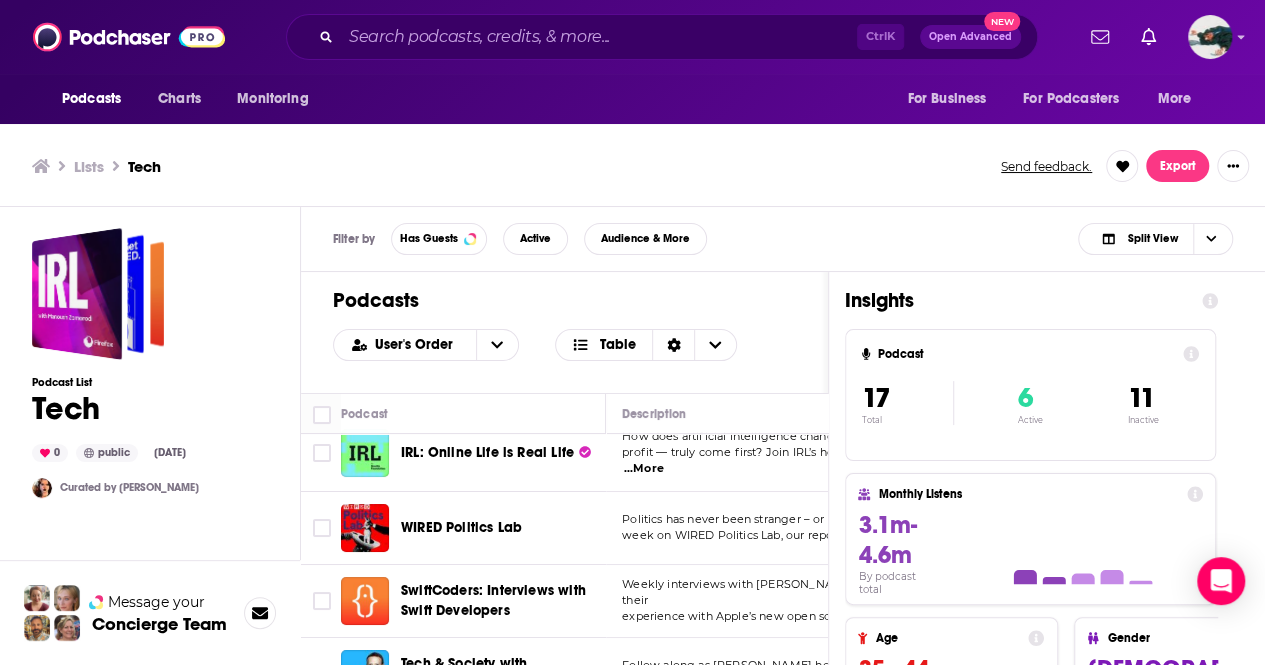 scroll, scrollTop: 0, scrollLeft: 0, axis: both 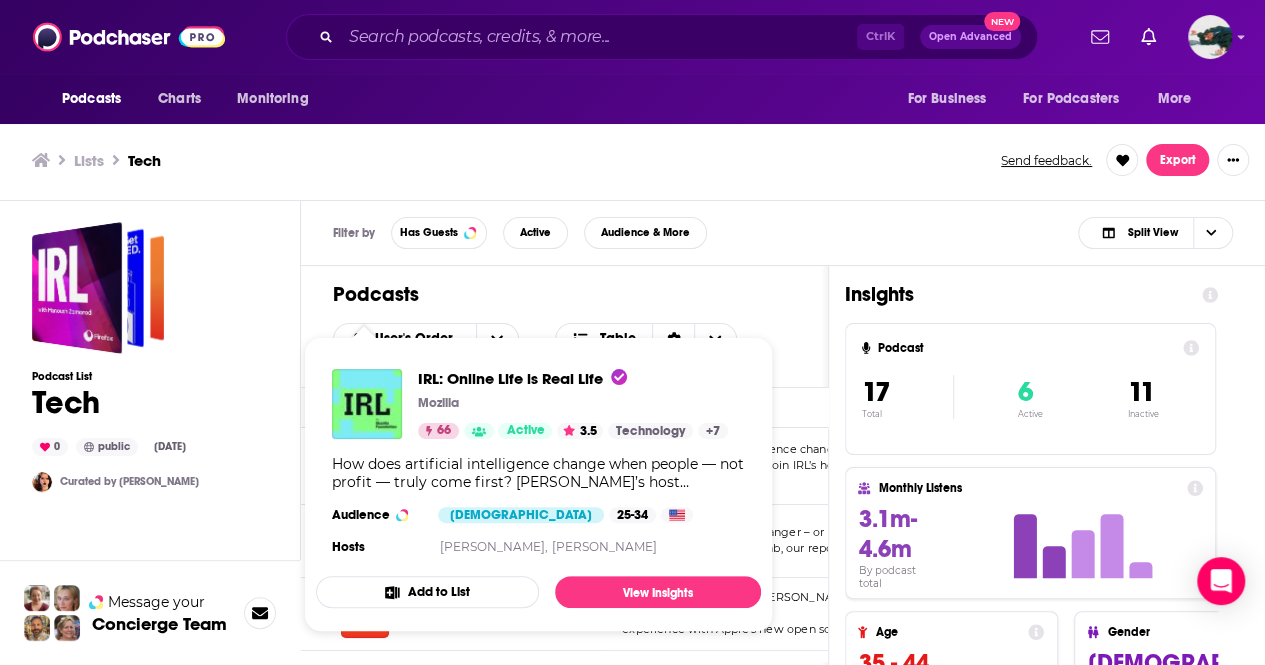 click on "Podcasts Charts Monitoring Ctrl  K Open Advanced New For Business For Podcasters More Podcasts Charts Monitoring For Business For Podcasters More Lists Tech Send feedback. Export Podcast List Tech 0 public [DATE] Curated by Rivs Message your Concierge Team Filter by Has Guests Active Audience & More Split View Podcasts User's Order Table Podcast Description Categories Reach (Monthly) Reach (Episode) Contacts Curator's Notes IRL: Online Life is Real Life How does artificial intelligence change when people — not profit — truly come first? Join IRL’s host [PERSON_NAME]More Technology Society Culture 66 34k-50k 22k-33k 1   Contact WIRED Politics Lab Politics has never been stranger – or more online. Each week on WIRED Politics Lab, our reporters guide y  ...More News Politics 68 66k-99k 11k-16k 13   Contacts SwiftCoders: Interviews with [PERSON_NAME] Developers Weekly interviews with [PERSON_NAME] developers about their experience with Apple’s new open source progra  ...More Technology 7 Under 1k __  ...More 5" at bounding box center [632, 329] 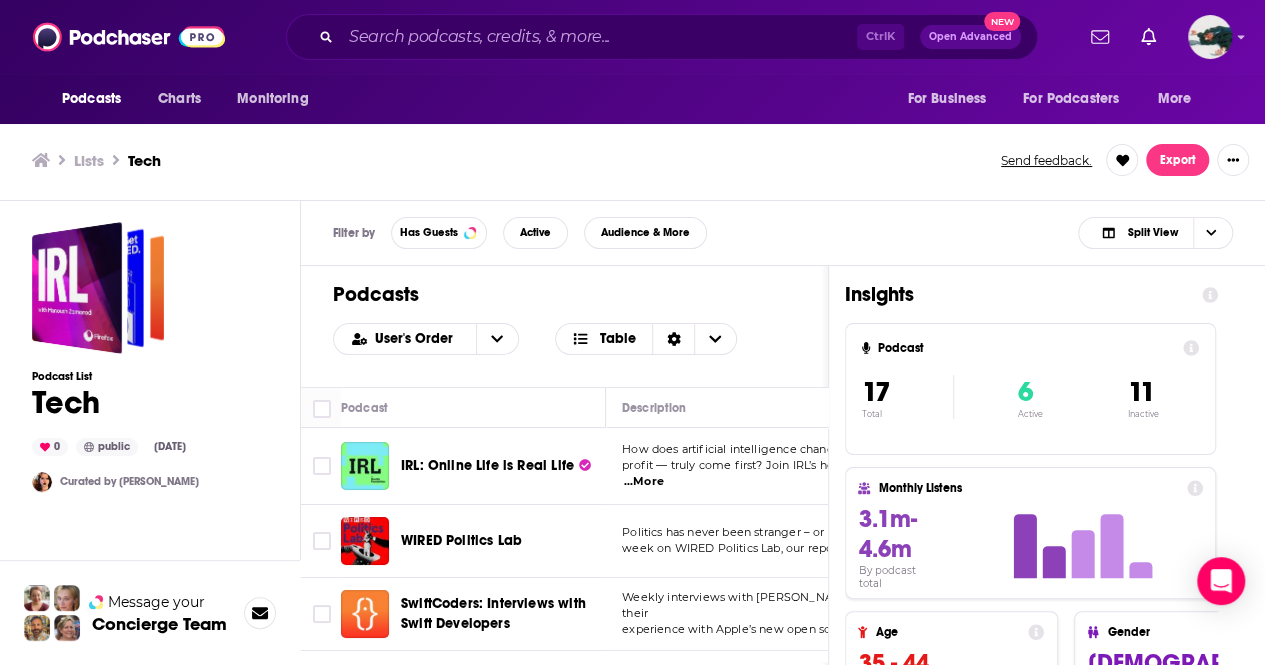 click on "Podcasts" at bounding box center [564, 294] 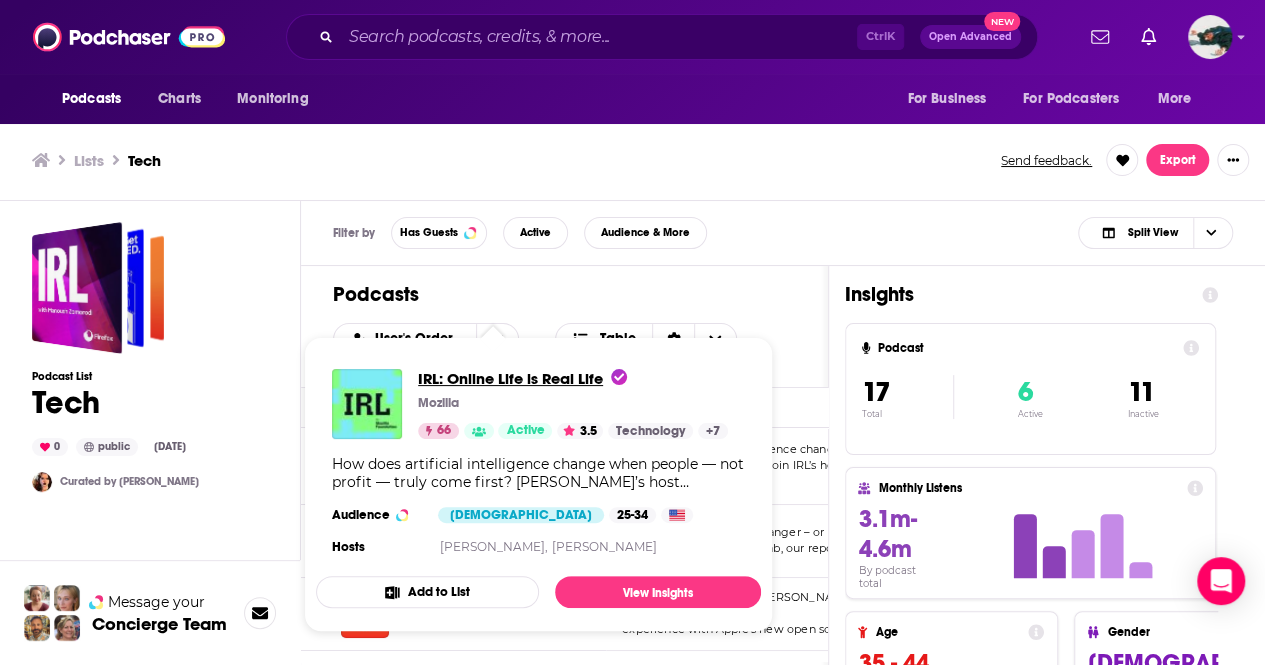 click on "IRL: Online Life is Real Life" at bounding box center [522, 378] 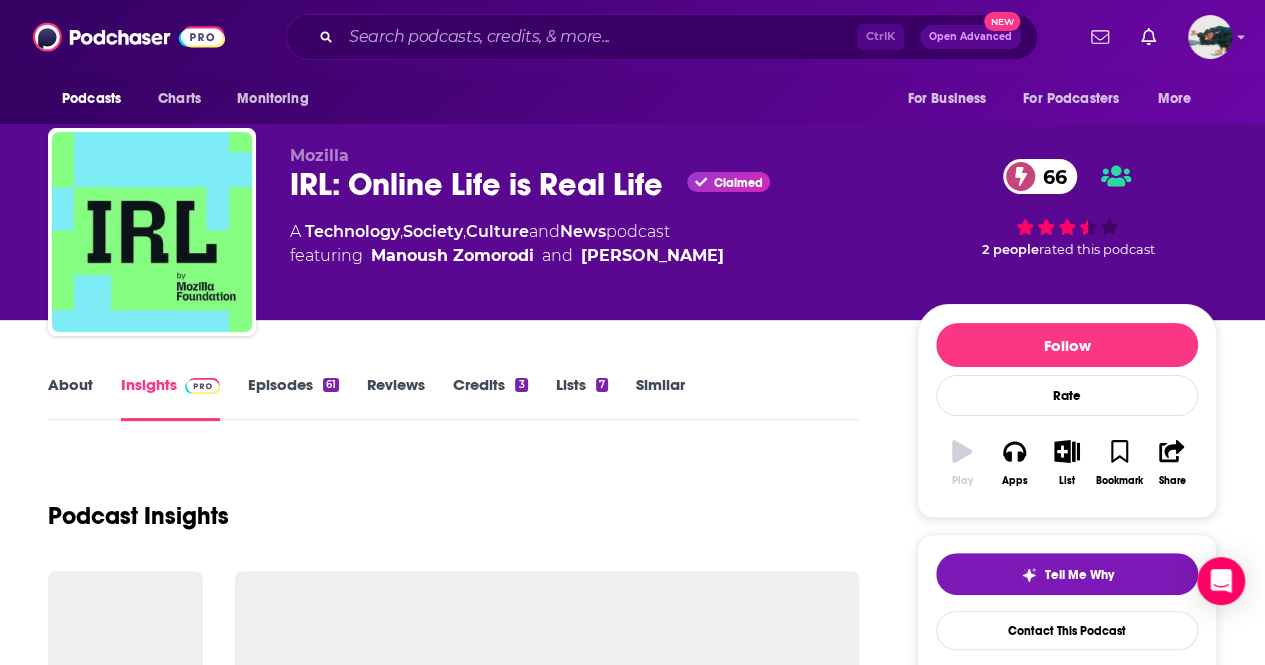 scroll, scrollTop: 0, scrollLeft: 0, axis: both 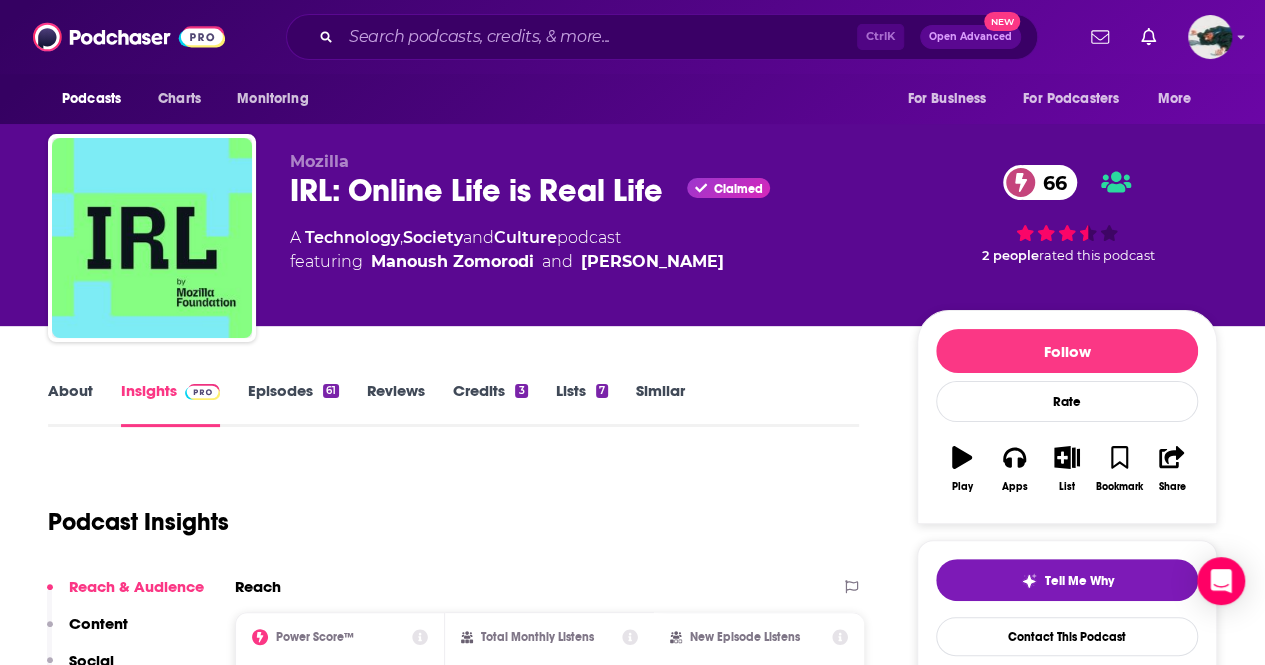 click on "Technology" 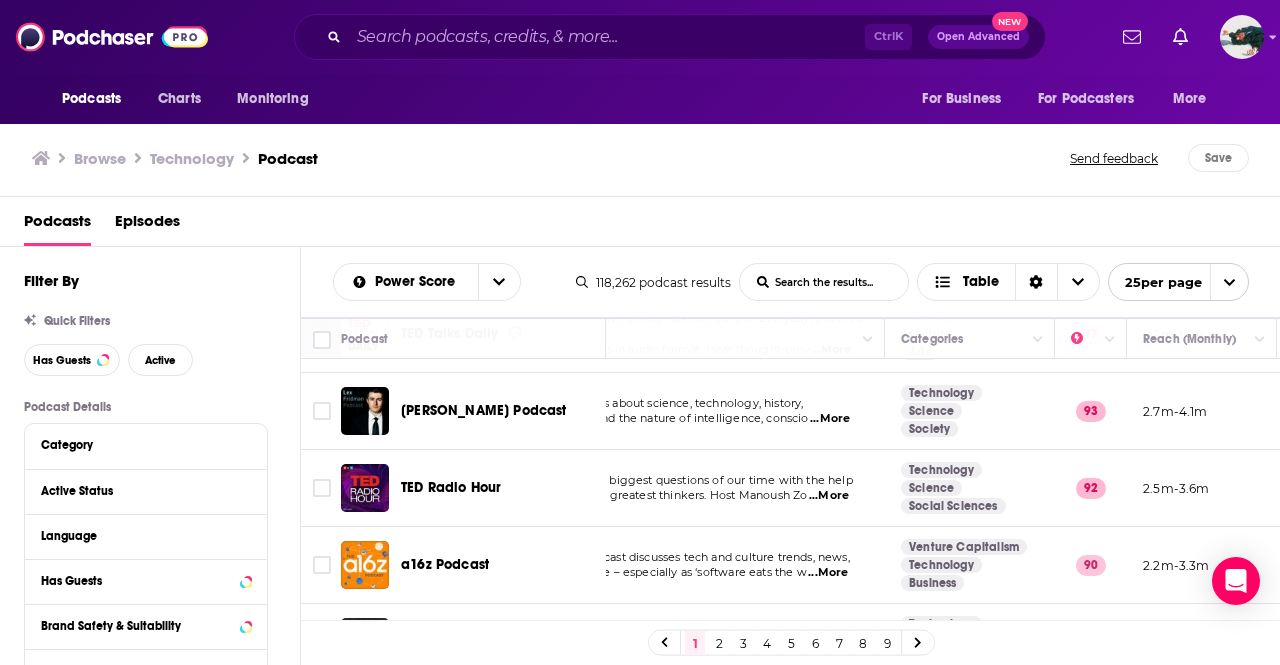 scroll, scrollTop: 140, scrollLeft: 0, axis: vertical 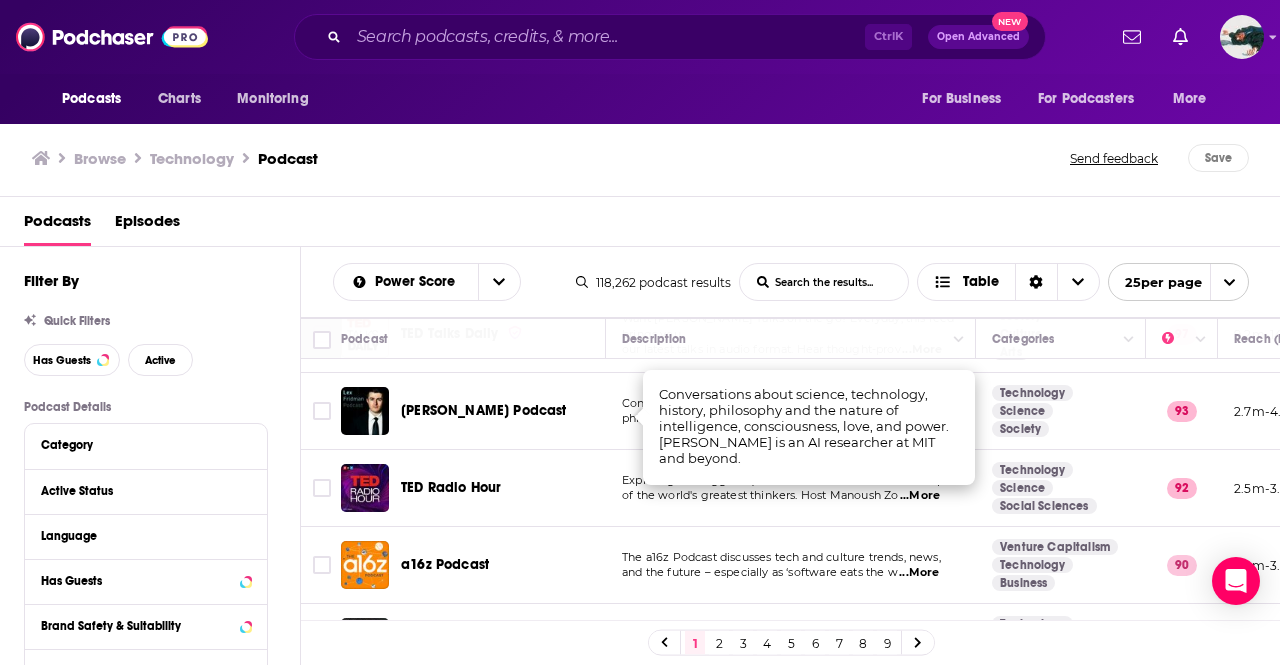 click on "Conversations about science, technology, history," at bounding box center (758, 403) 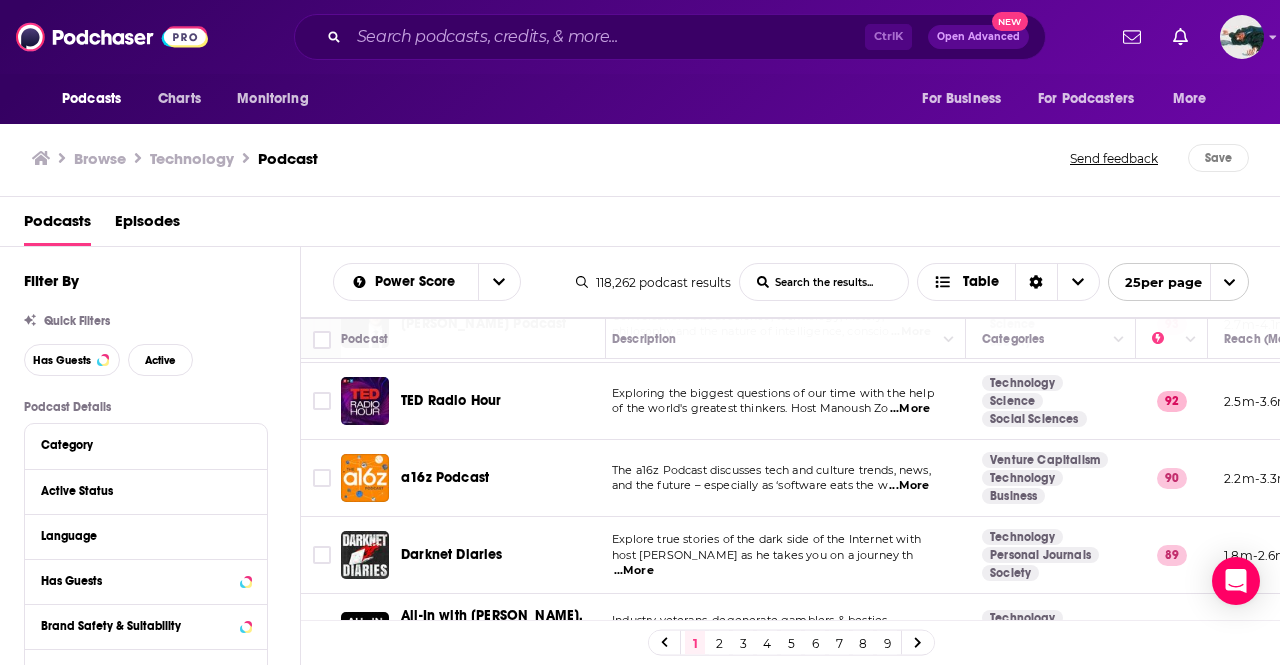 scroll, scrollTop: 226, scrollLeft: 9, axis: both 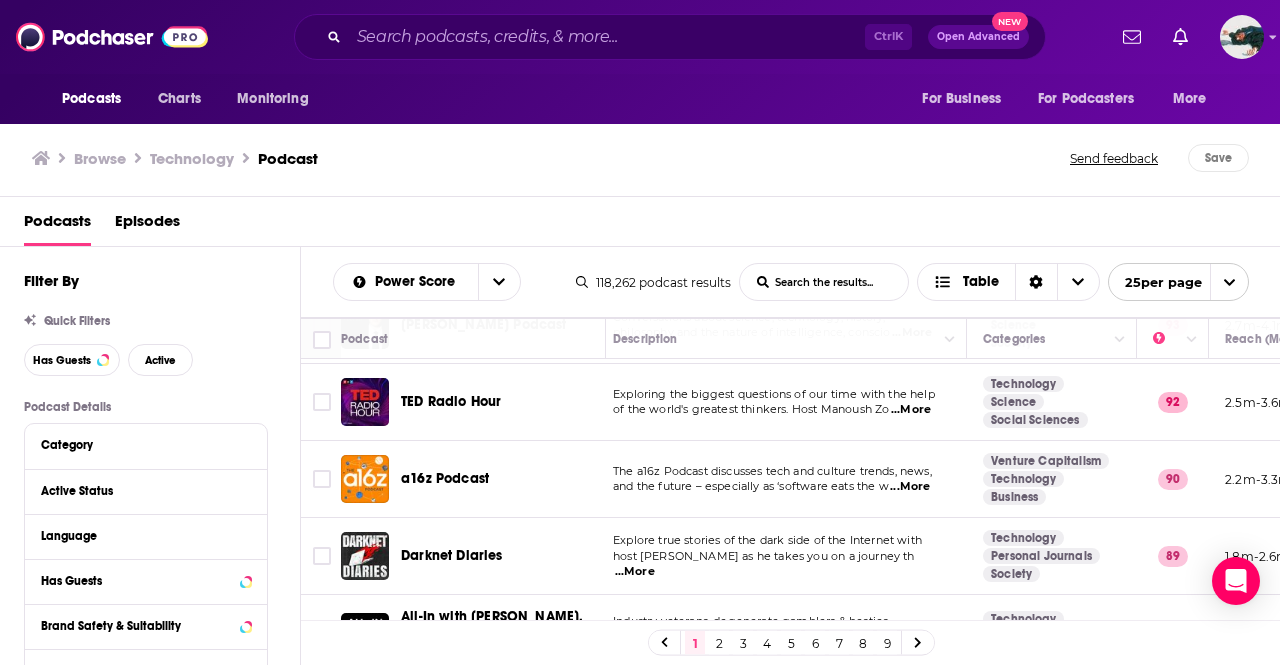 click on "...More" at bounding box center [911, 410] 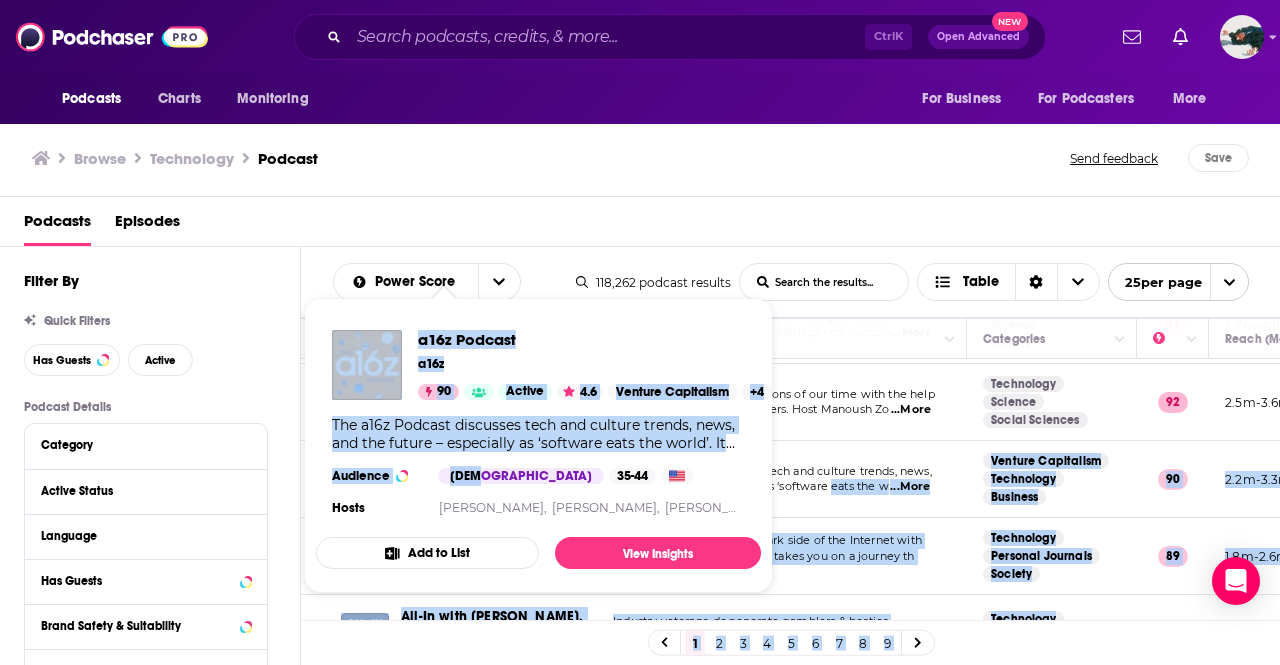 drag, startPoint x: 477, startPoint y: 477, endPoint x: 838, endPoint y: 481, distance: 361.02216 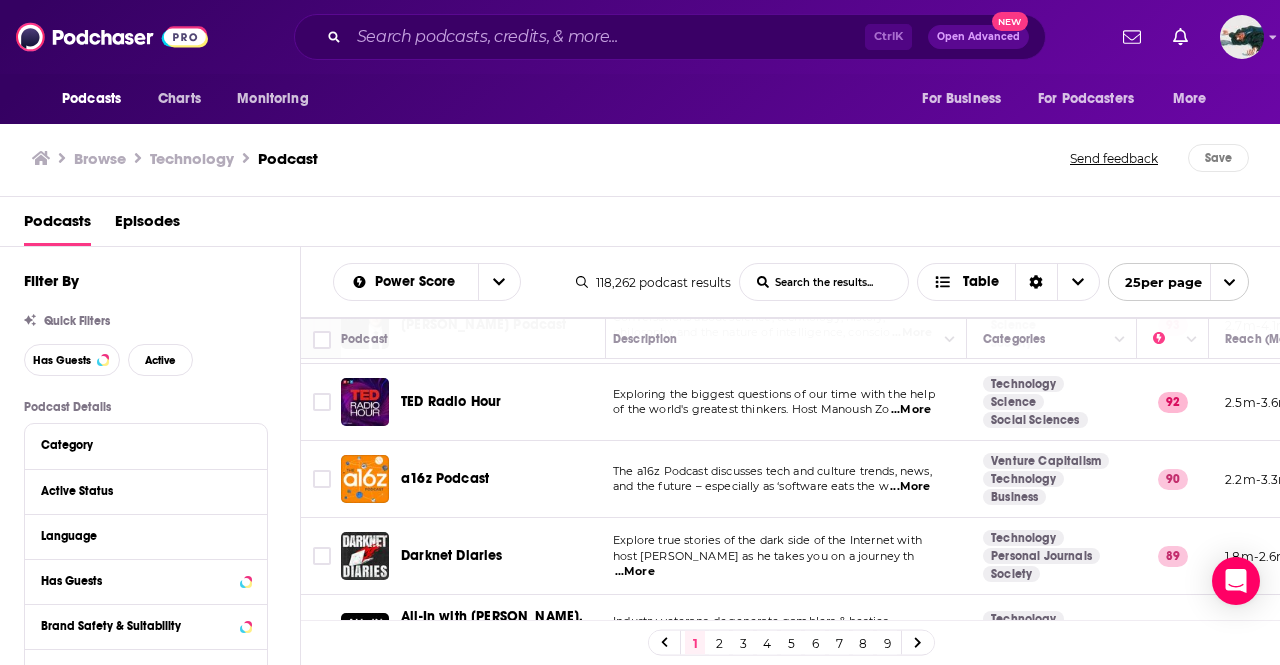 click on "The a16z Podcast discusses tech and culture trends, news," at bounding box center [772, 471] 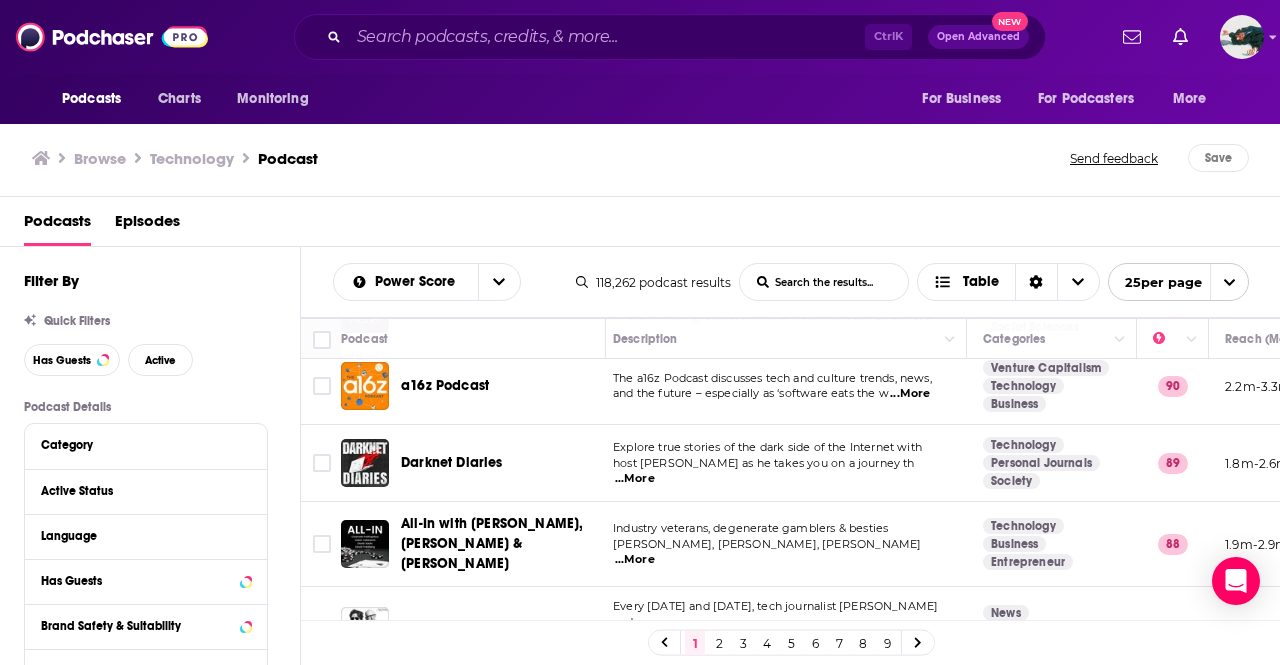 scroll, scrollTop: 328, scrollLeft: 9, axis: both 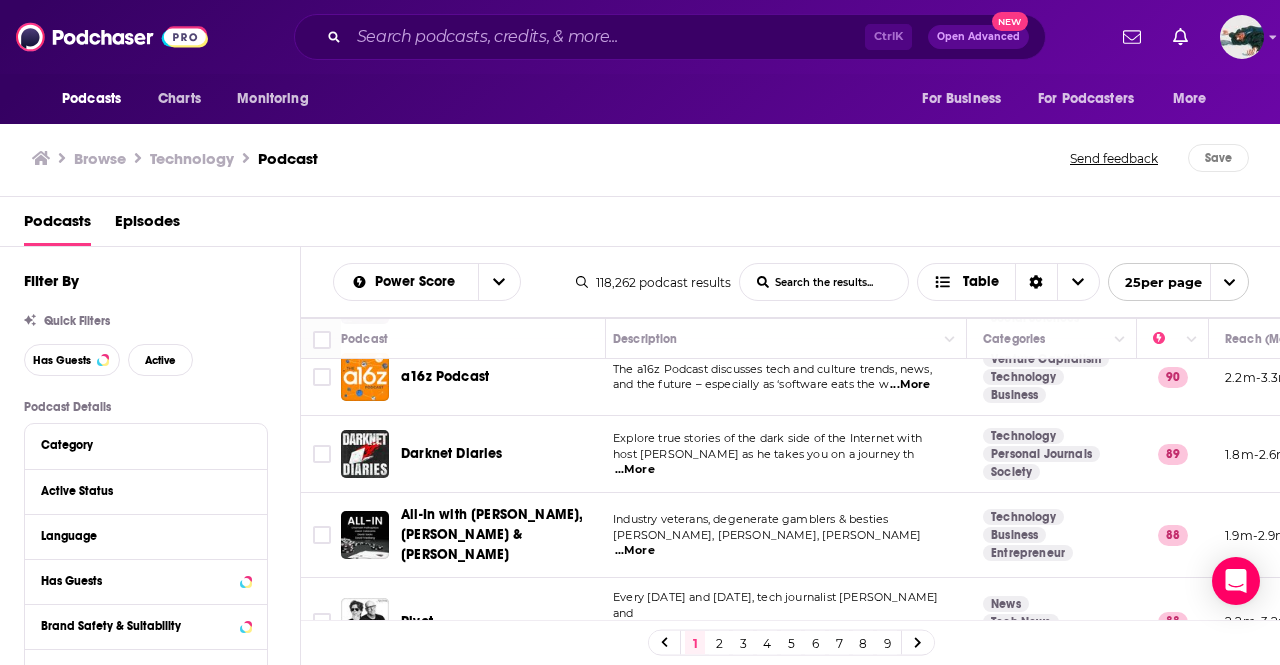 click on "...More" at bounding box center (635, 470) 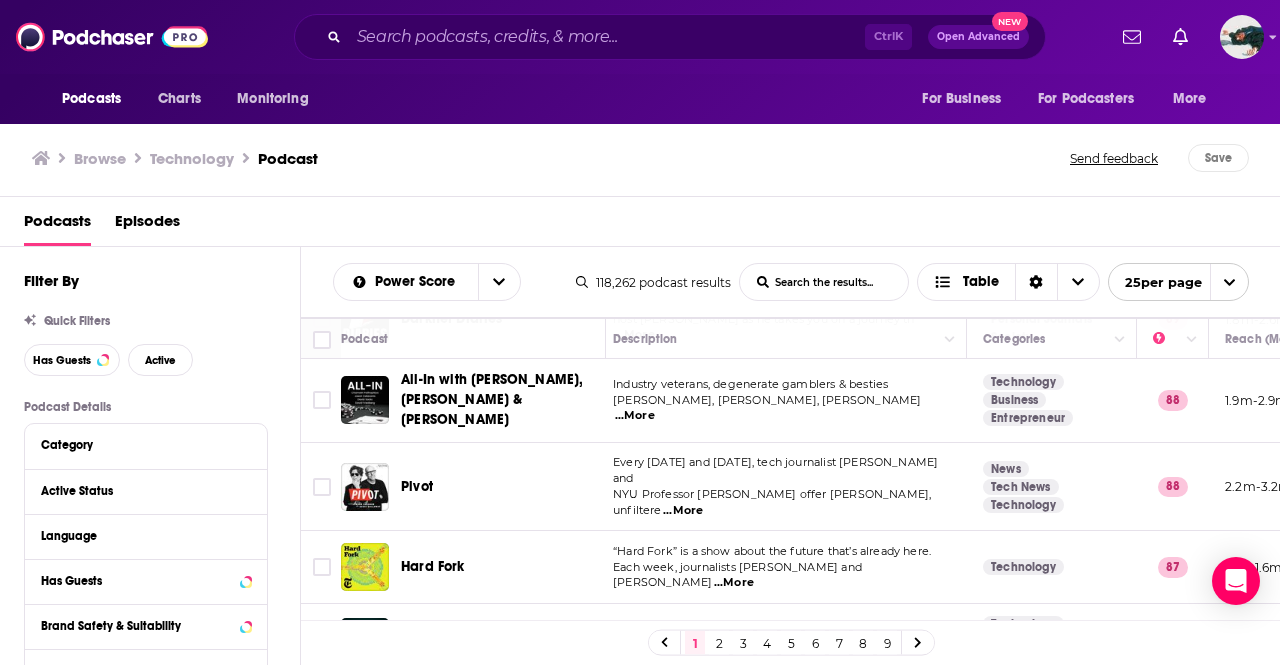 scroll, scrollTop: 464, scrollLeft: 9, axis: both 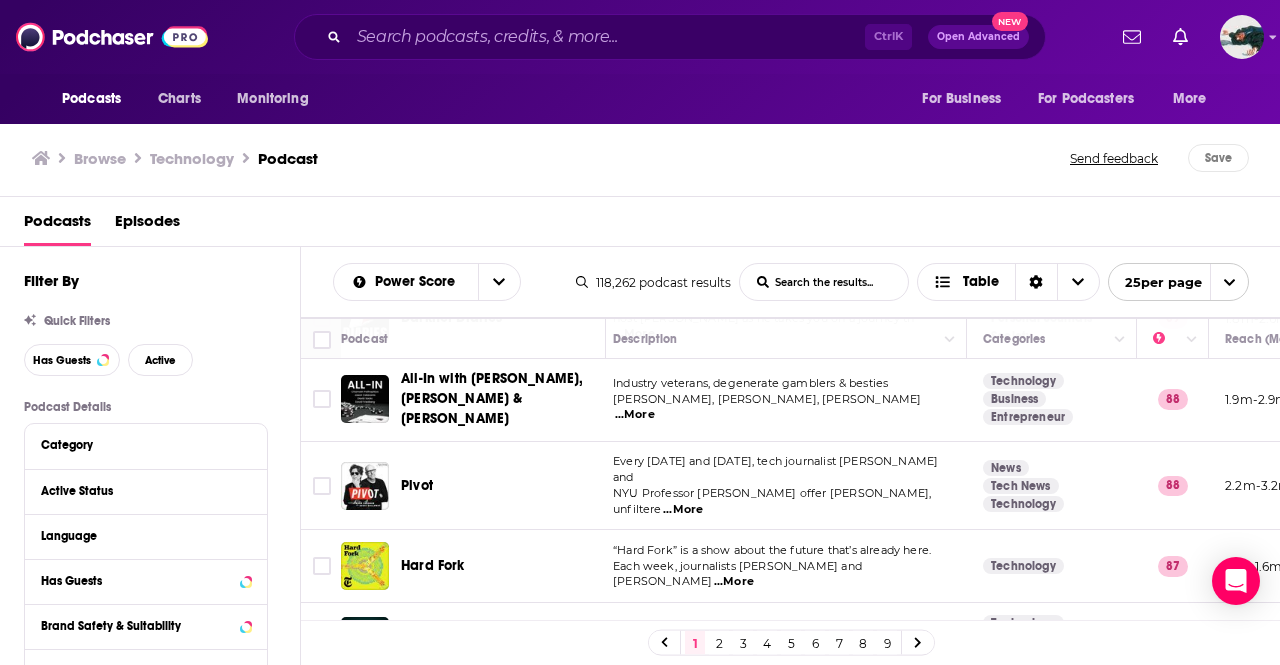 click on "...More" at bounding box center (683, 510) 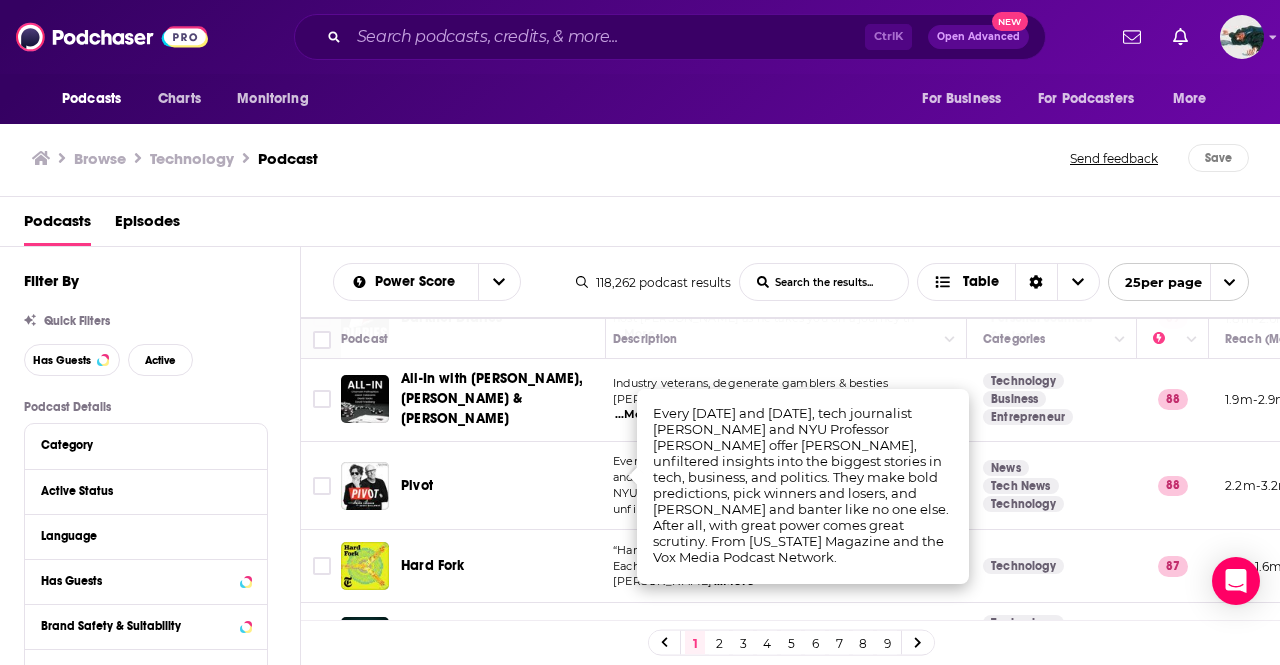 click on "Filter By Quick Filters Has Guests Active Podcast Details Category Active Status Language Has Guests Brand Safety & Suitability Political Skew Beta Show More Audience & Reach Power Score™ Reach (Monthly) Reach (Episode Average) Gender Age Income Show More" at bounding box center [162, 707] 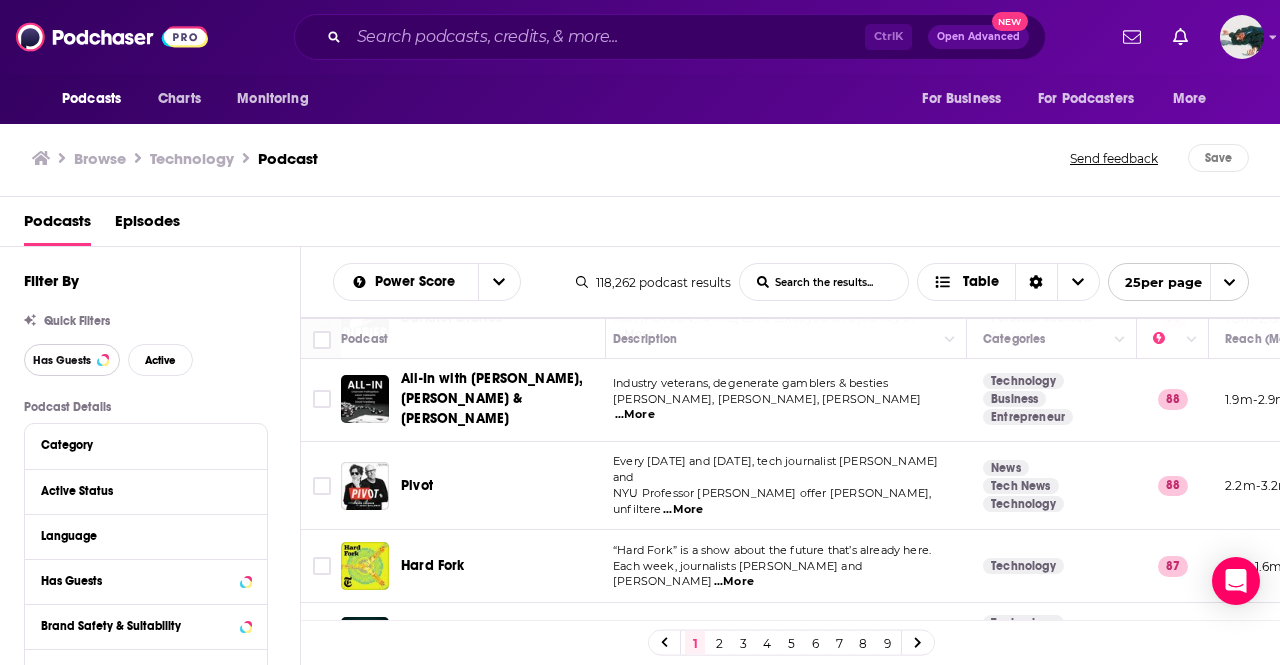 click on "Has Guests" at bounding box center [62, 360] 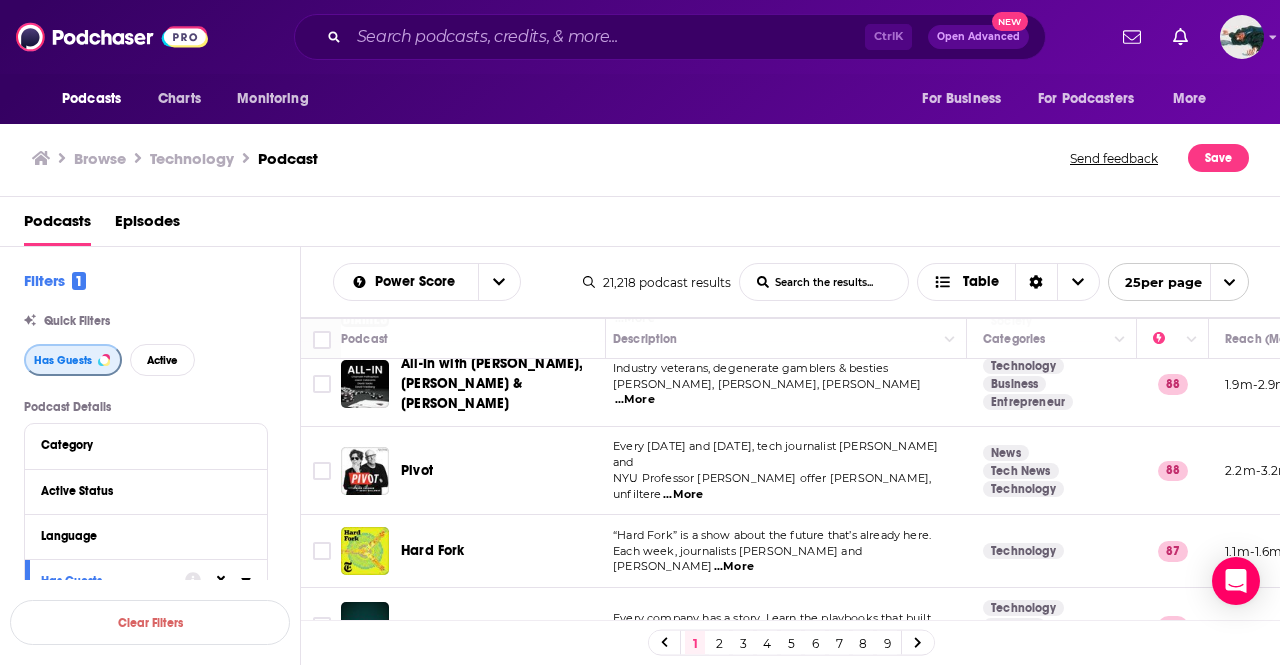 scroll, scrollTop: 480, scrollLeft: 9, axis: both 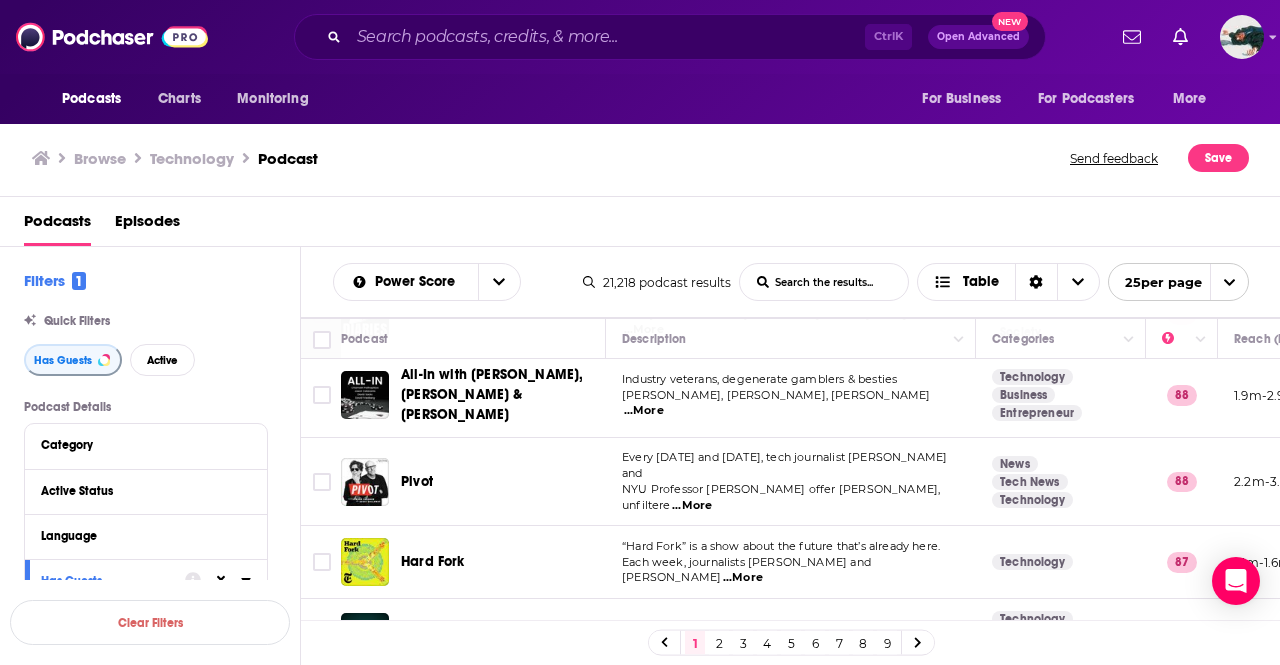 click on "...More" at bounding box center (692, 506) 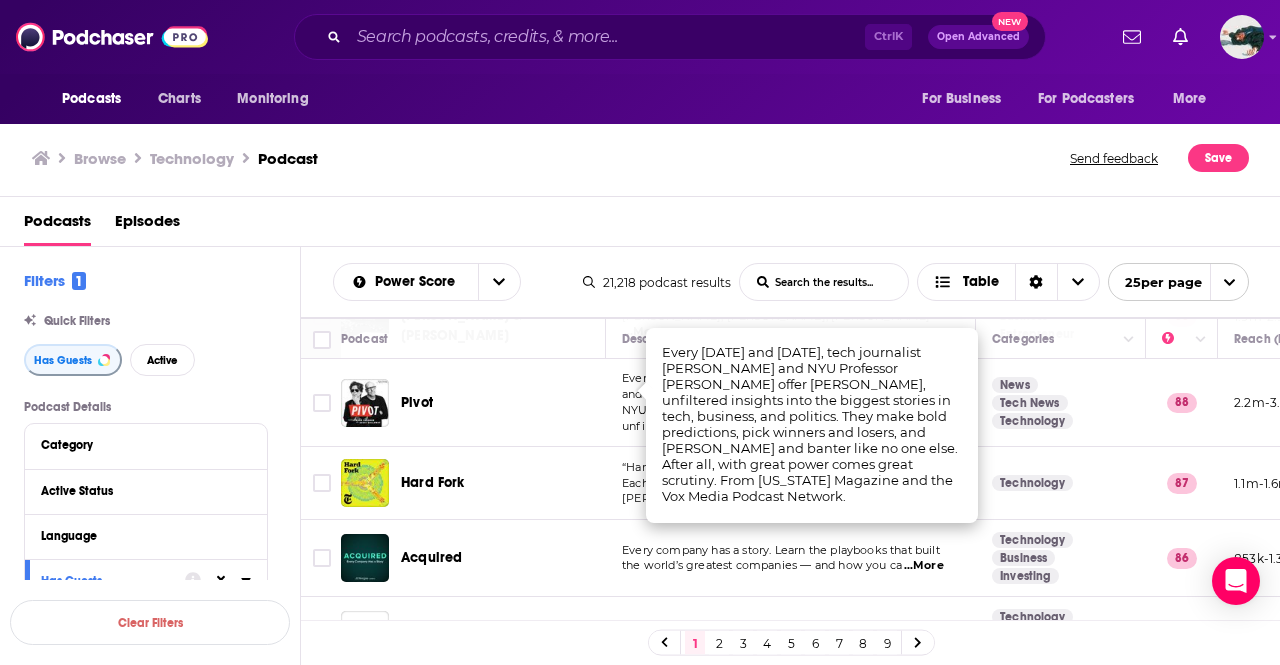 scroll, scrollTop: 549, scrollLeft: 0, axis: vertical 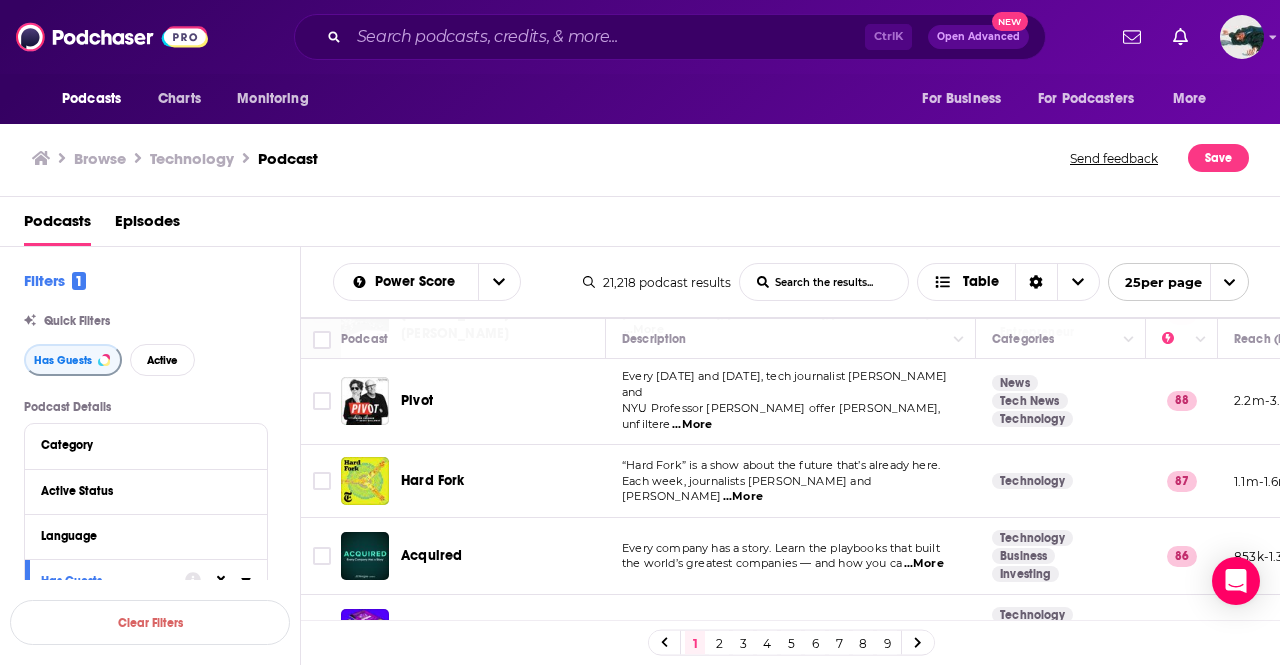 click on "Podcasts Episodes" at bounding box center (644, 225) 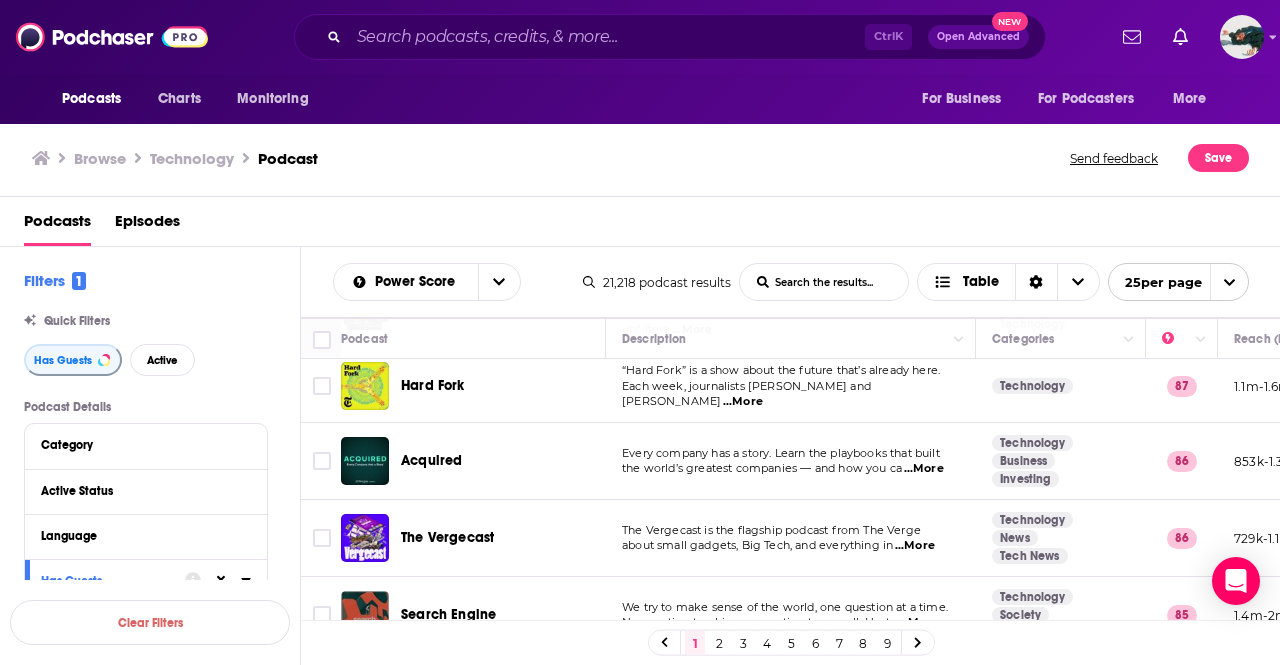 scroll, scrollTop: 655, scrollLeft: 0, axis: vertical 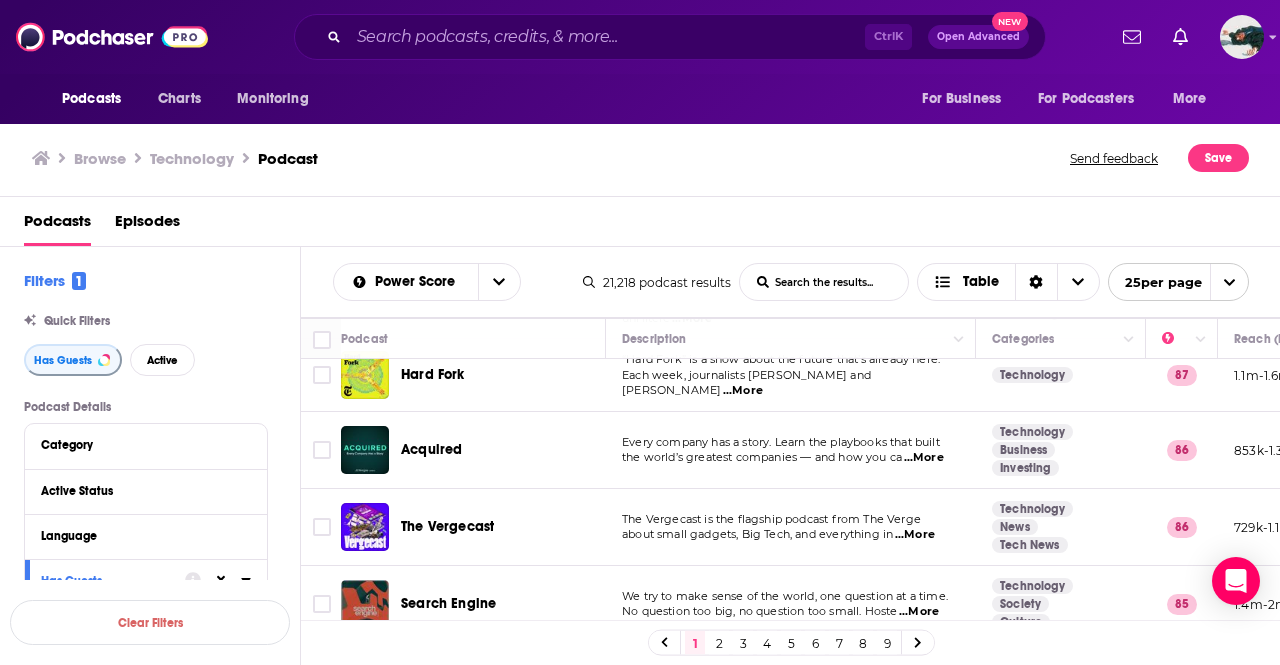 click on "...More" at bounding box center (924, 458) 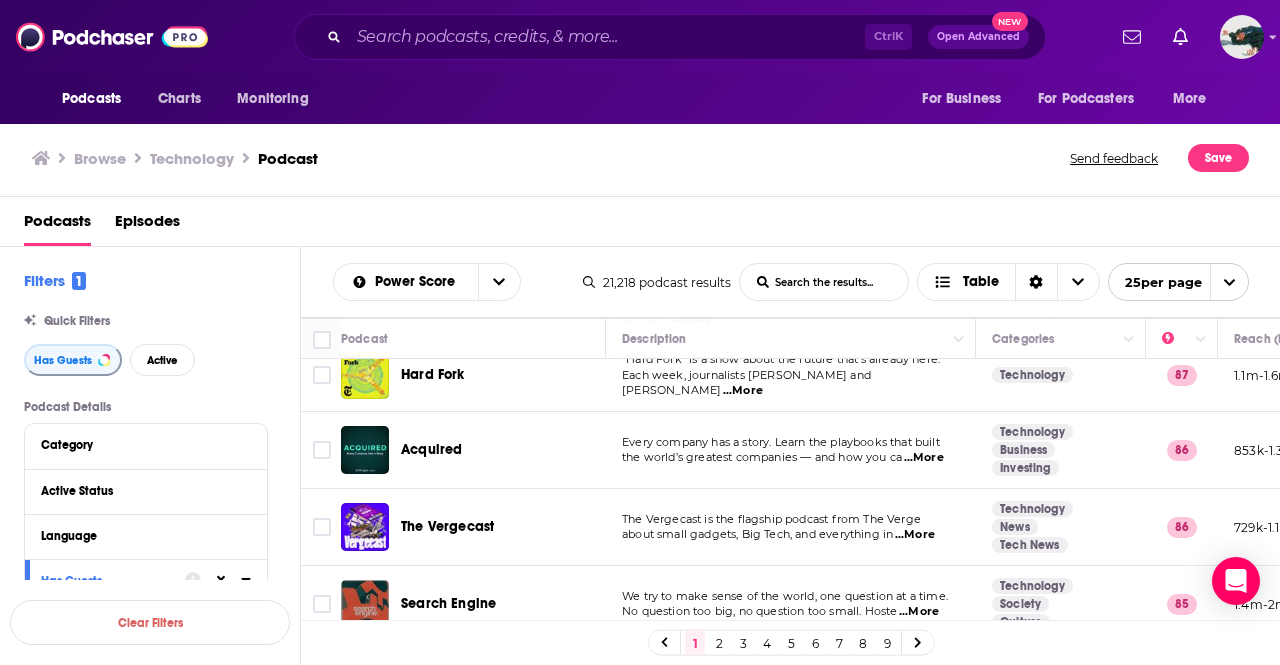 click on "Podcasts Episodes" at bounding box center (644, 225) 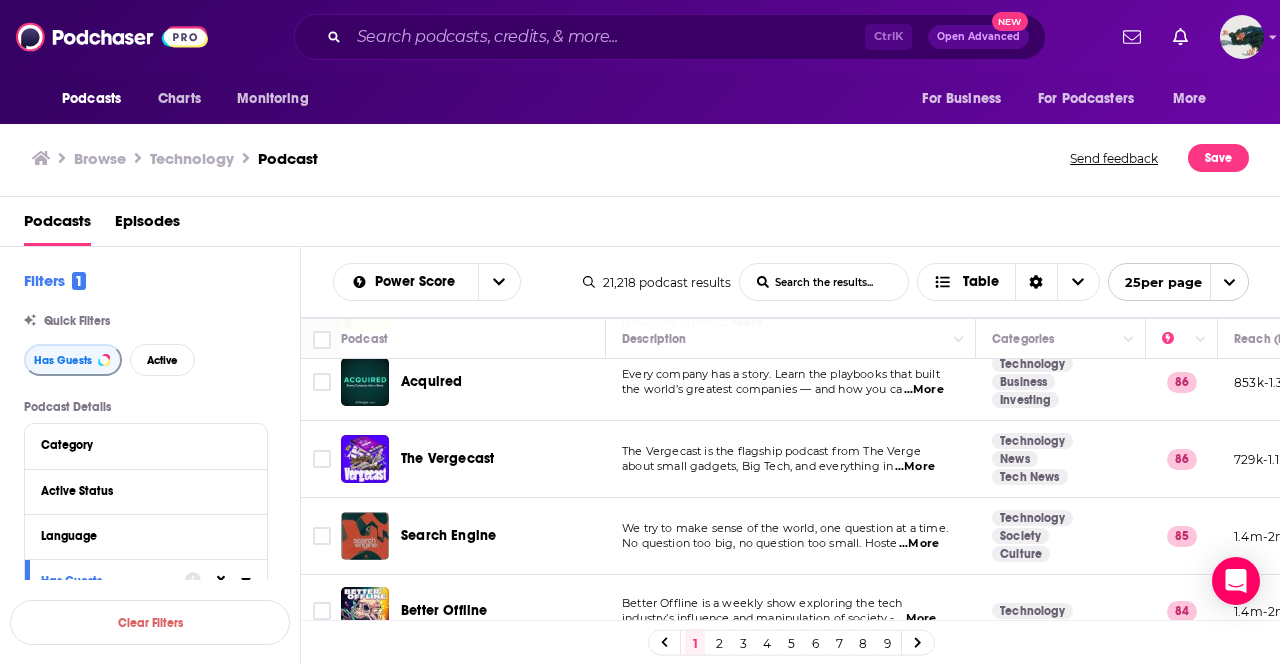 scroll, scrollTop: 724, scrollLeft: 0, axis: vertical 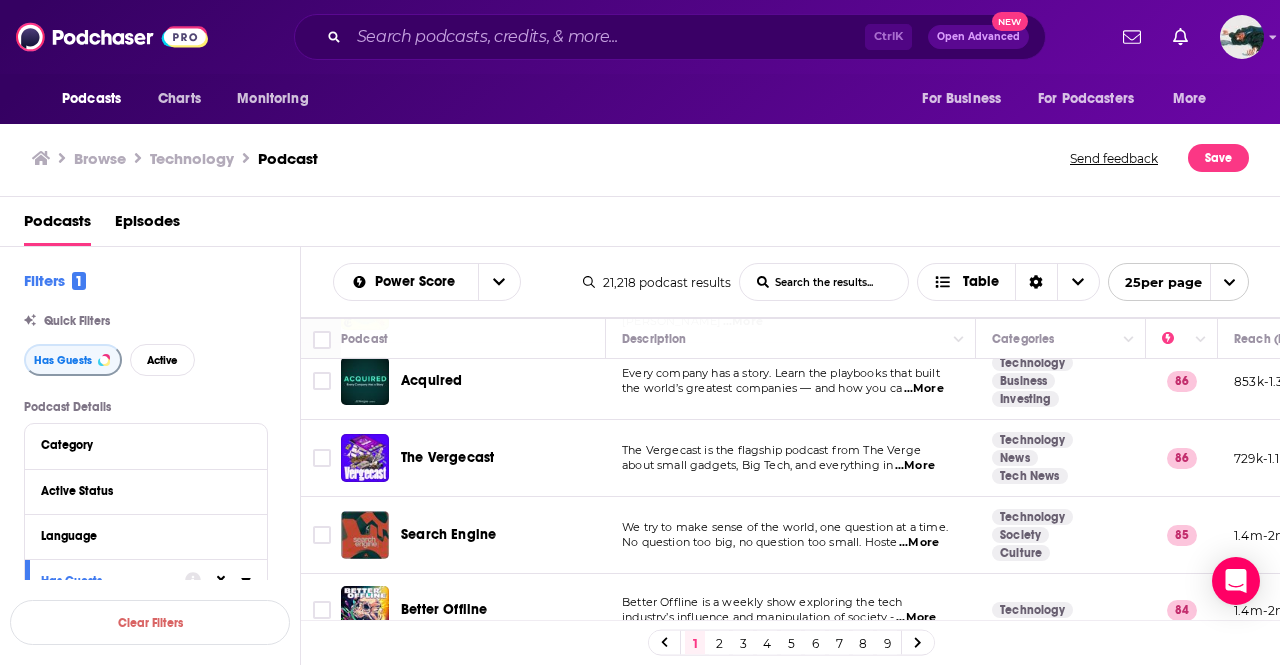 click on "...More" at bounding box center (915, 466) 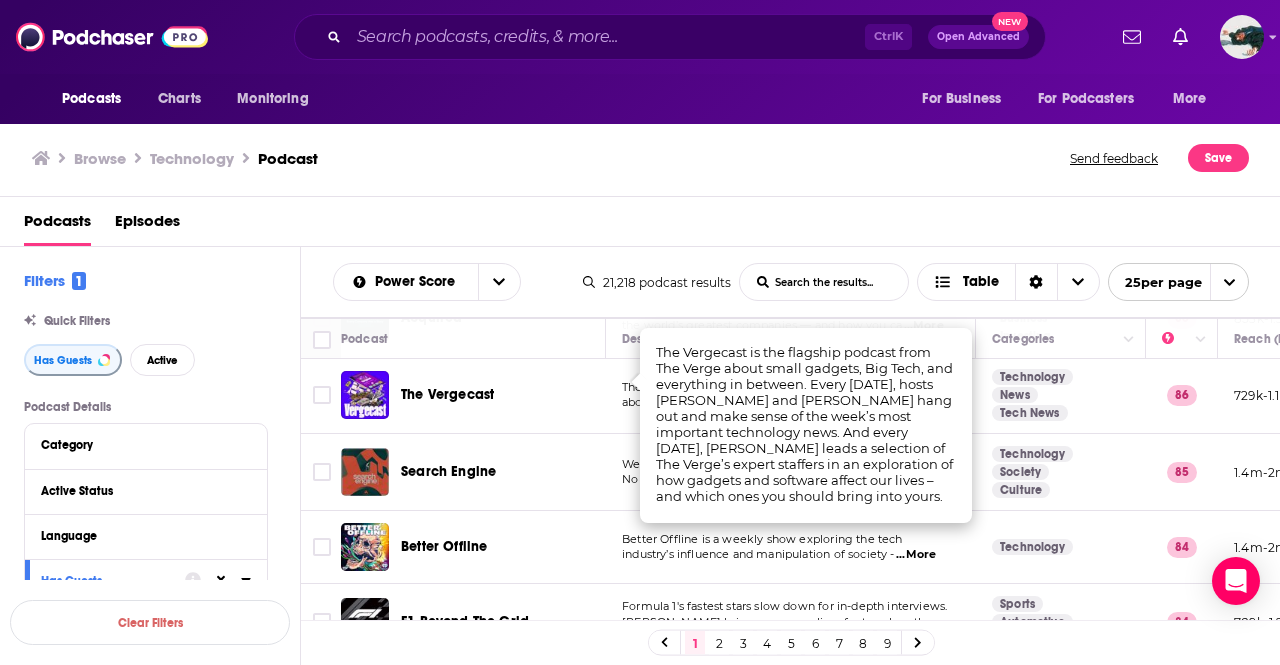 scroll, scrollTop: 788, scrollLeft: 0, axis: vertical 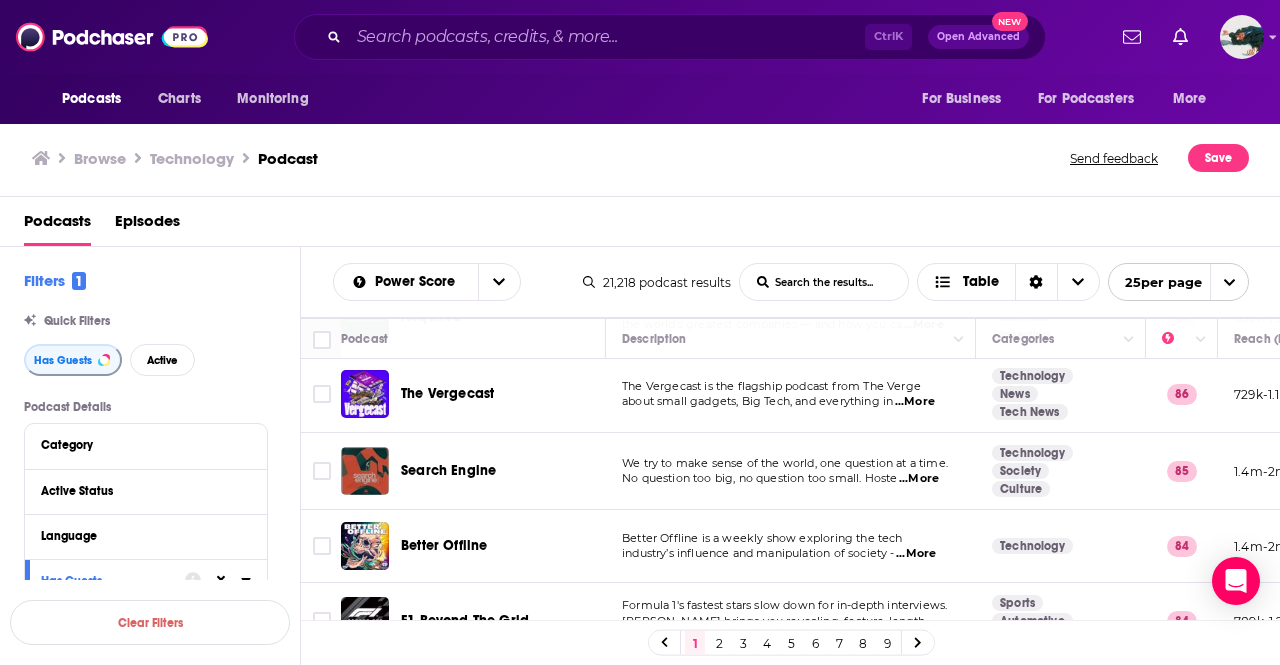click on "Podcasts Episodes" at bounding box center (640, 222) 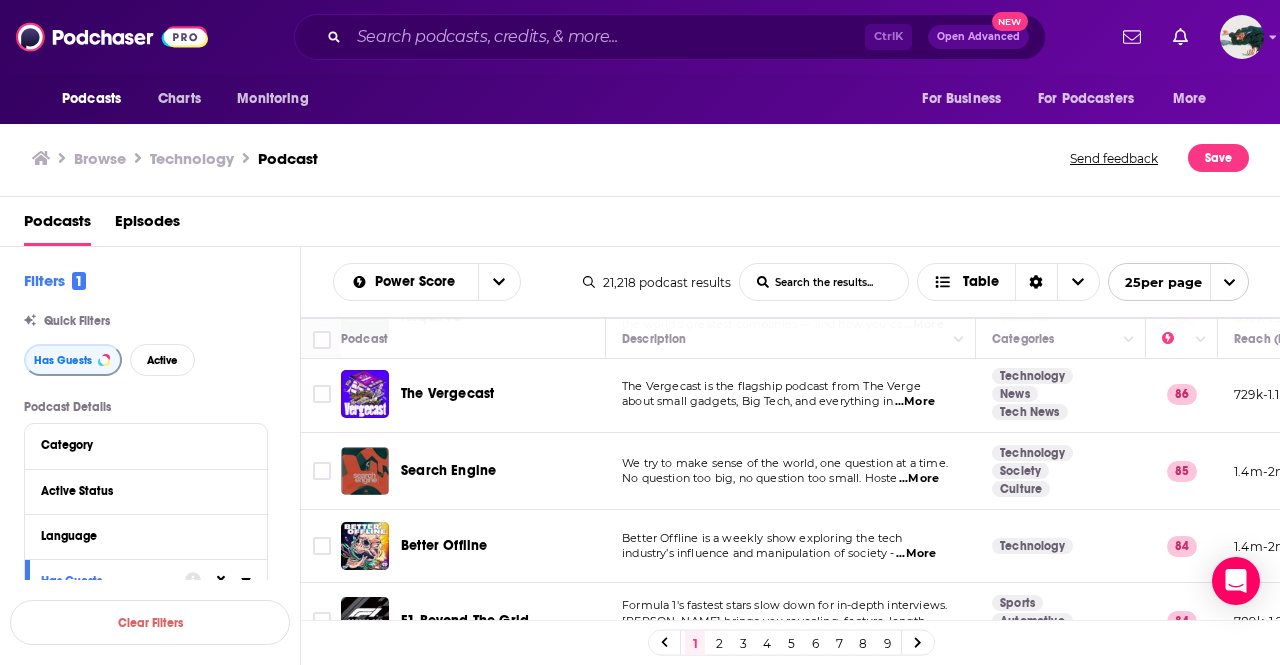 click on "...More" at bounding box center (919, 479) 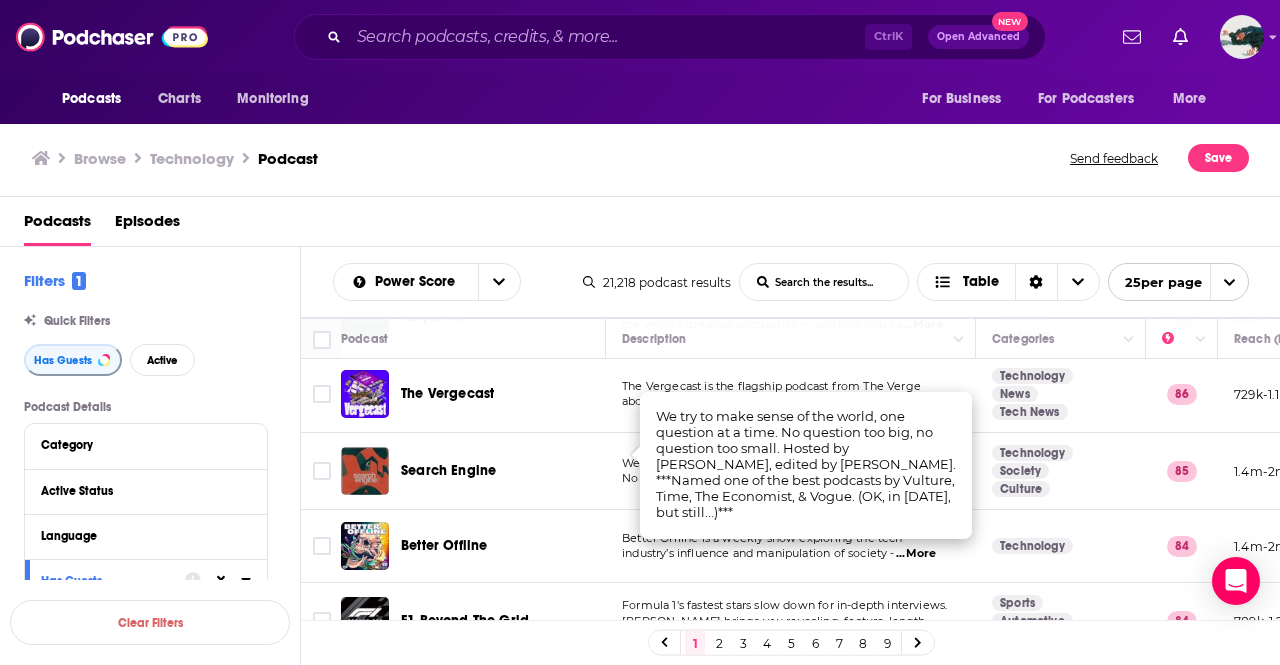 click on "Browse Technology Podcast Send feedback Save" at bounding box center [640, 158] 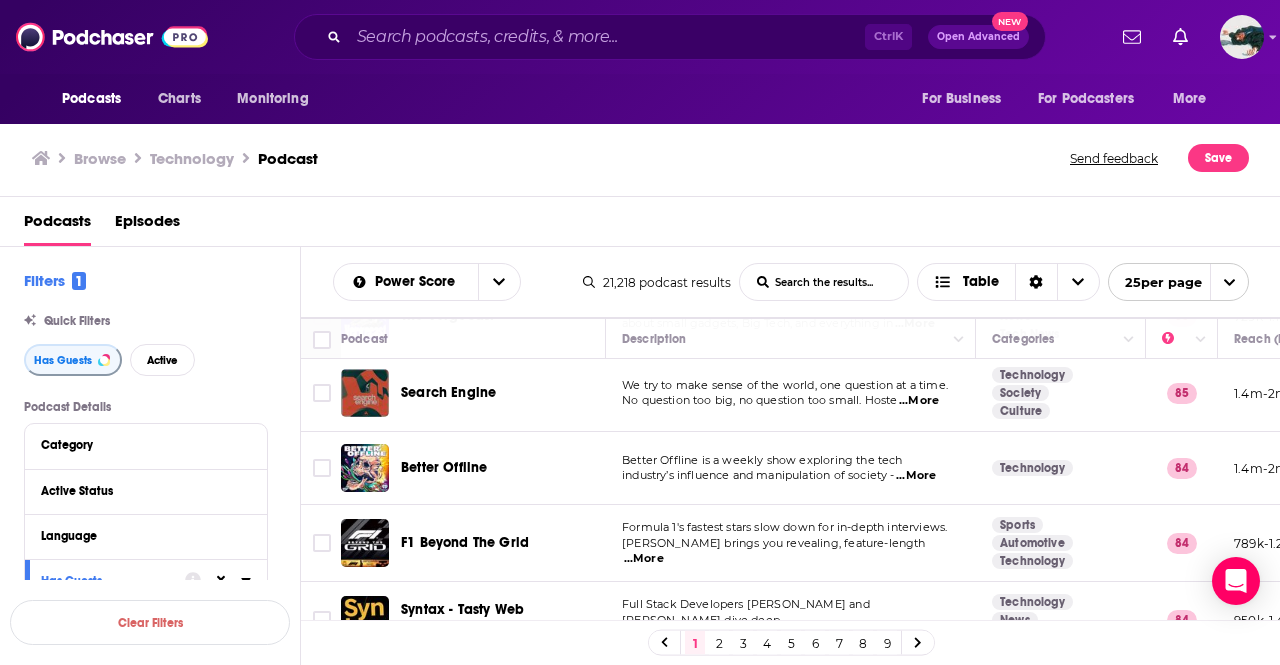 scroll, scrollTop: 869, scrollLeft: 0, axis: vertical 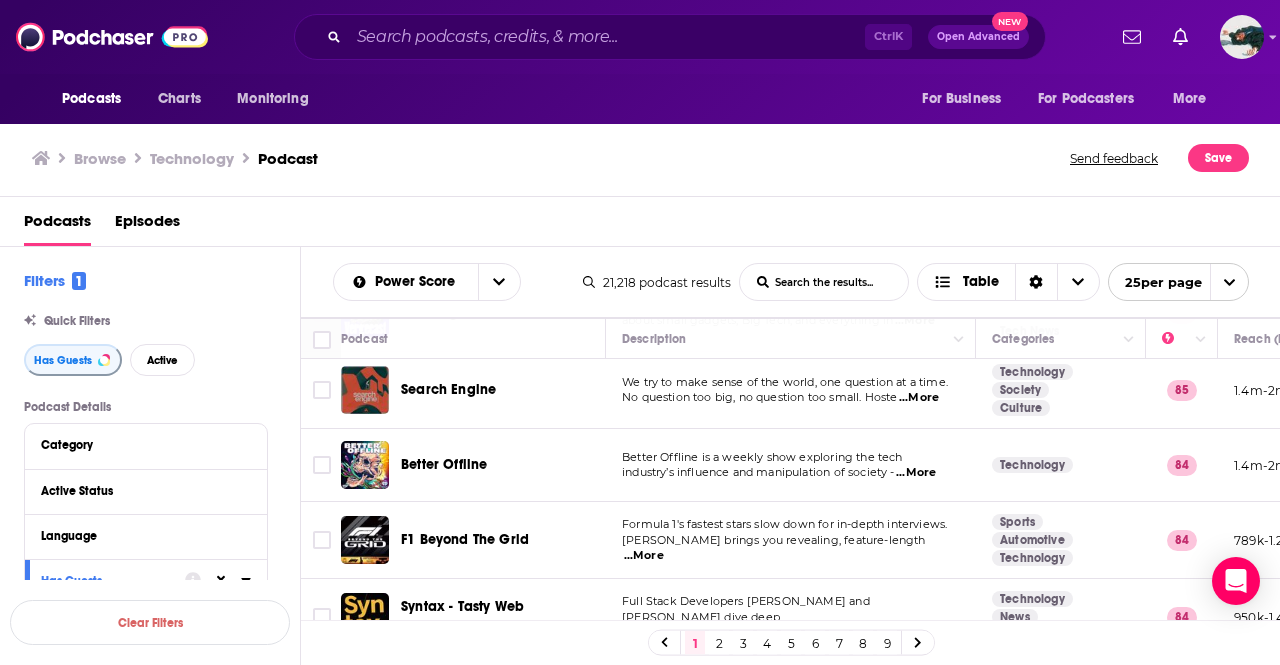 click on "...More" at bounding box center [916, 473] 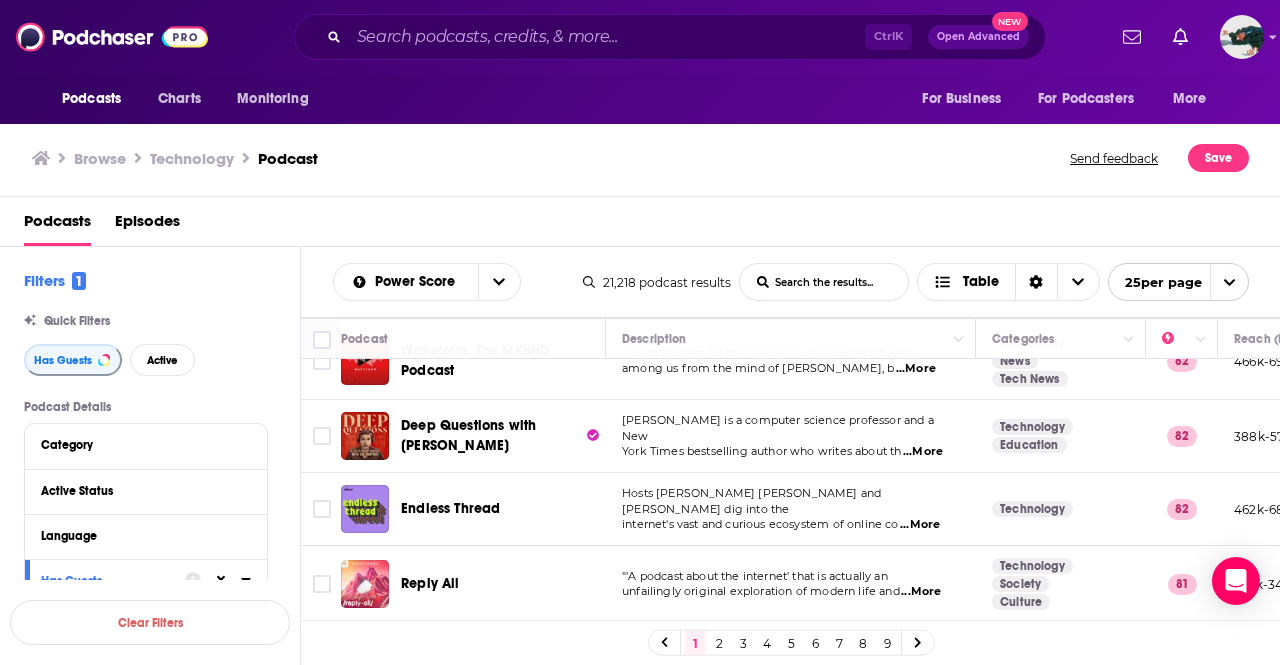 scroll, scrollTop: 1217, scrollLeft: 0, axis: vertical 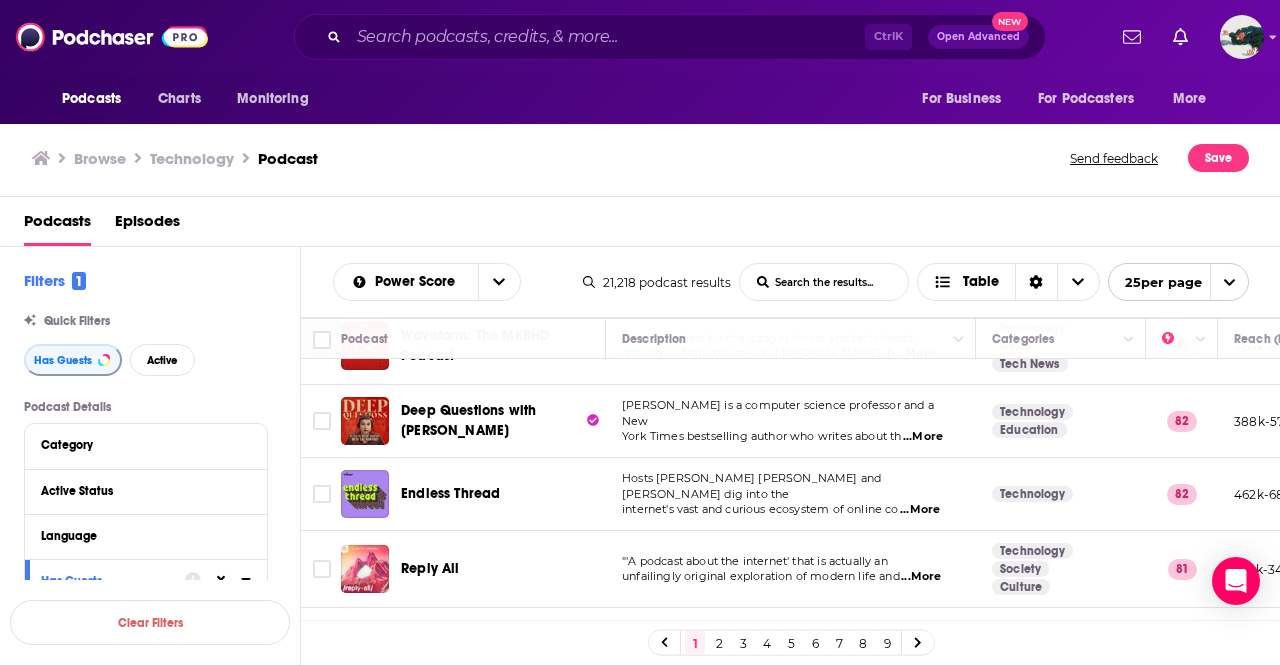 click on "...More" at bounding box center [920, 510] 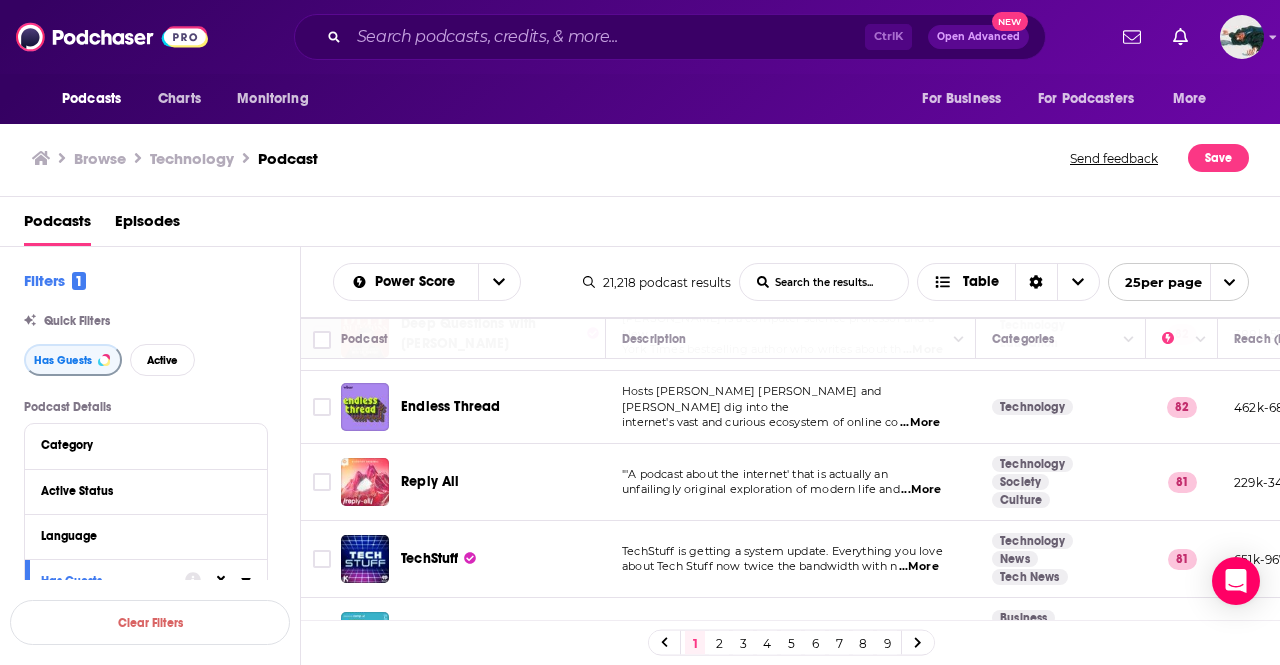 scroll, scrollTop: 1307, scrollLeft: 0, axis: vertical 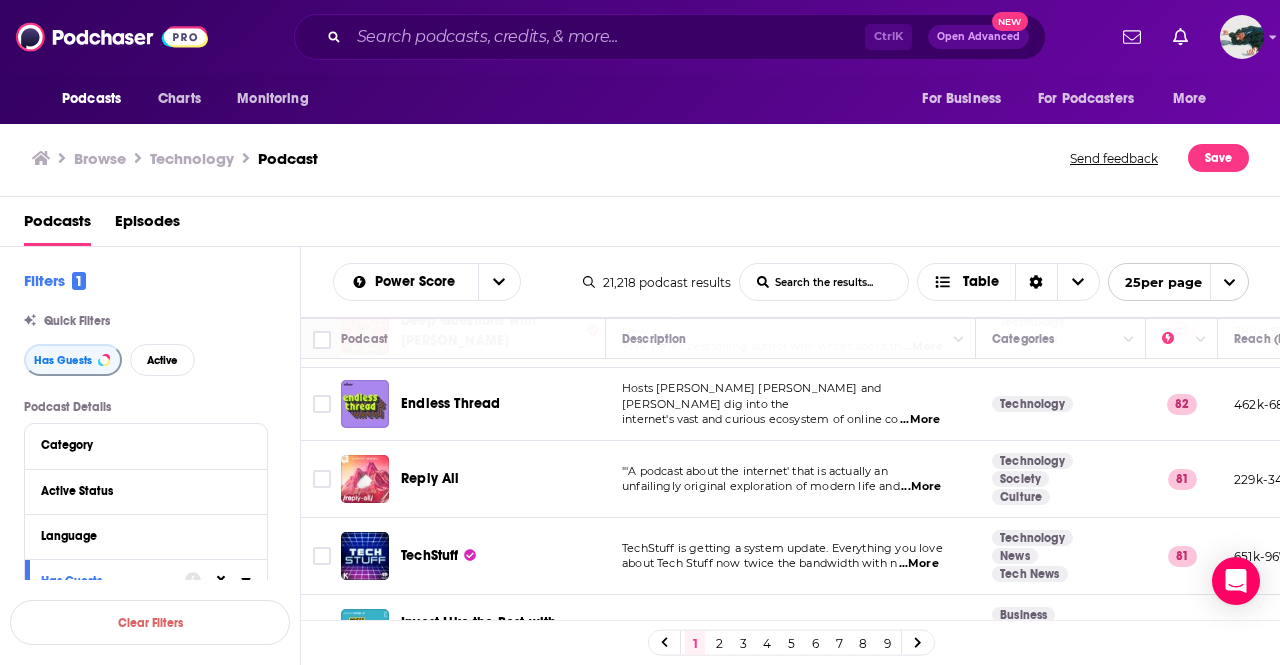 click on "...More" at bounding box center (921, 487) 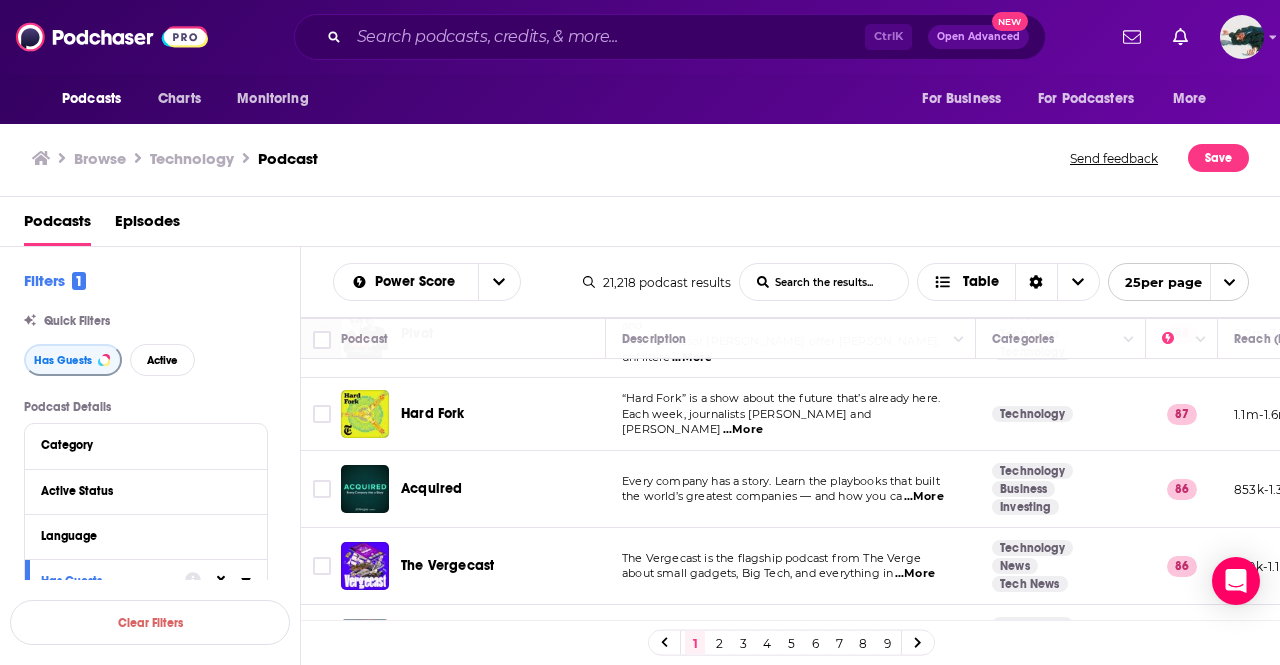 scroll, scrollTop: 324, scrollLeft: 0, axis: vertical 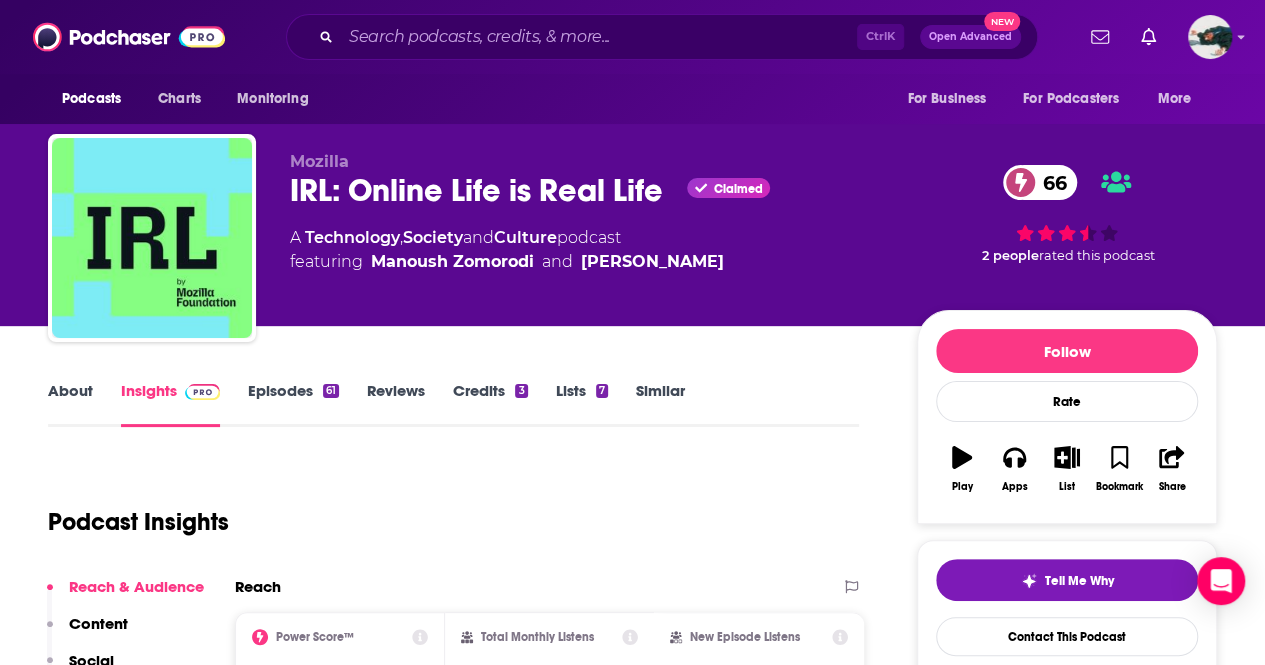click on "Society" 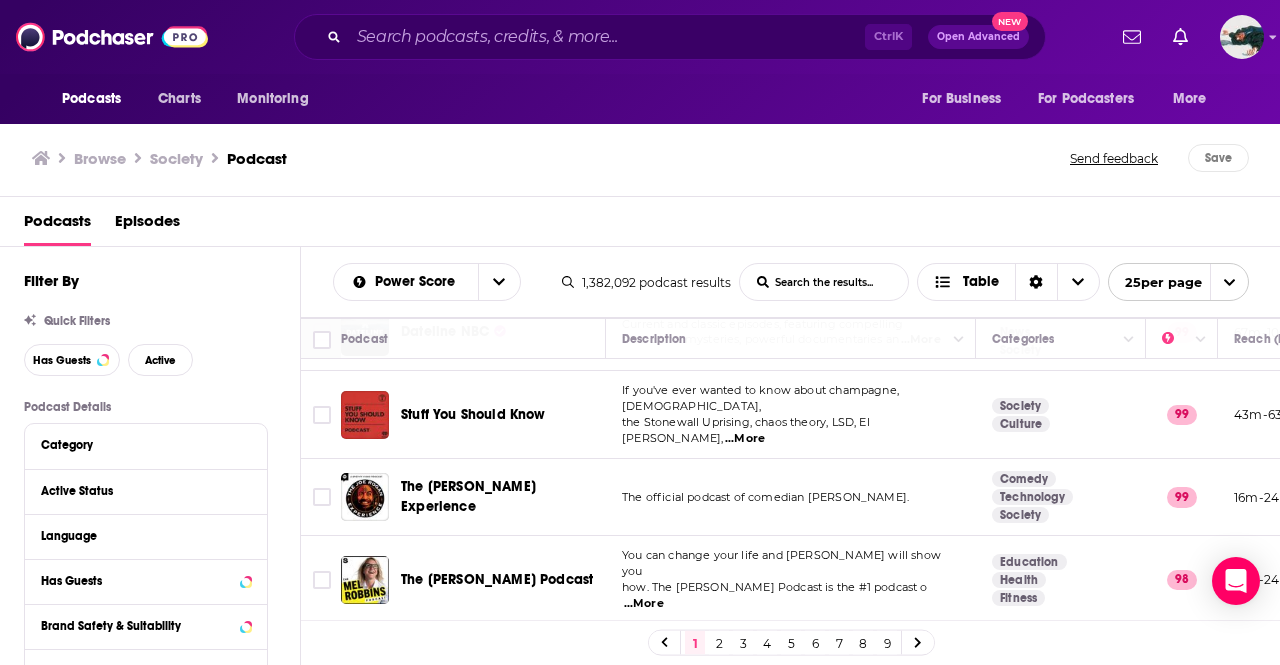 scroll, scrollTop: 64, scrollLeft: 0, axis: vertical 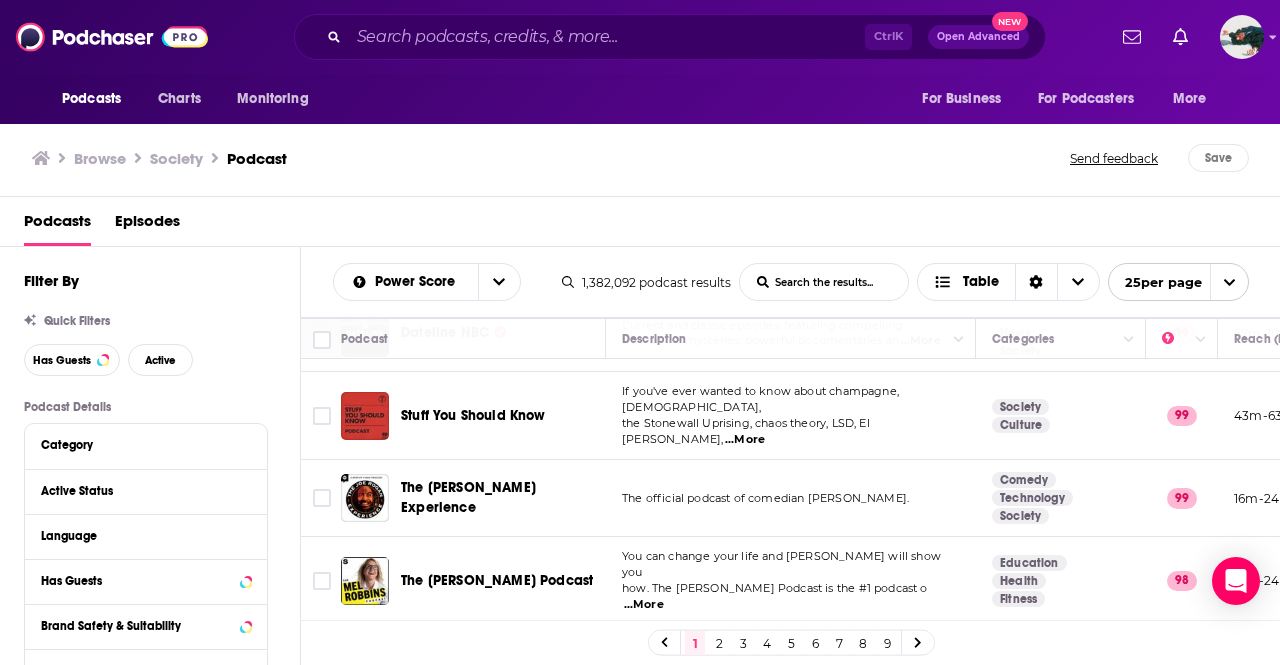 click on "Society" at bounding box center (1020, 407) 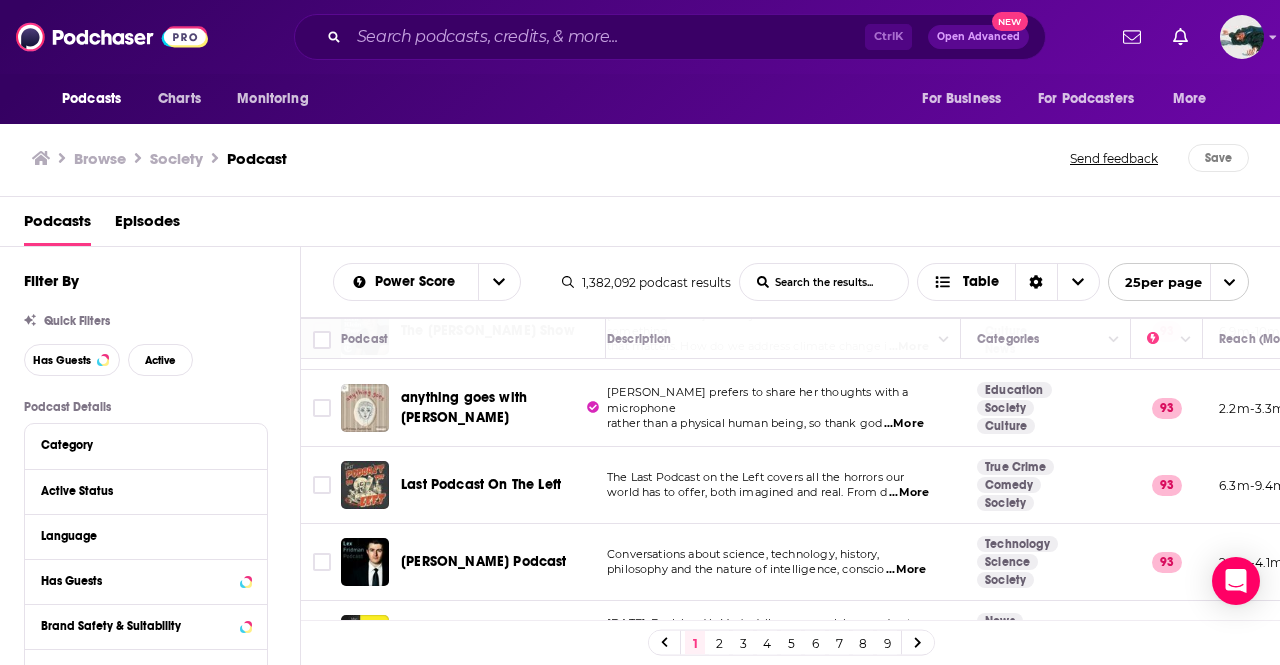 scroll, scrollTop: 1397, scrollLeft: 0, axis: vertical 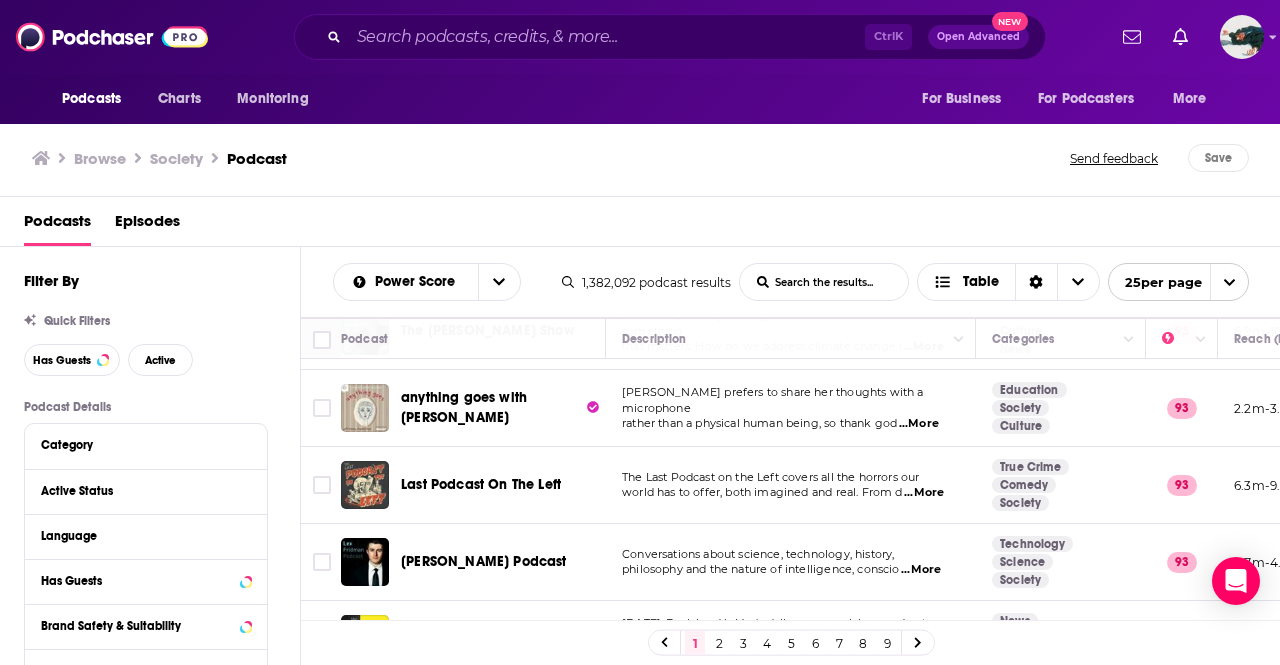 click on "...More" at bounding box center [924, 493] 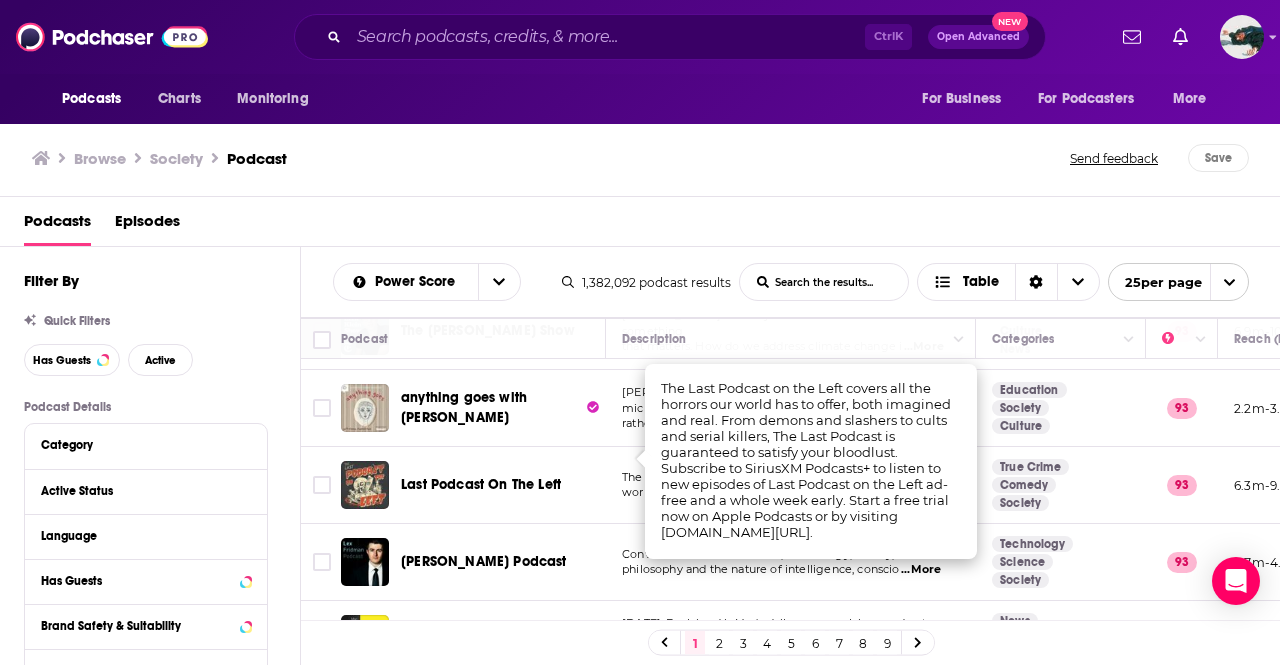 click on "Browse Society Podcast" at bounding box center [552, 158] 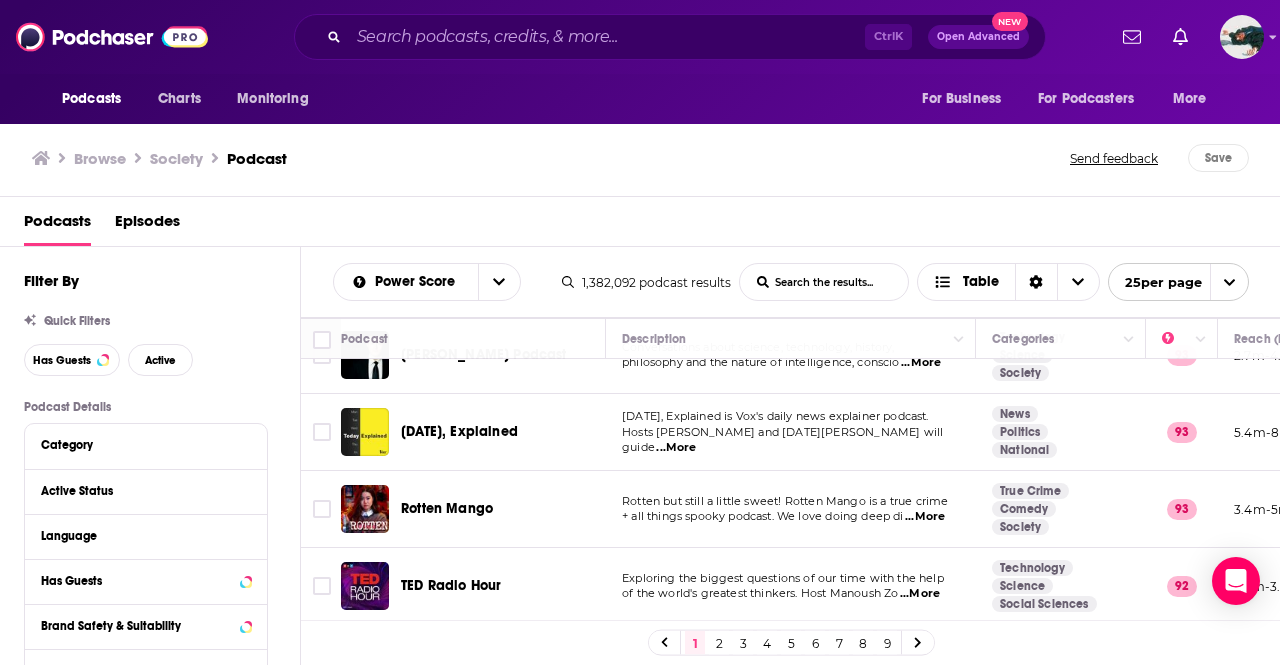 scroll, scrollTop: 1556, scrollLeft: 0, axis: vertical 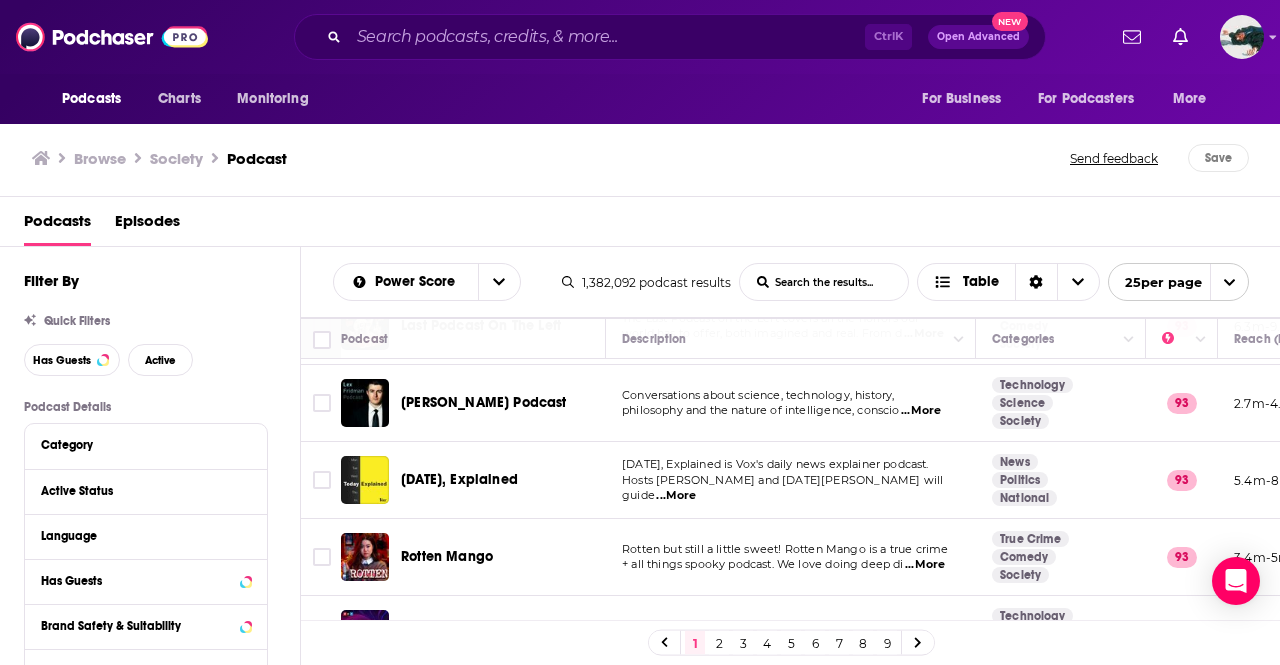 click on "Politics" at bounding box center [1020, 480] 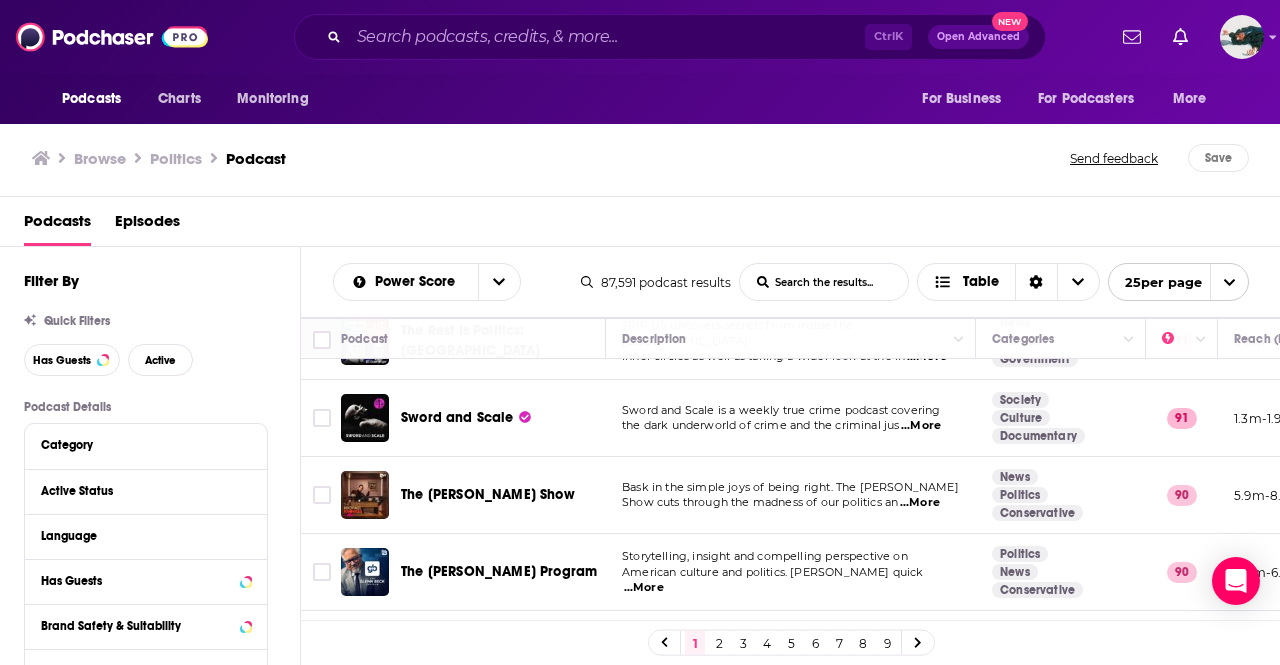 scroll, scrollTop: 1642, scrollLeft: 0, axis: vertical 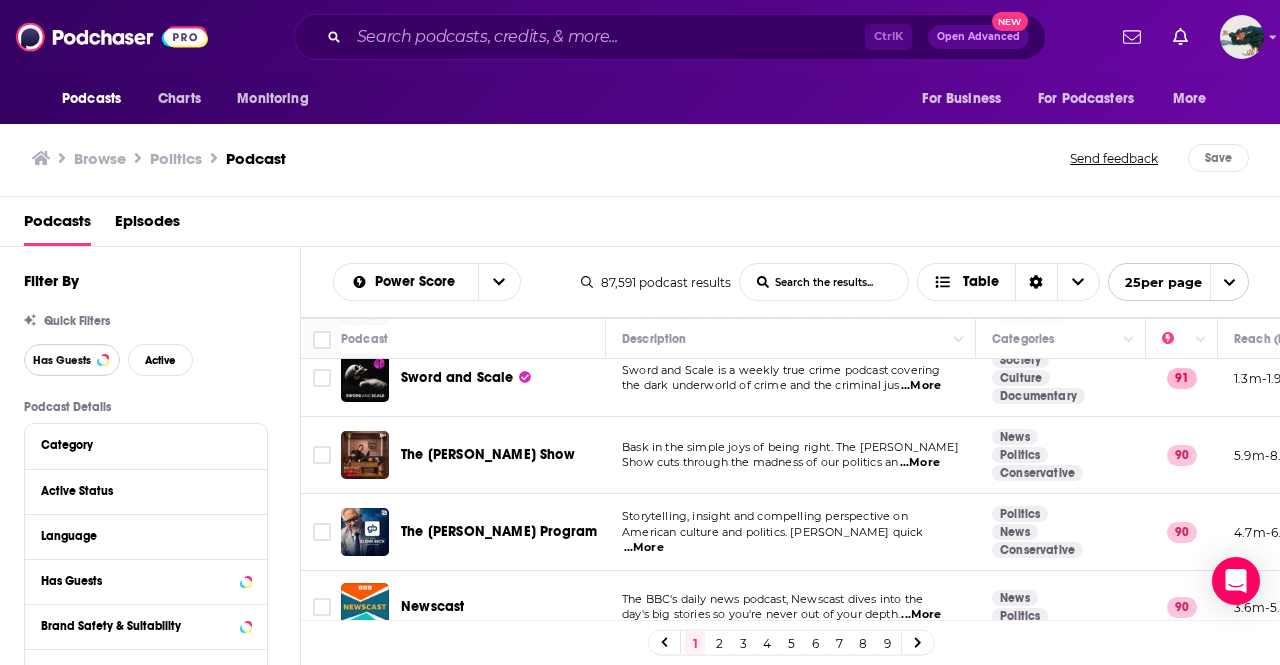 click on "Has Guests" at bounding box center [72, 360] 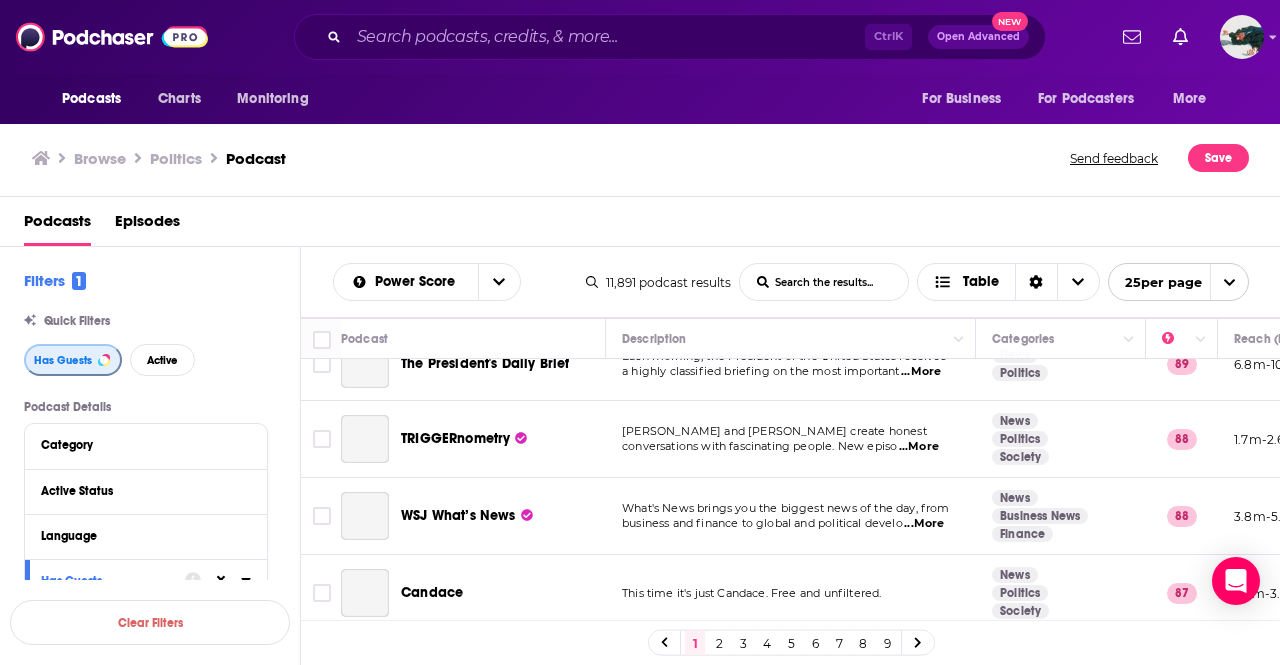 scroll, scrollTop: 1638, scrollLeft: 0, axis: vertical 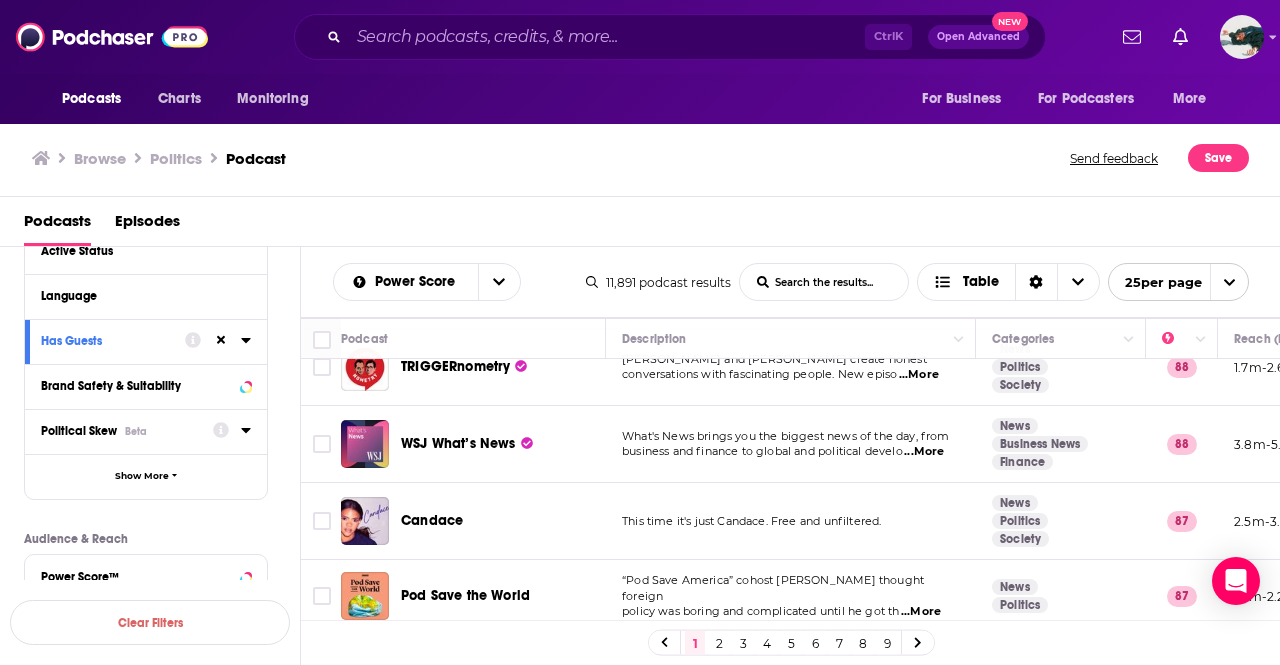 click 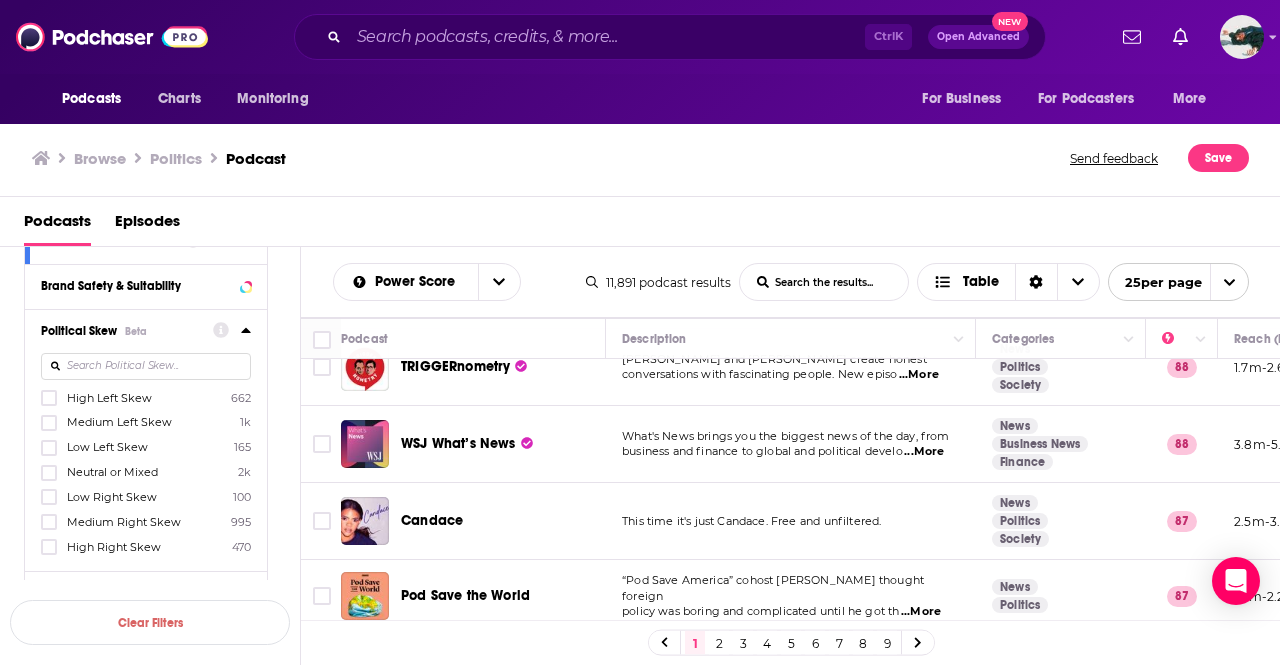 scroll, scrollTop: 354, scrollLeft: 0, axis: vertical 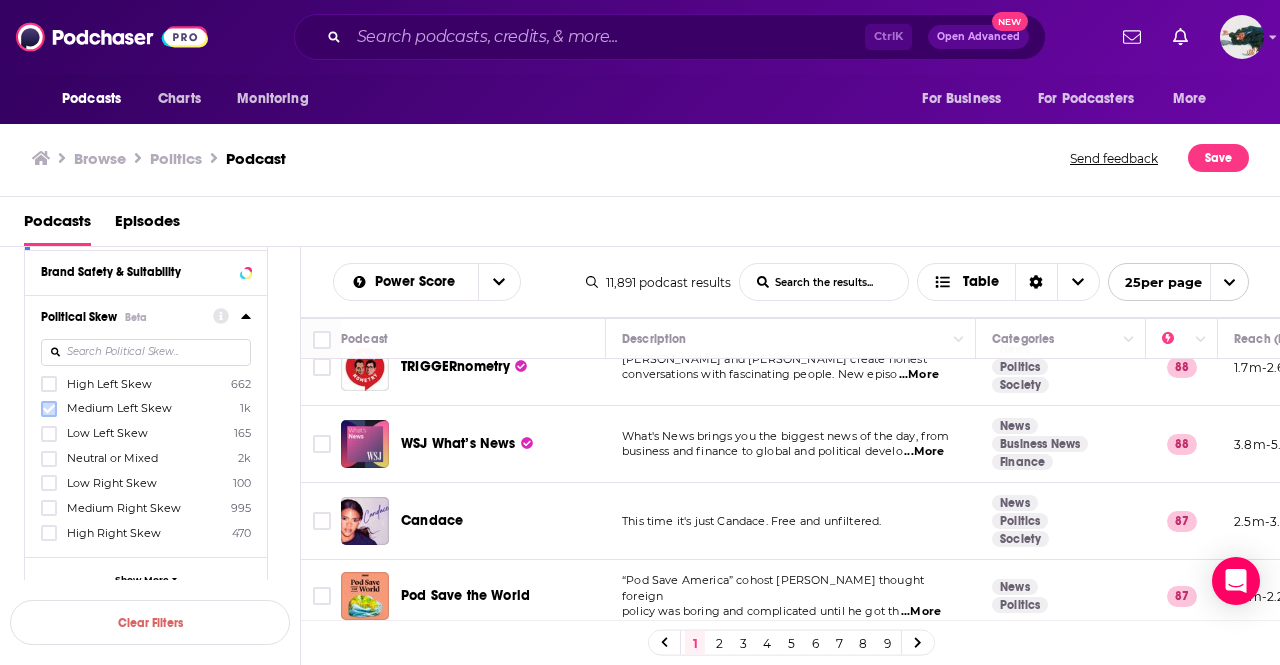 click 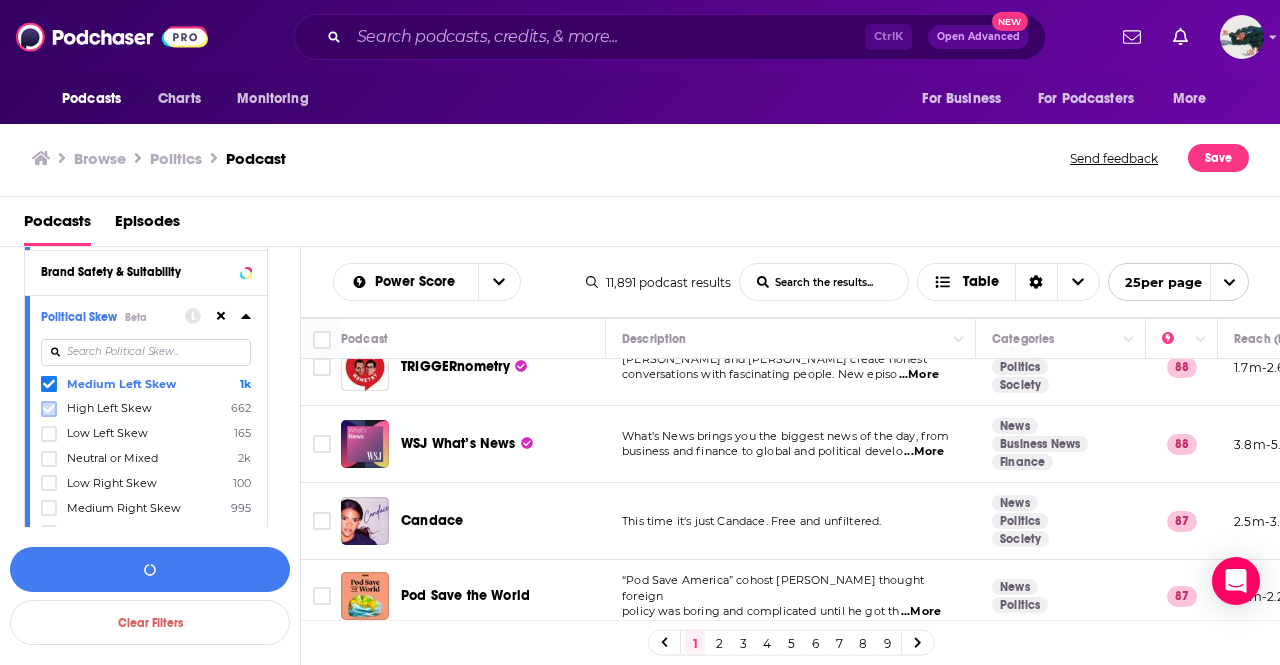 click at bounding box center [49, 409] 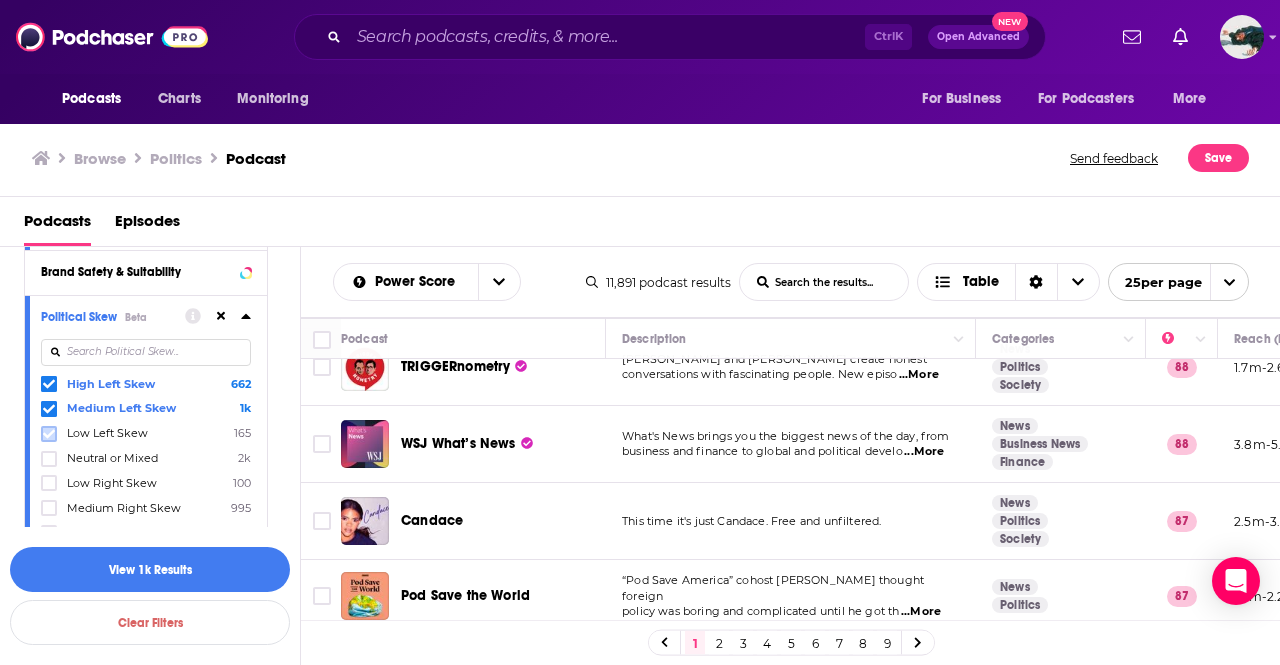 click 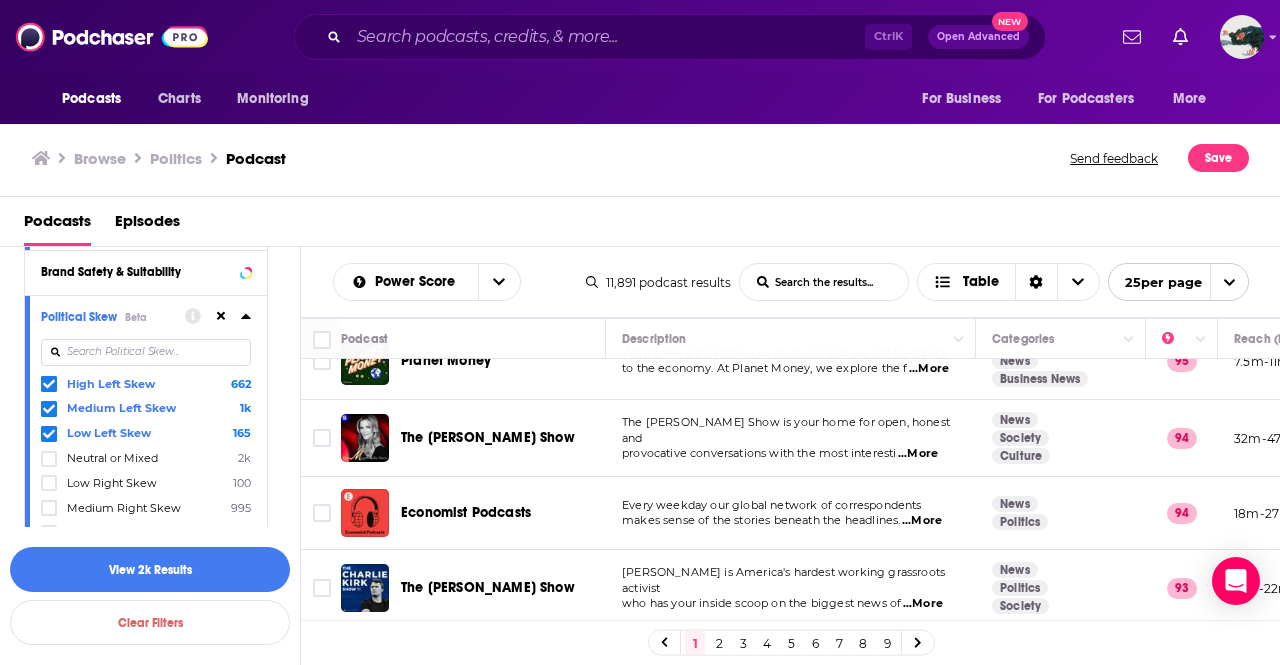 scroll, scrollTop: 490, scrollLeft: 0, axis: vertical 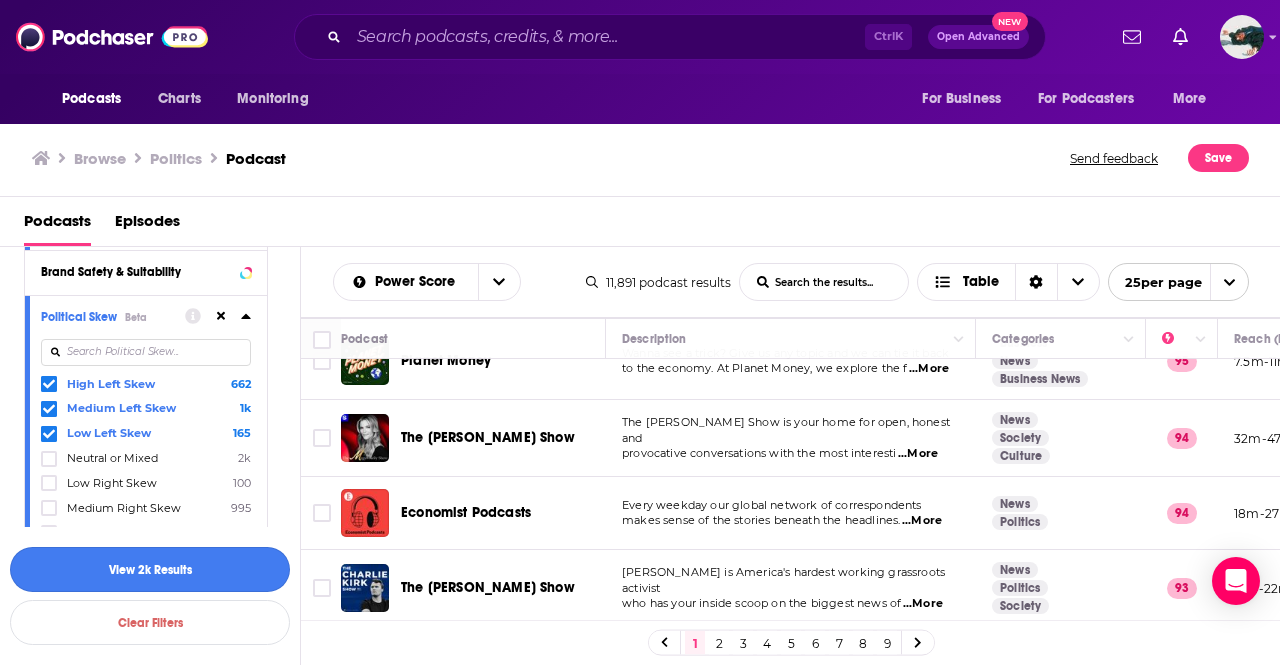 click on "View 2k Results" at bounding box center [150, 569] 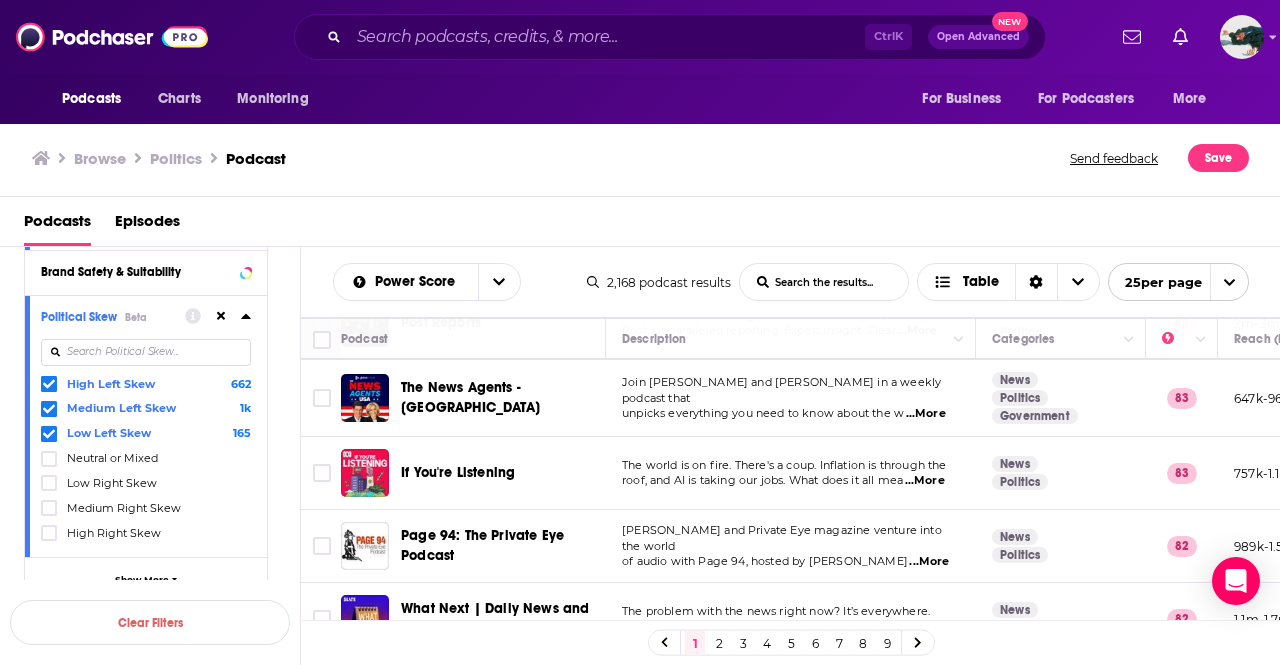 scroll, scrollTop: 759, scrollLeft: 0, axis: vertical 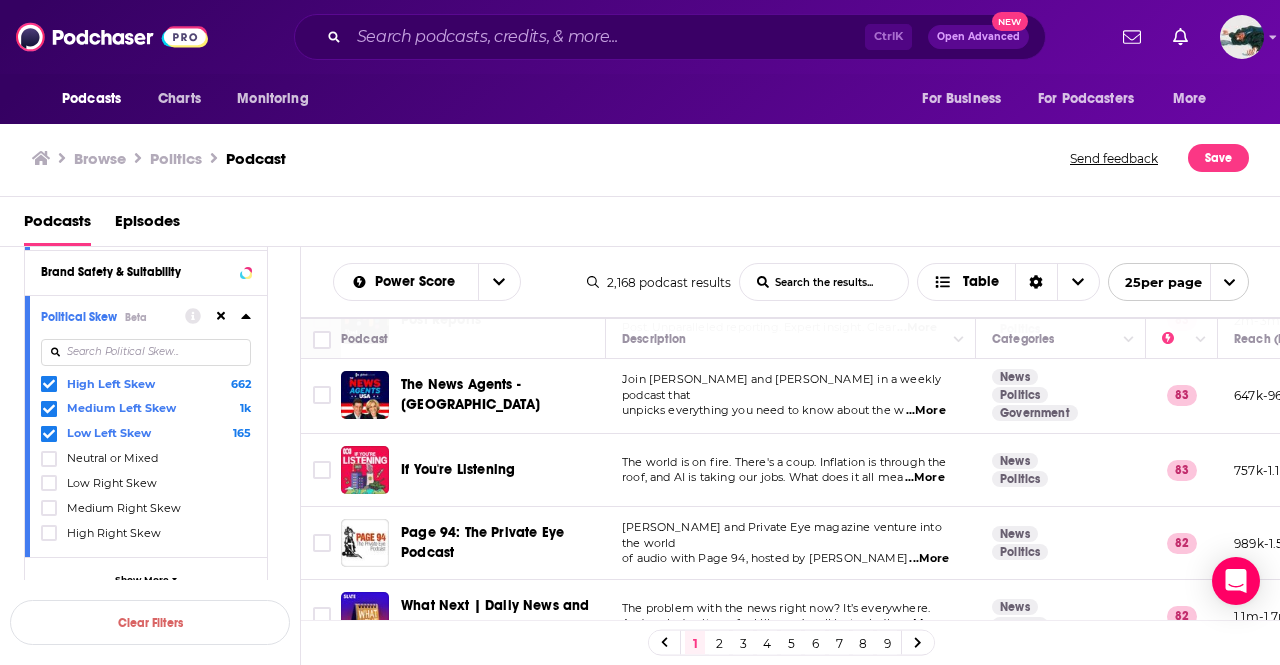 click on "...More" at bounding box center [925, 478] 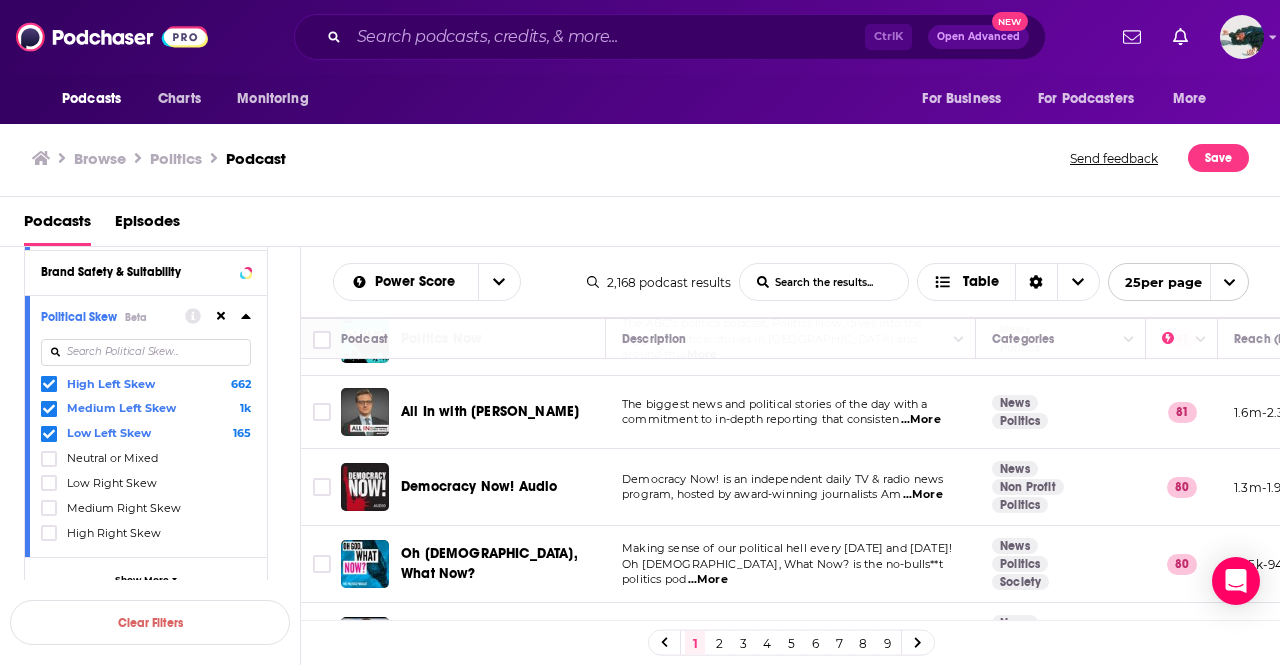 scroll, scrollTop: 1261, scrollLeft: 0, axis: vertical 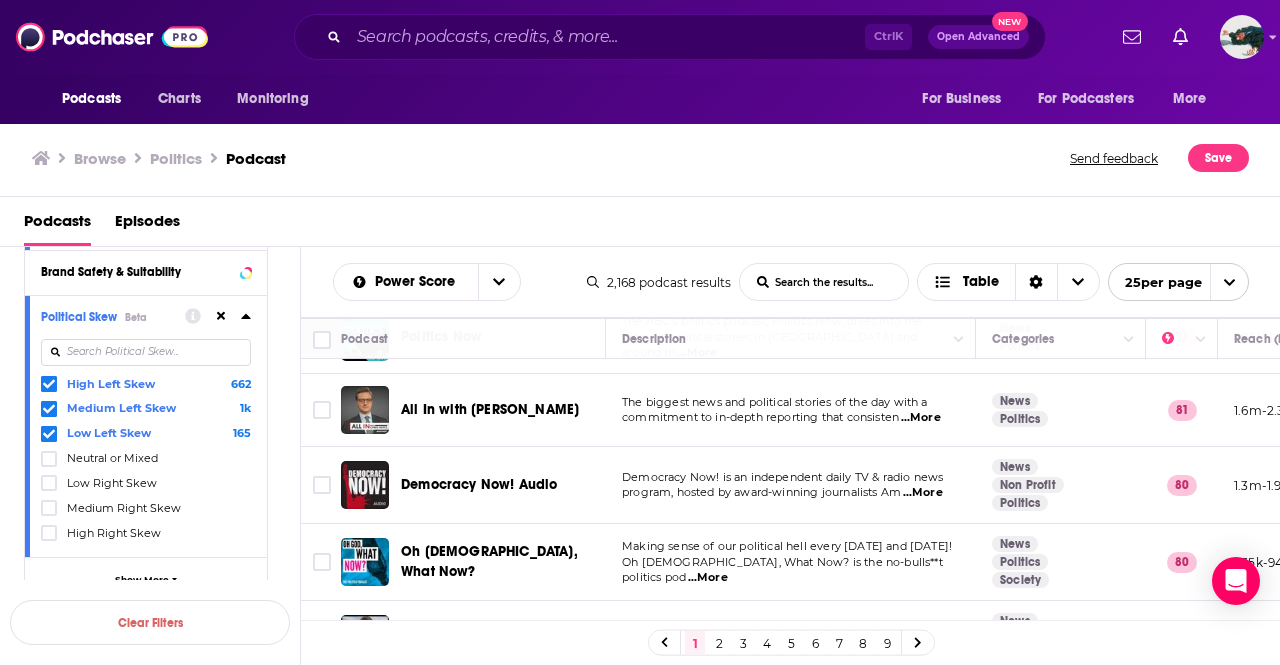 click on "...More" at bounding box center [923, 493] 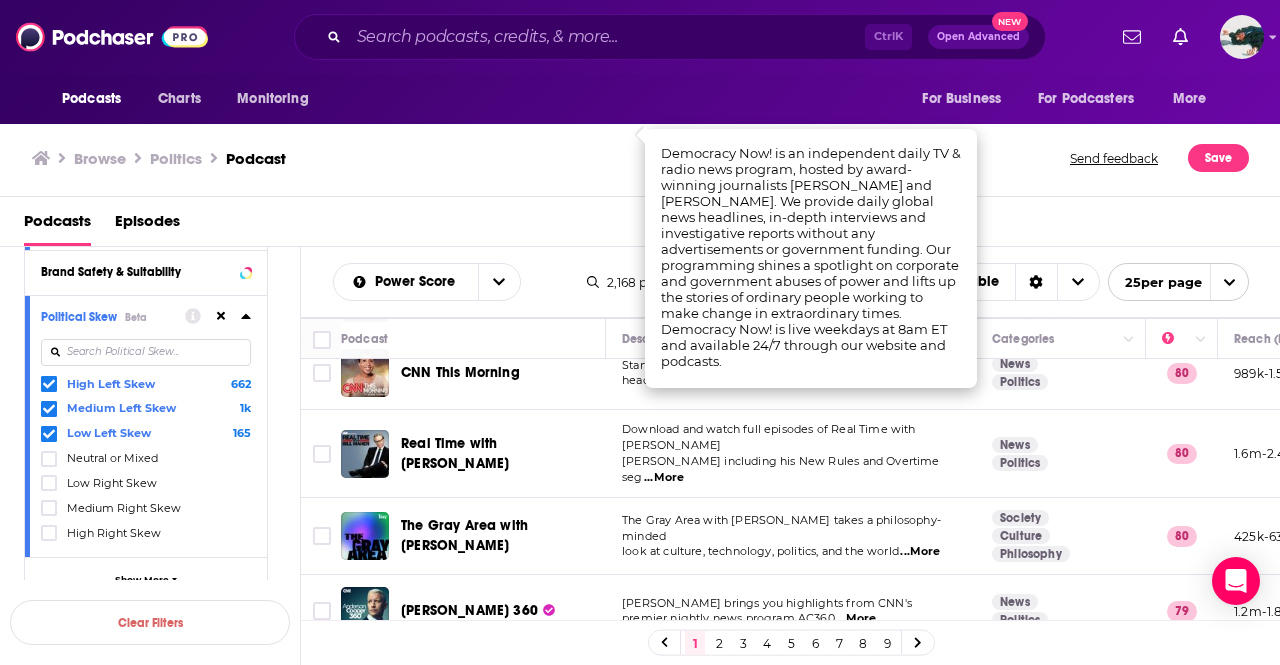 scroll, scrollTop: 1602, scrollLeft: 0, axis: vertical 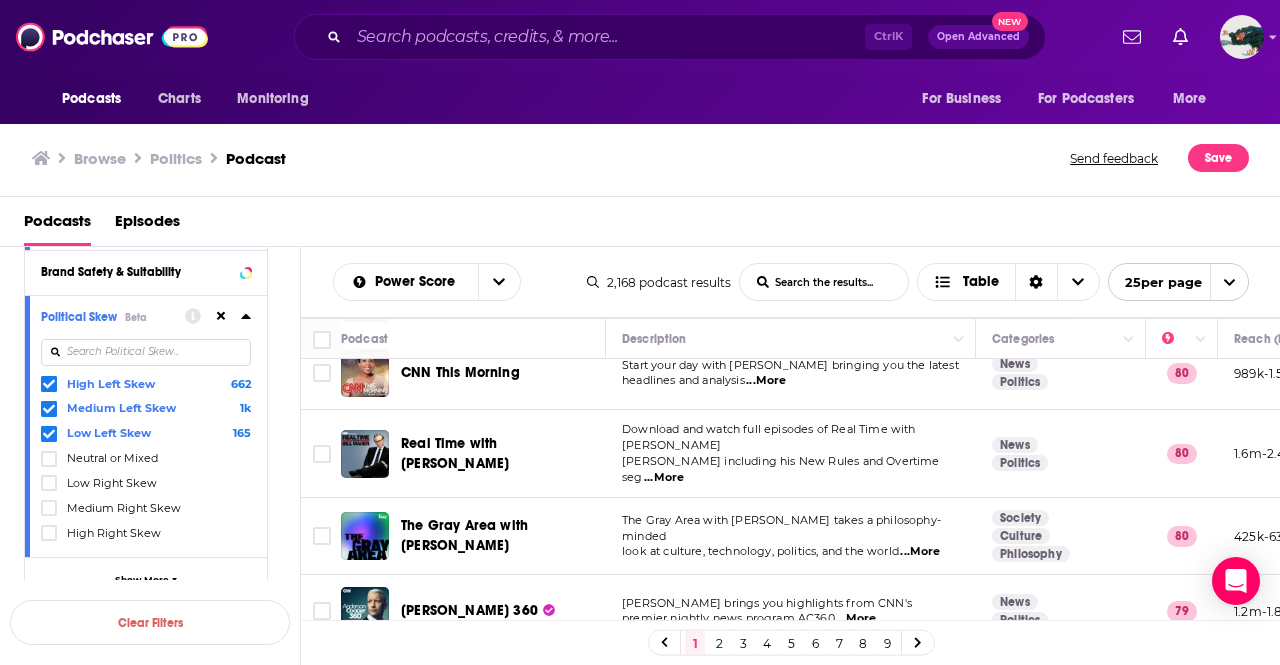 click on "2" at bounding box center (719, 643) 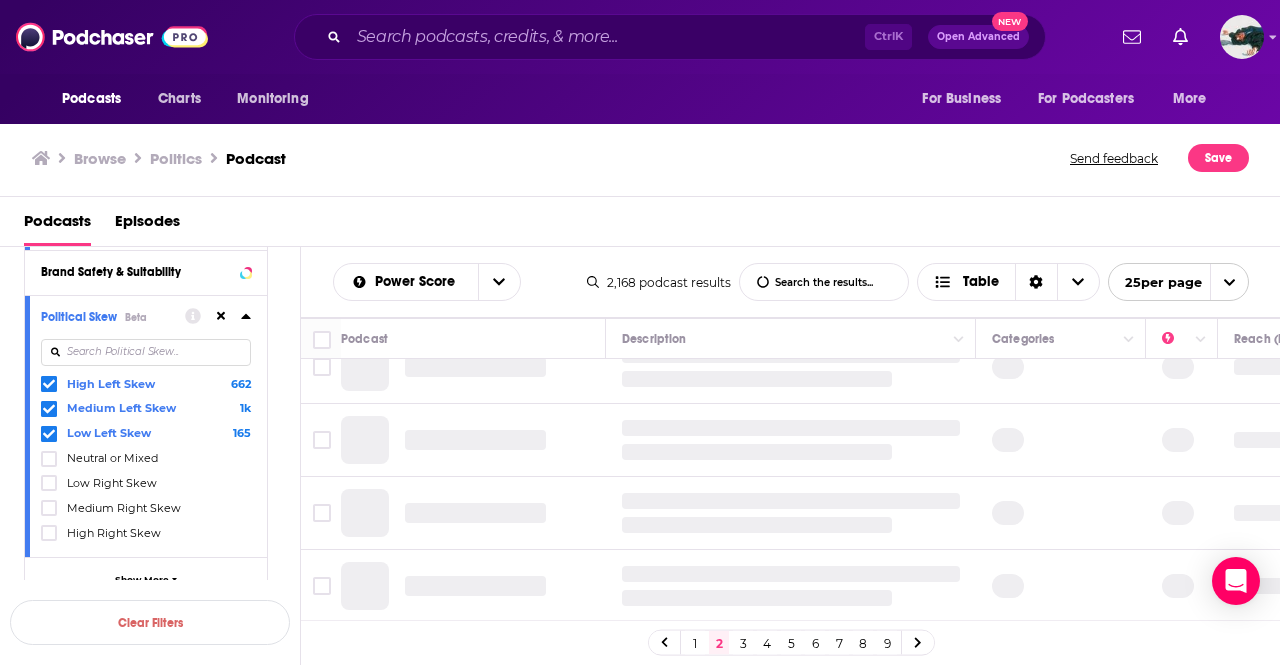 scroll, scrollTop: 0, scrollLeft: 0, axis: both 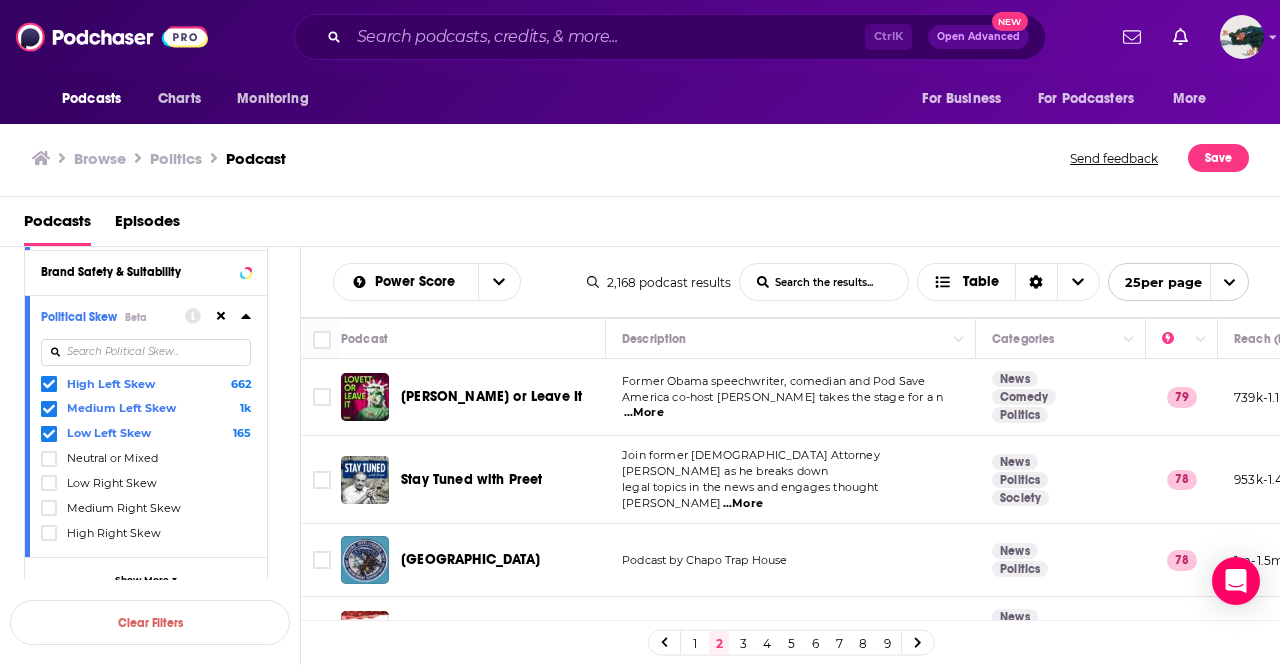 click on "...More" at bounding box center (644, 413) 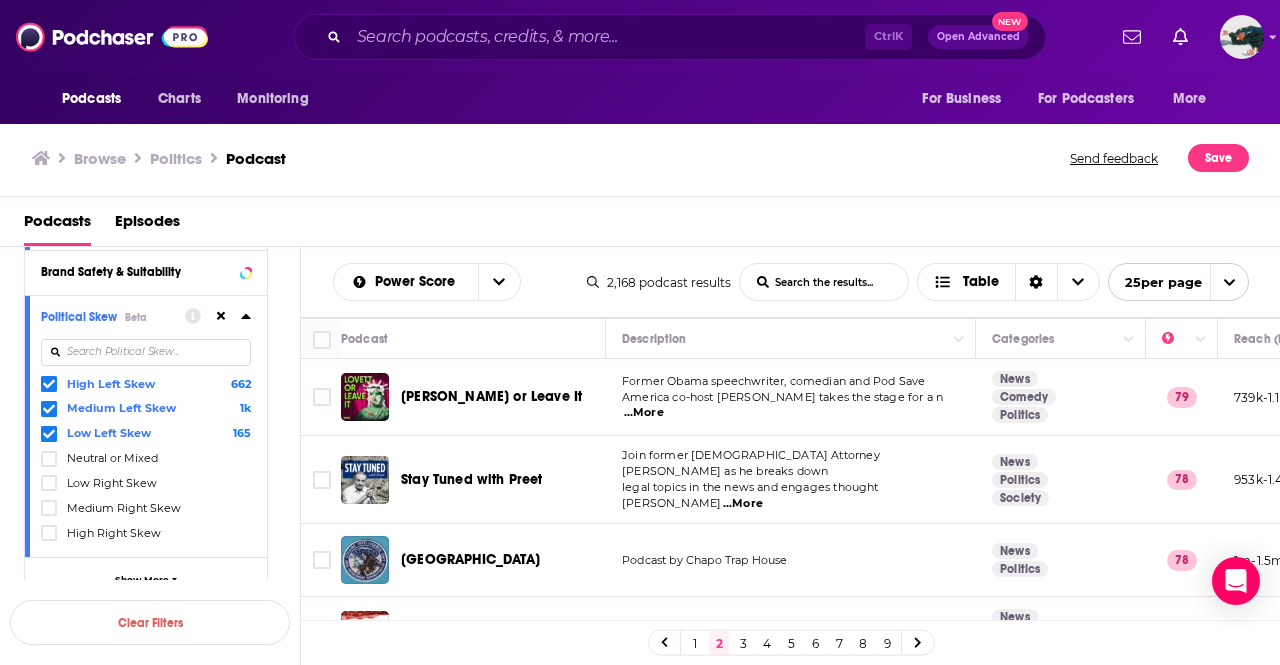click on "Podcasts Episodes" at bounding box center [644, 225] 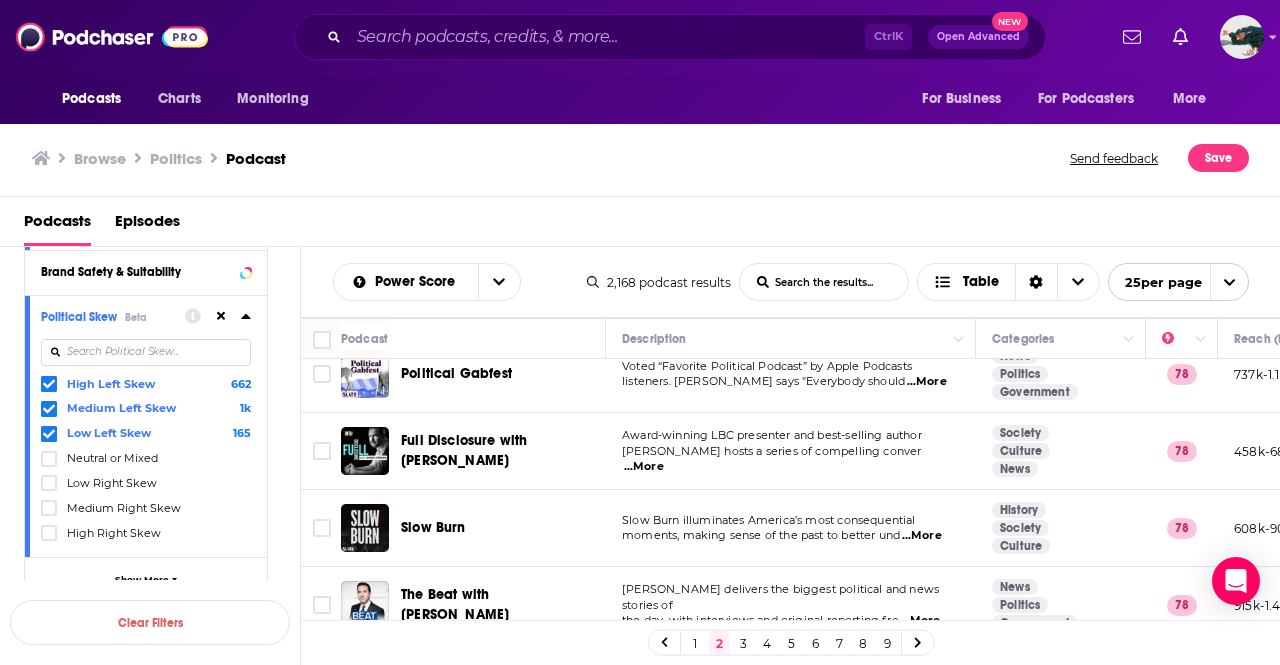 scroll, scrollTop: 262, scrollLeft: 0, axis: vertical 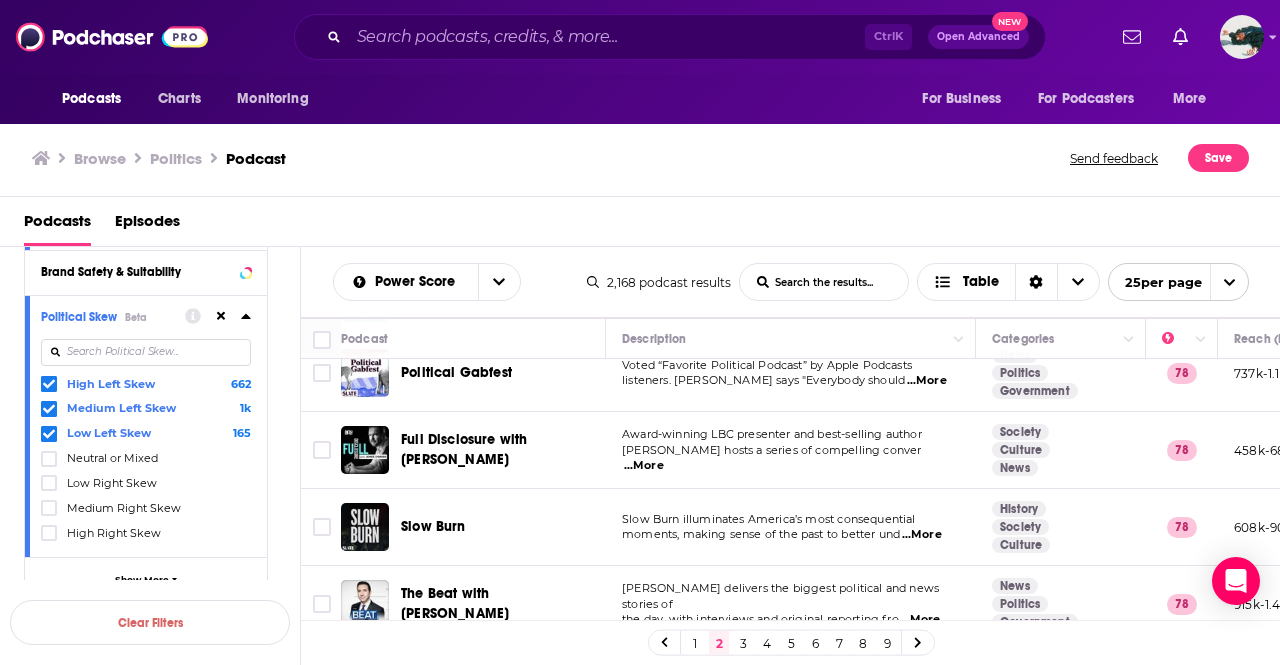 click on "...More" at bounding box center (922, 535) 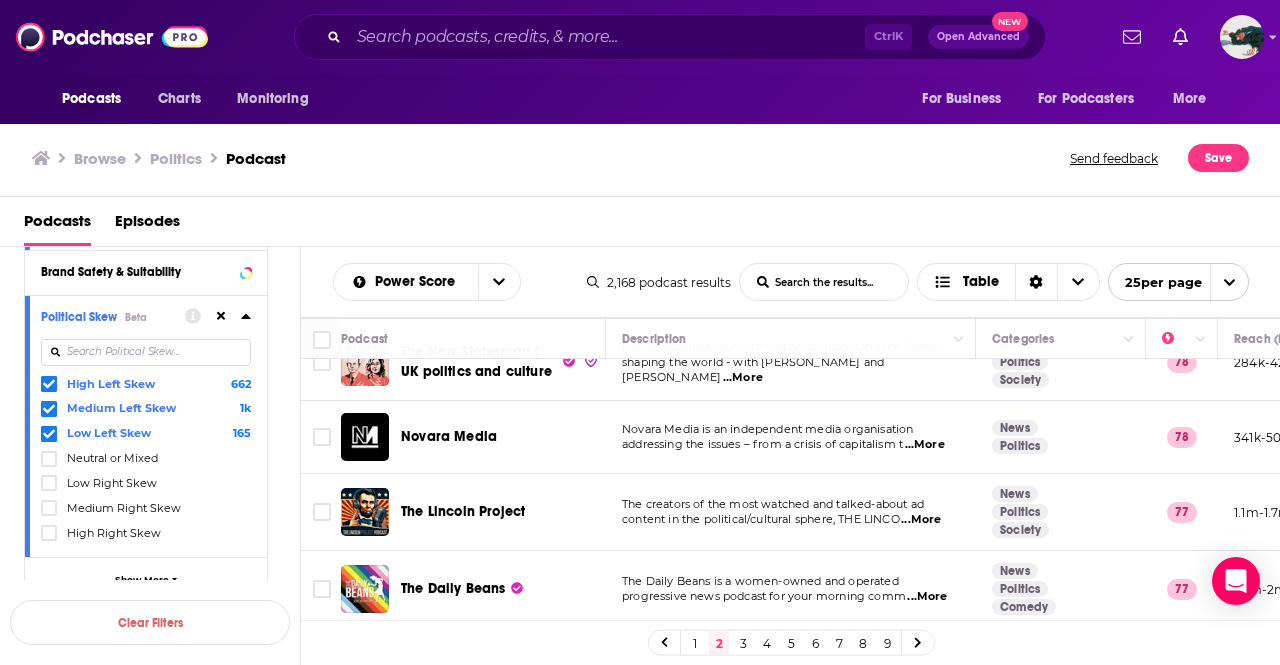 scroll, scrollTop: 745, scrollLeft: 0, axis: vertical 